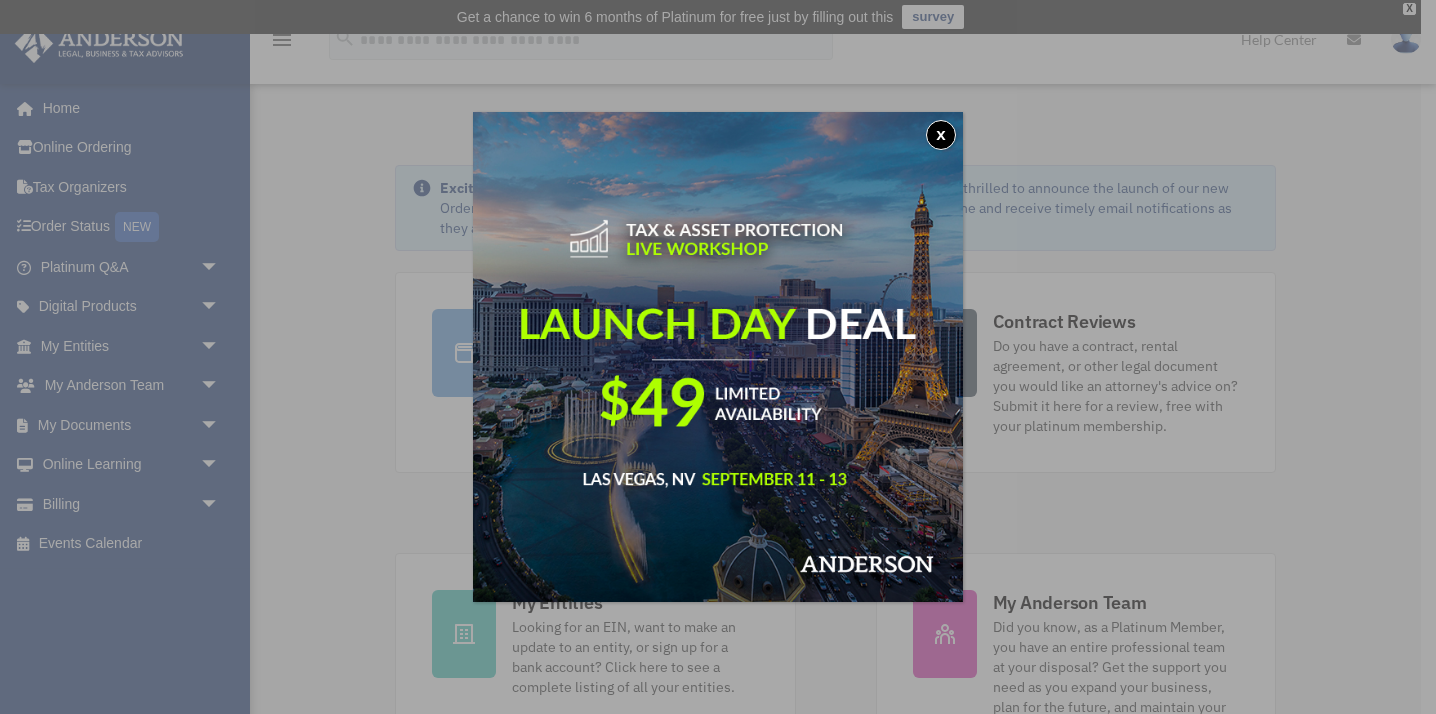 scroll, scrollTop: 0, scrollLeft: 0, axis: both 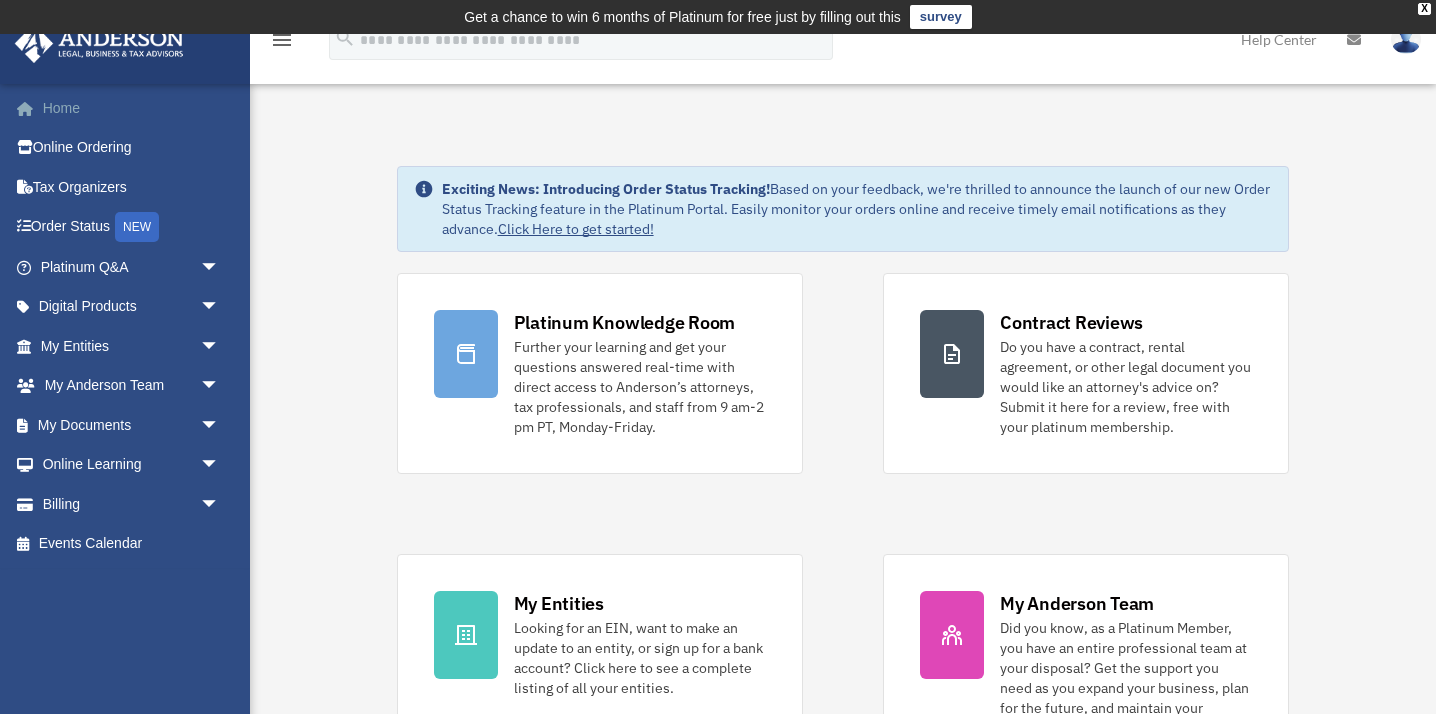 click on "Home" at bounding box center [132, 108] 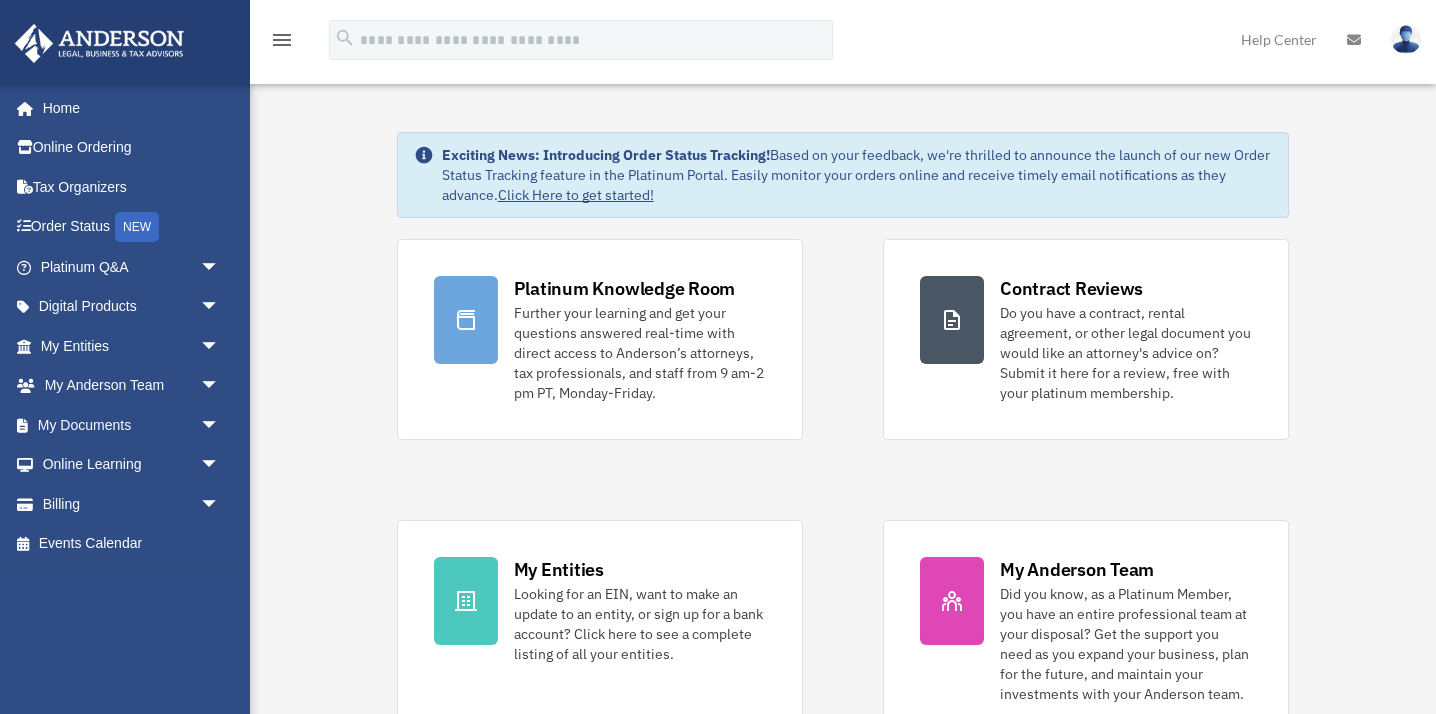 scroll, scrollTop: 0, scrollLeft: 0, axis: both 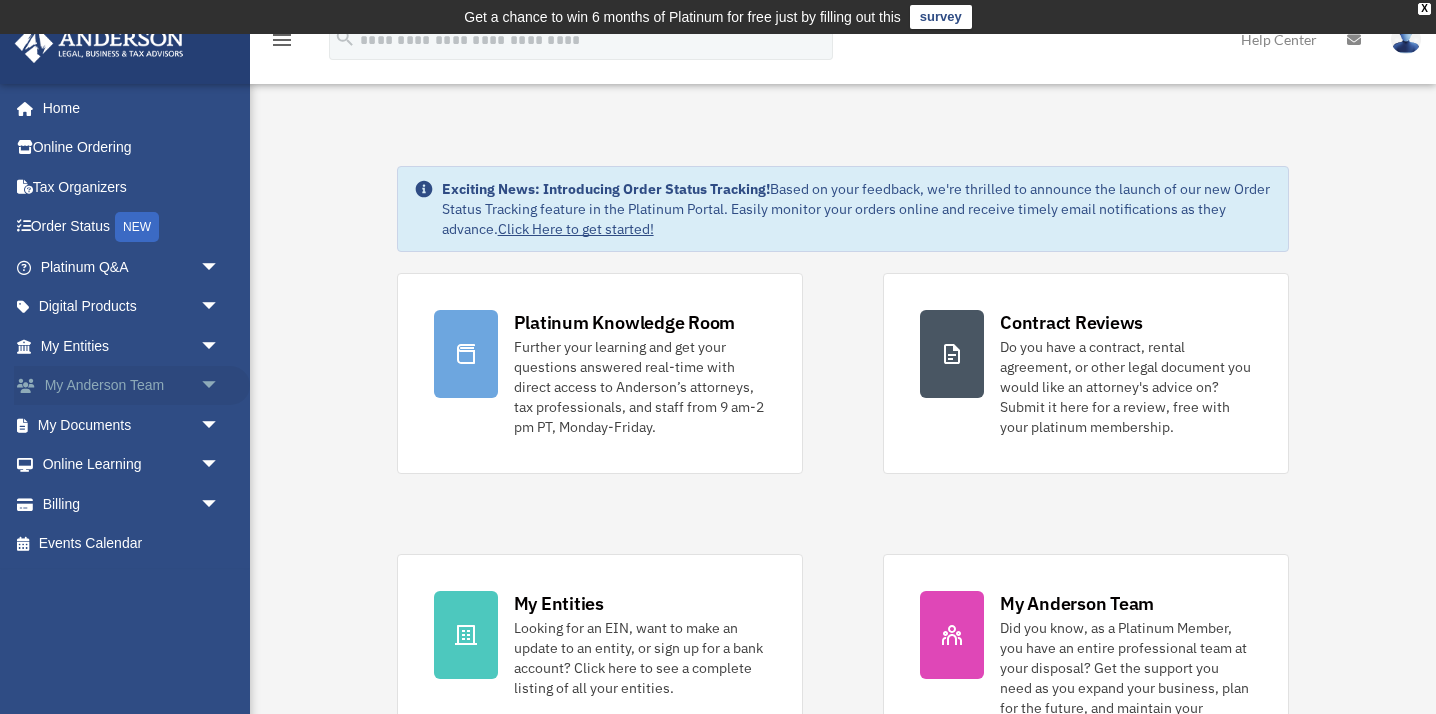 click on "arrow_drop_down" at bounding box center [220, 386] 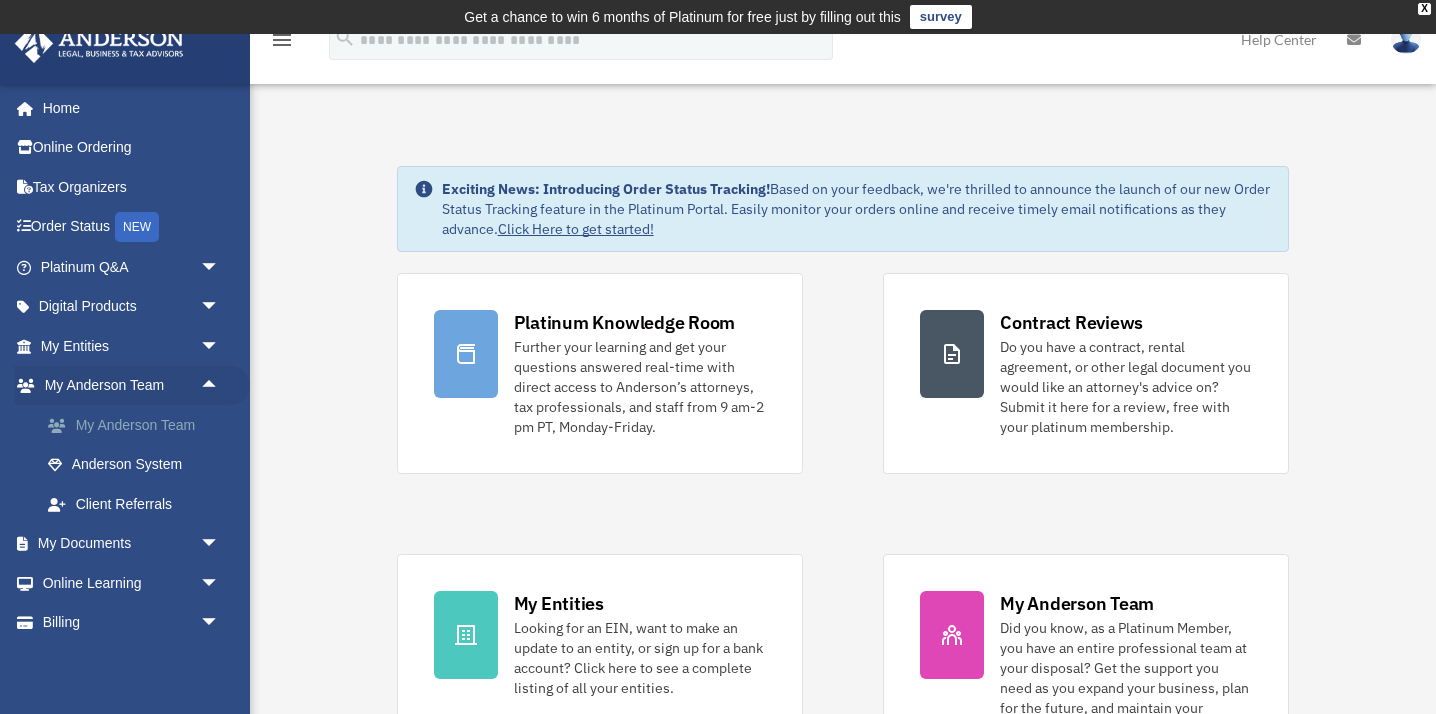 click on "My Anderson Team" at bounding box center (139, 425) 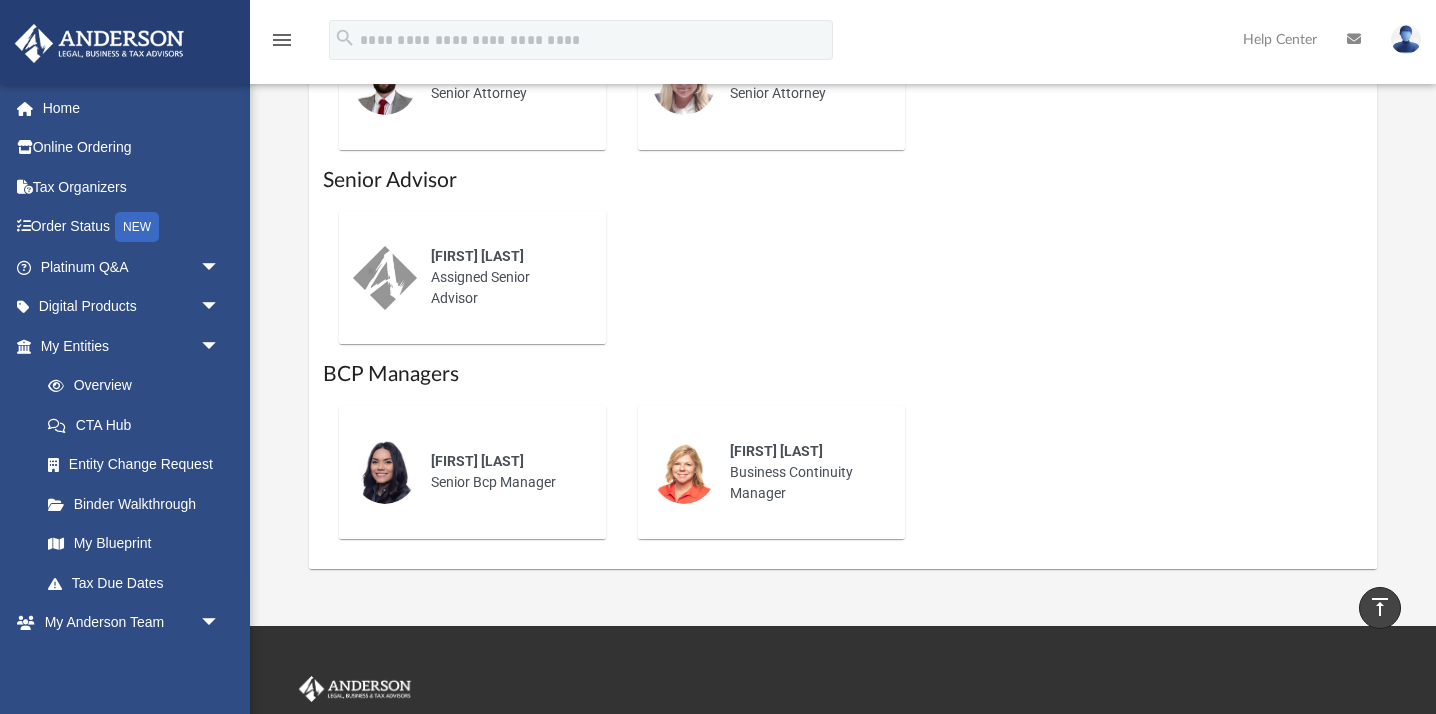 scroll, scrollTop: 1184, scrollLeft: 0, axis: vertical 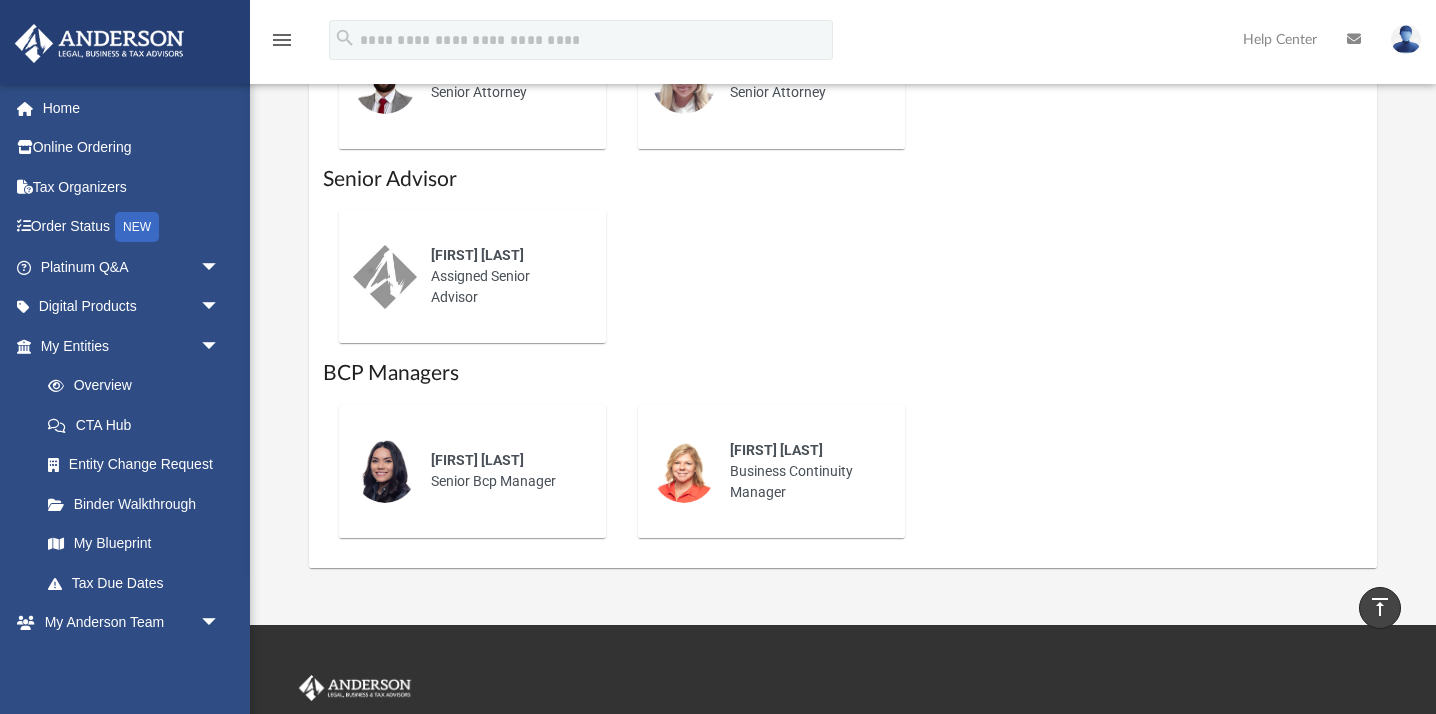 click on "[FIRST] [LAST] [TITLE]" at bounding box center [504, 471] 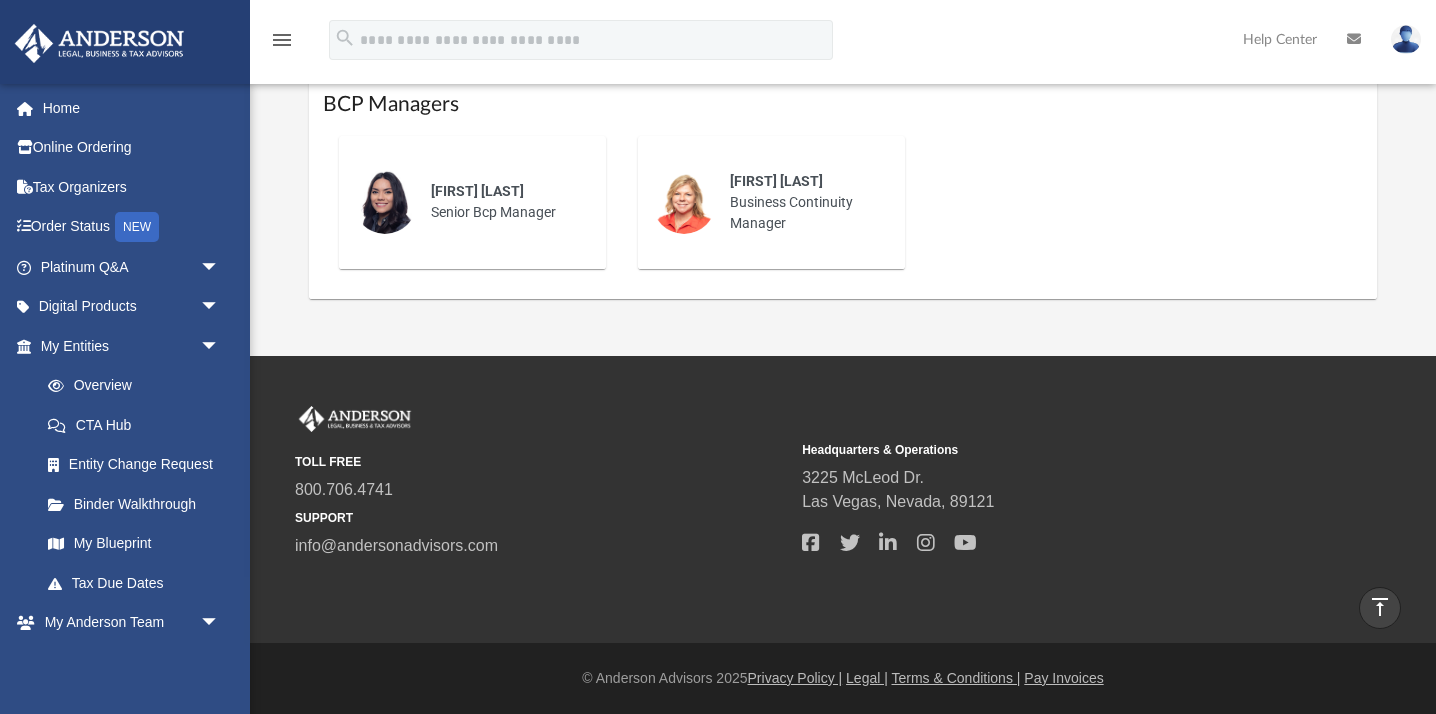 scroll, scrollTop: 0, scrollLeft: 0, axis: both 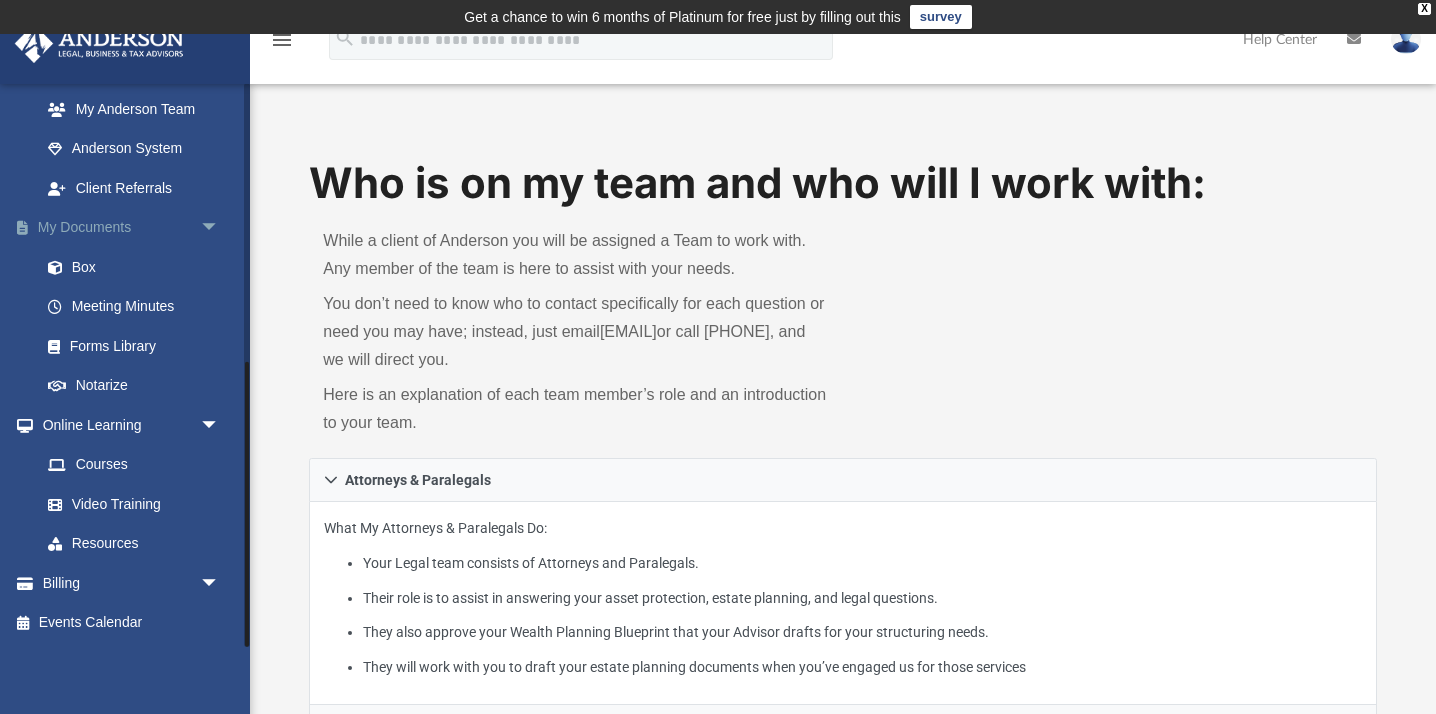 click on "My Documents arrow_drop_down" at bounding box center [132, 228] 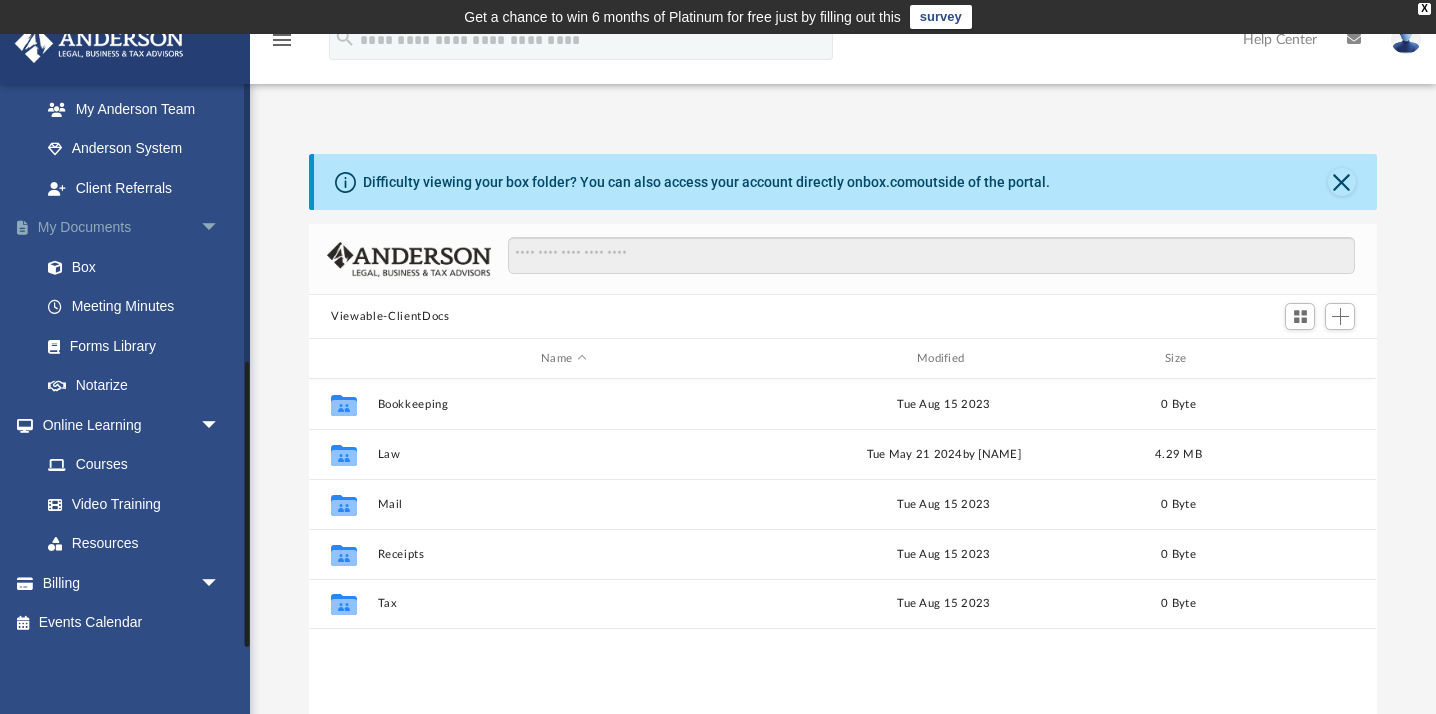 scroll, scrollTop: 0, scrollLeft: 0, axis: both 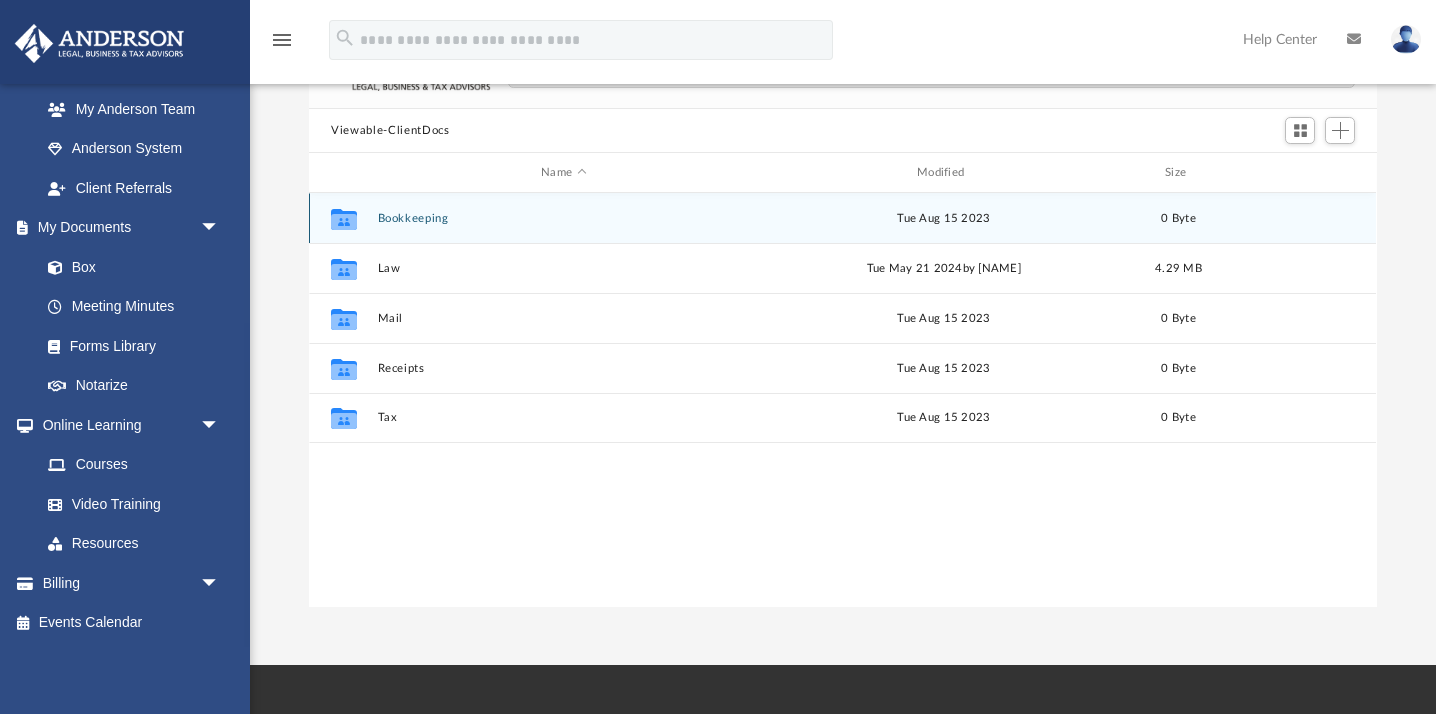 click on "Collaborated Folder Bookkeeping Tue Aug 15 2023 0 Byte" at bounding box center (842, 218) 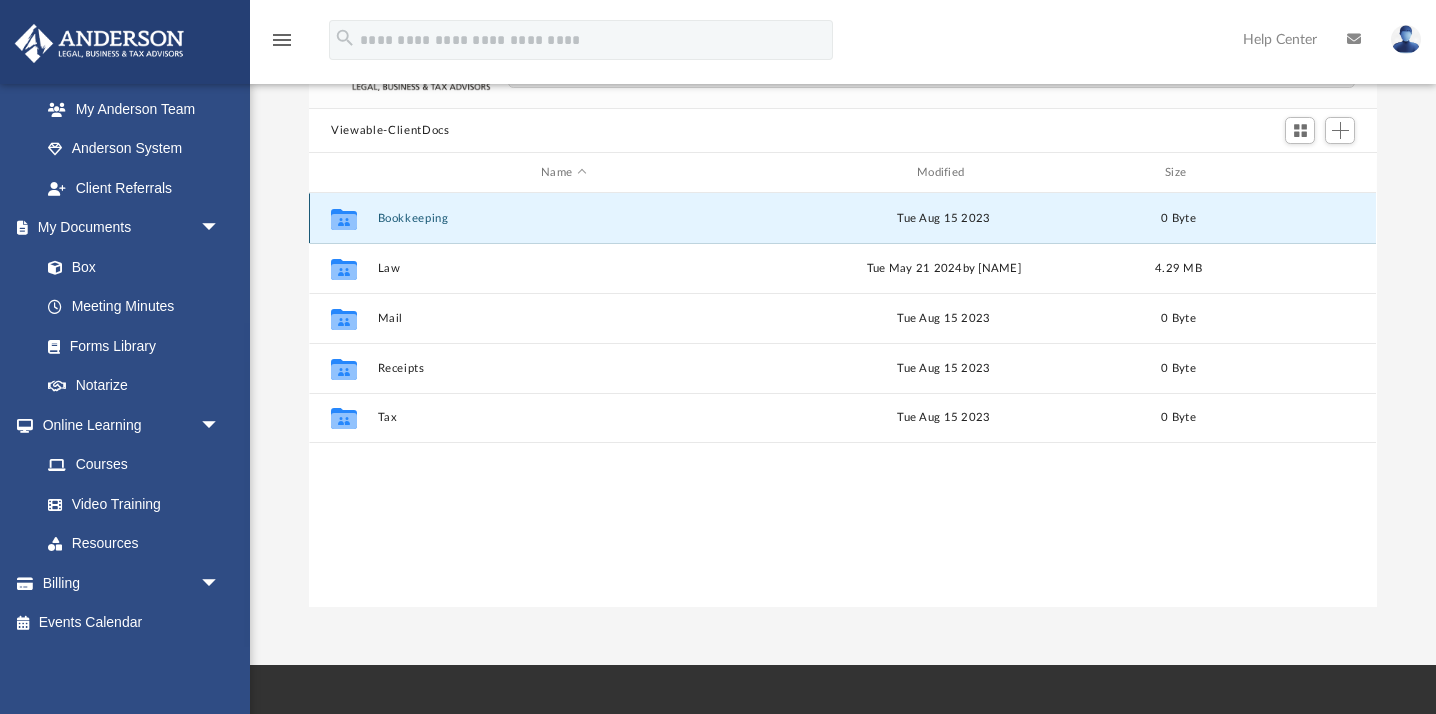 click 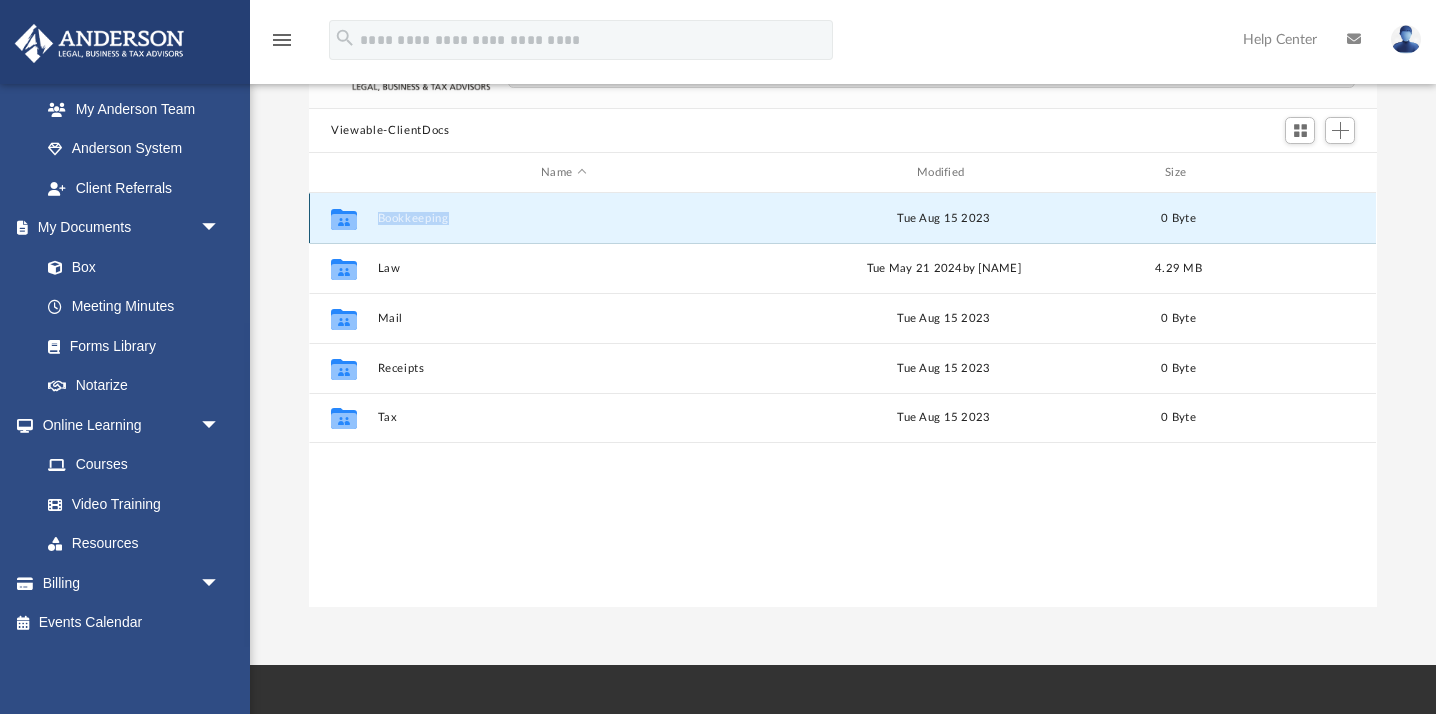 click 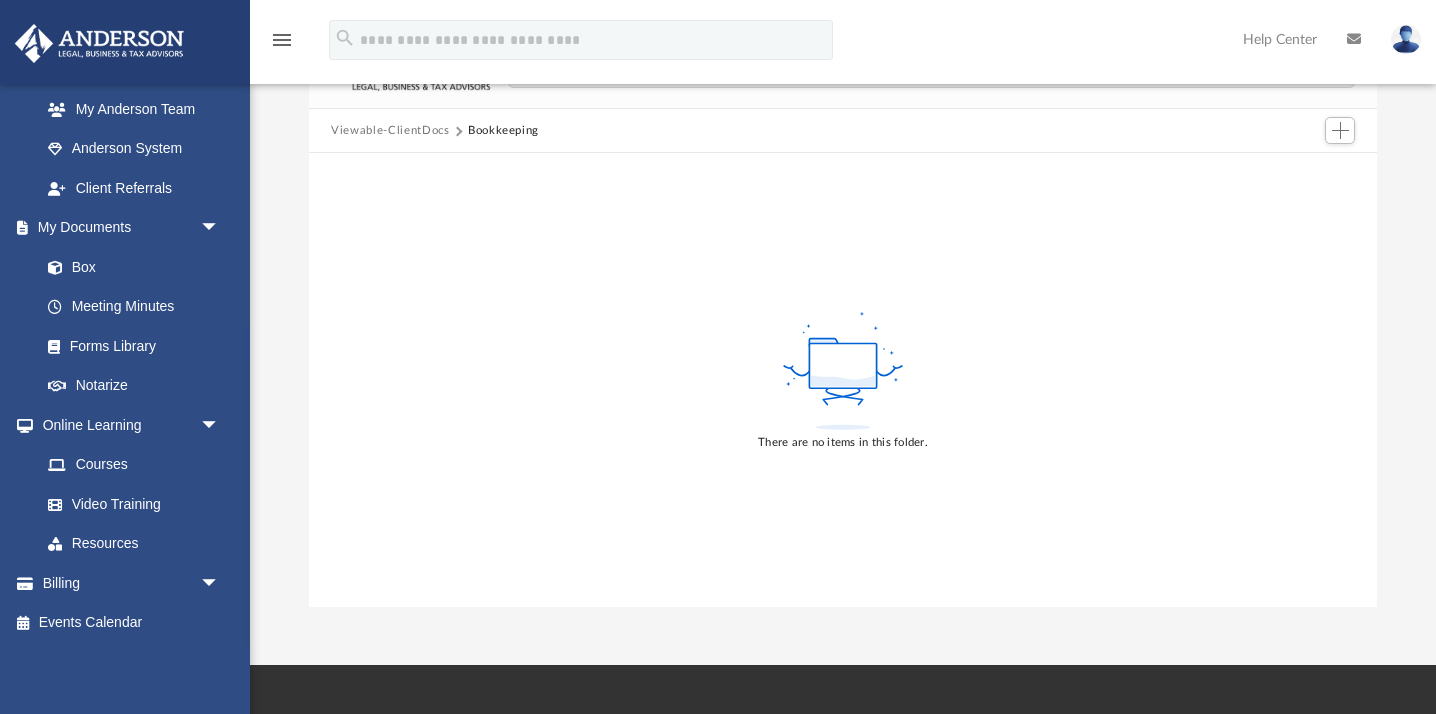 scroll, scrollTop: 0, scrollLeft: 0, axis: both 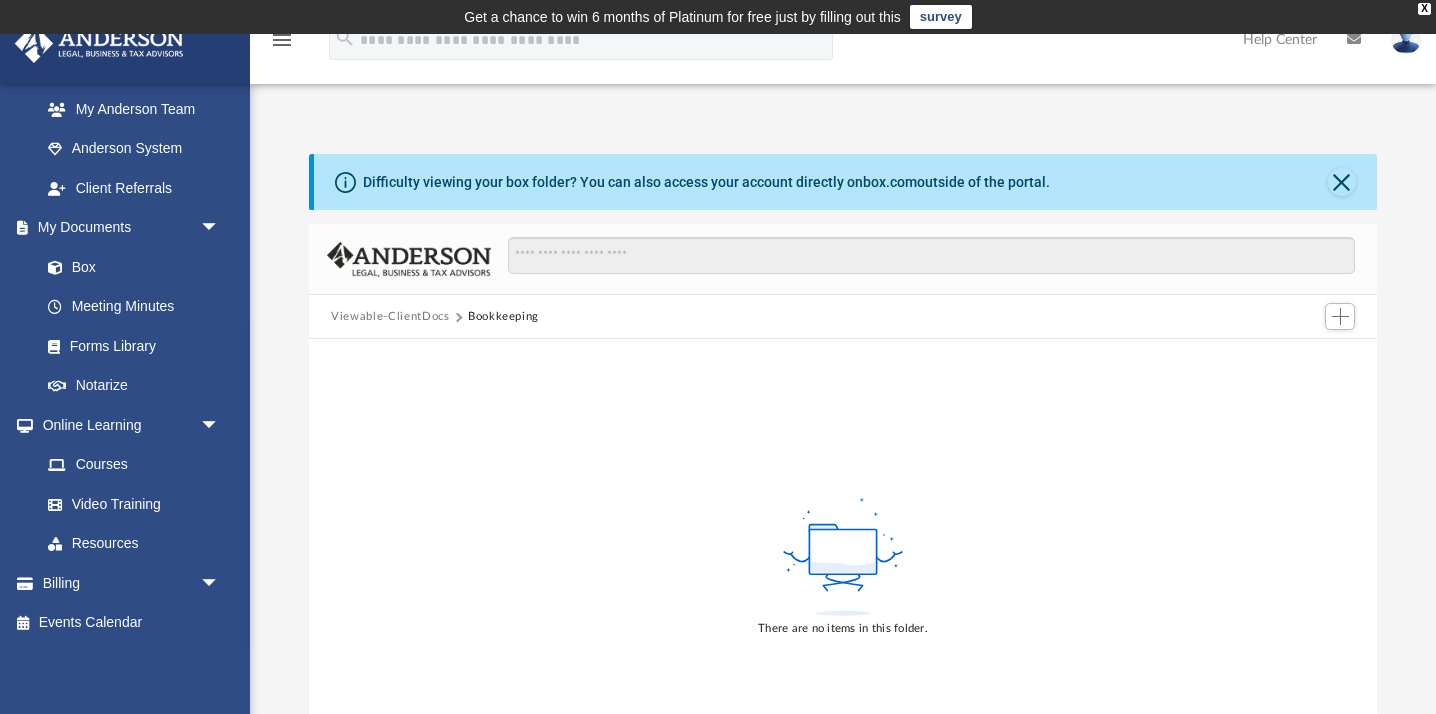 click on "Viewable-ClientDocs" at bounding box center [390, 317] 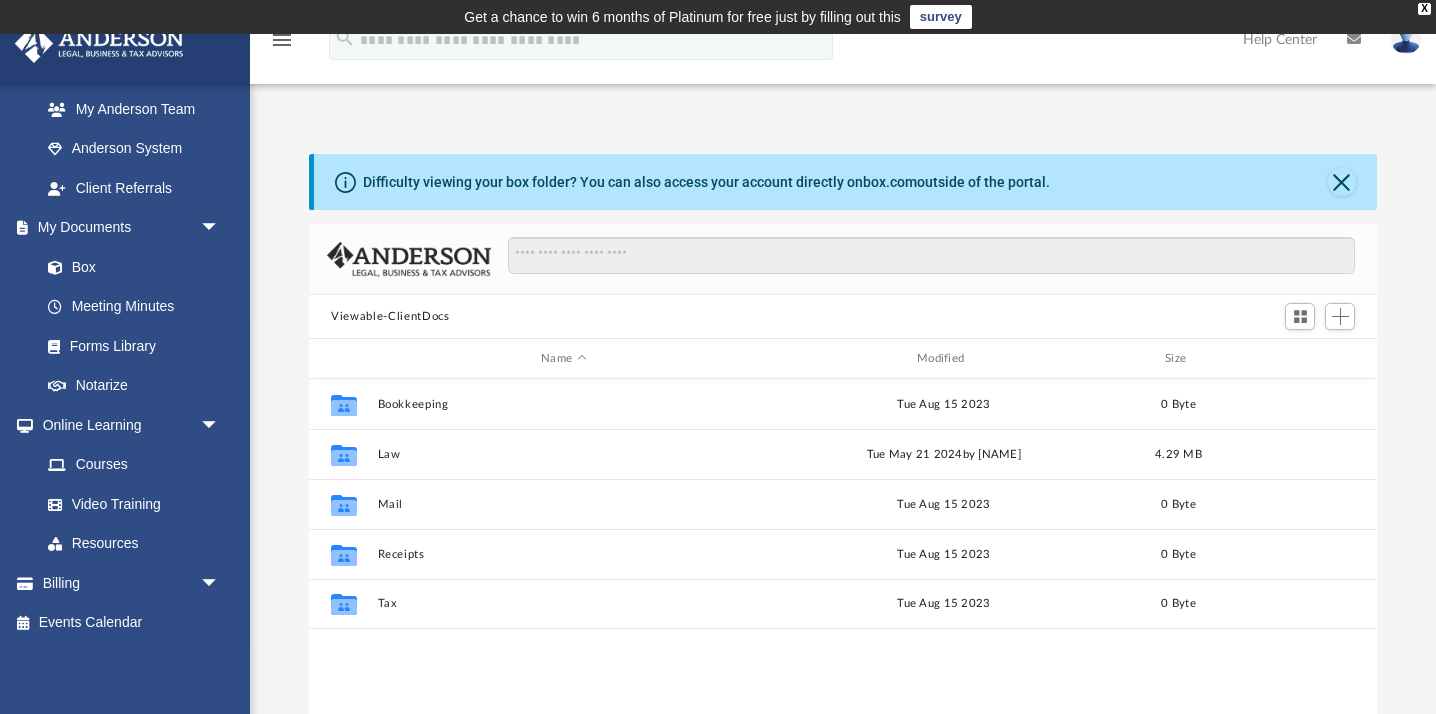 scroll, scrollTop: 0, scrollLeft: 0, axis: both 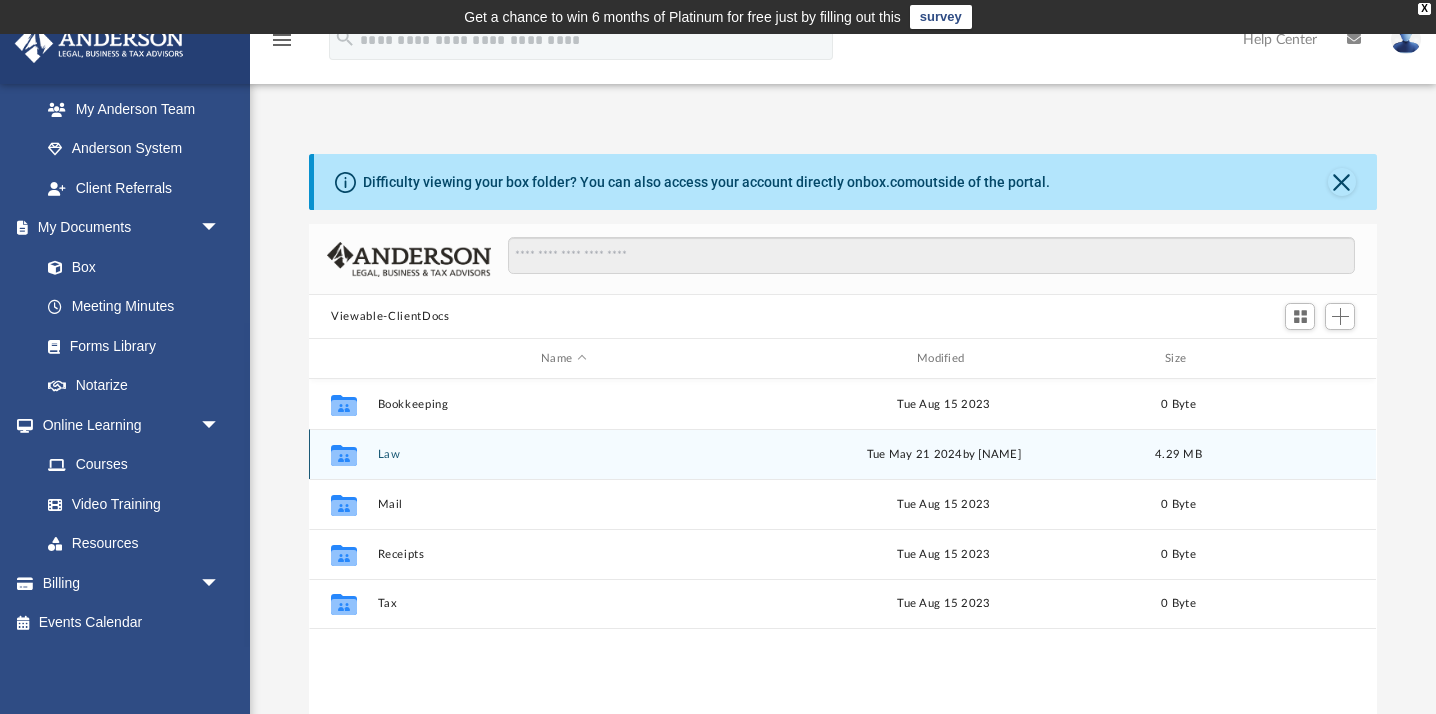click on "Law" at bounding box center [564, 454] 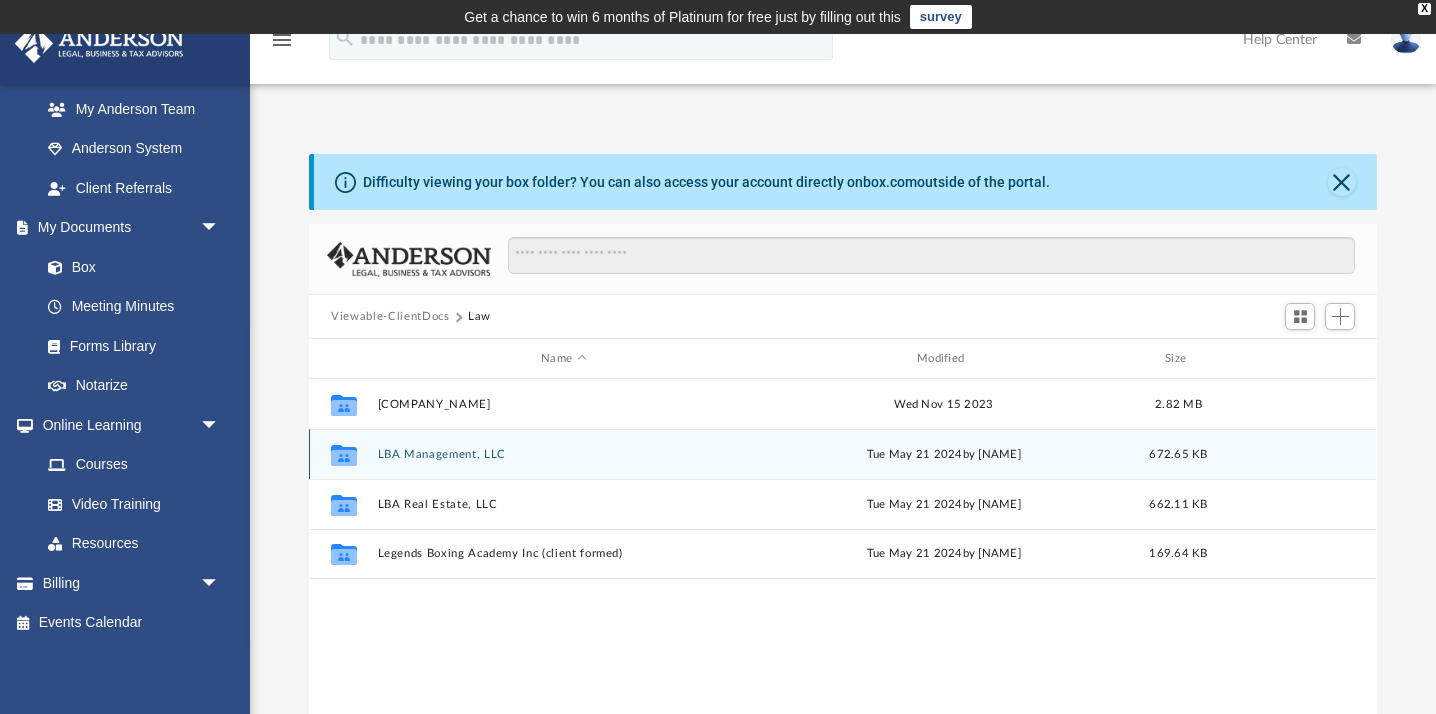 click on "LBA Management, LLC" at bounding box center [564, 454] 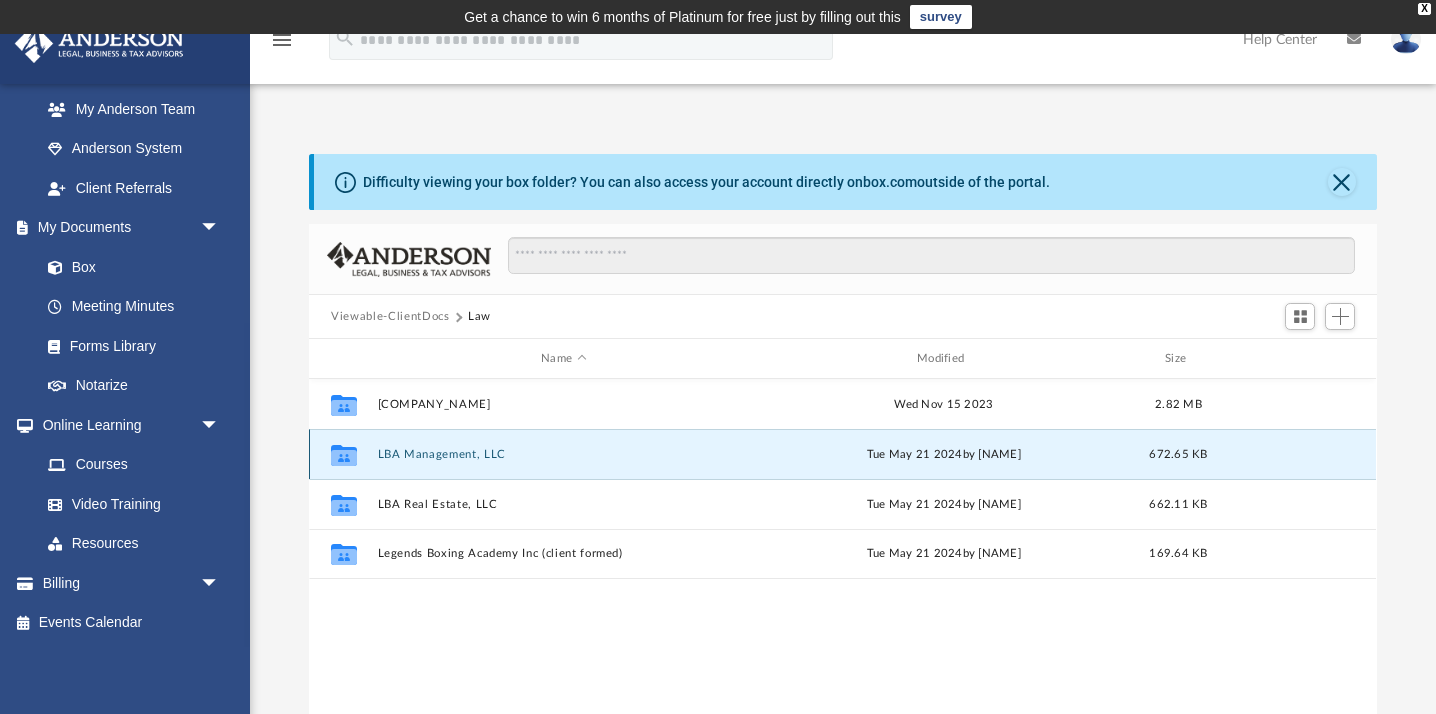 click on "LBA Management, LLC" at bounding box center (564, 454) 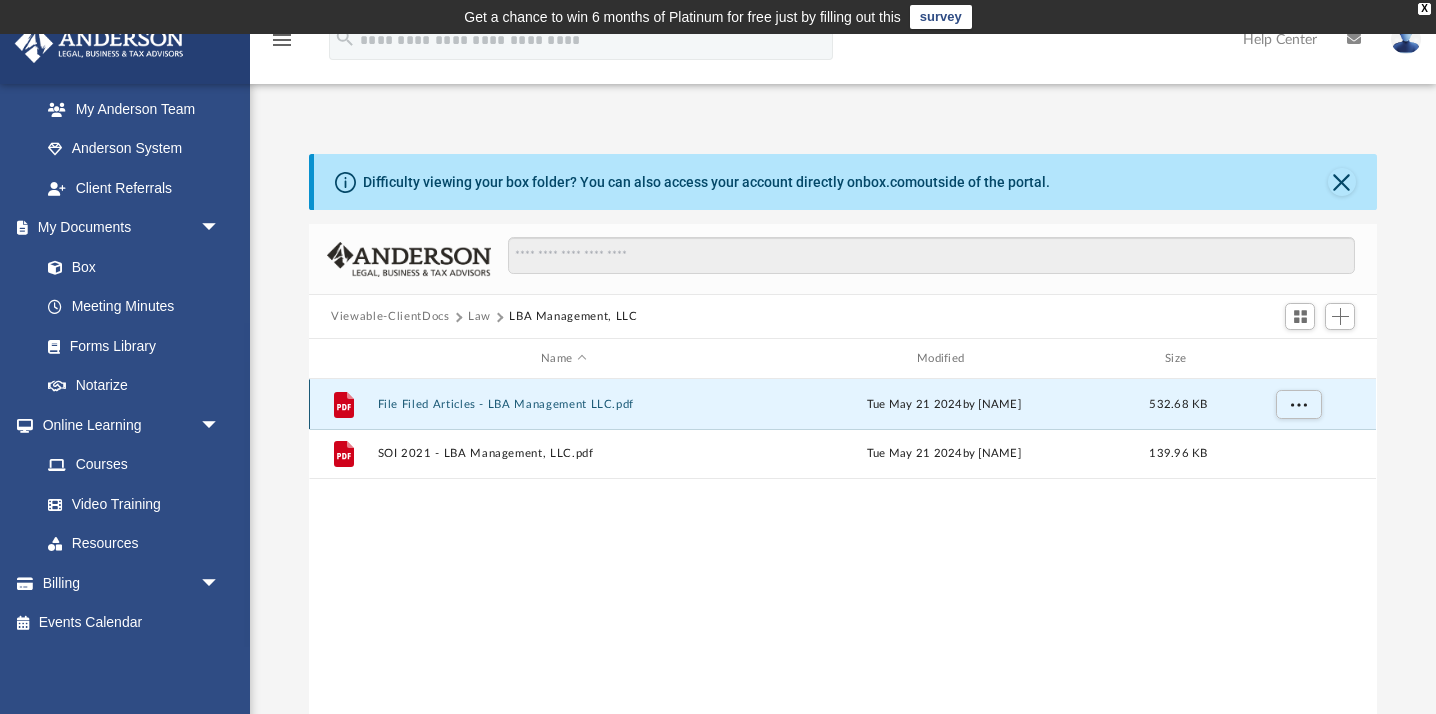 click on "File Filed Articles - LBA Management LLC.pdf" at bounding box center (564, 404) 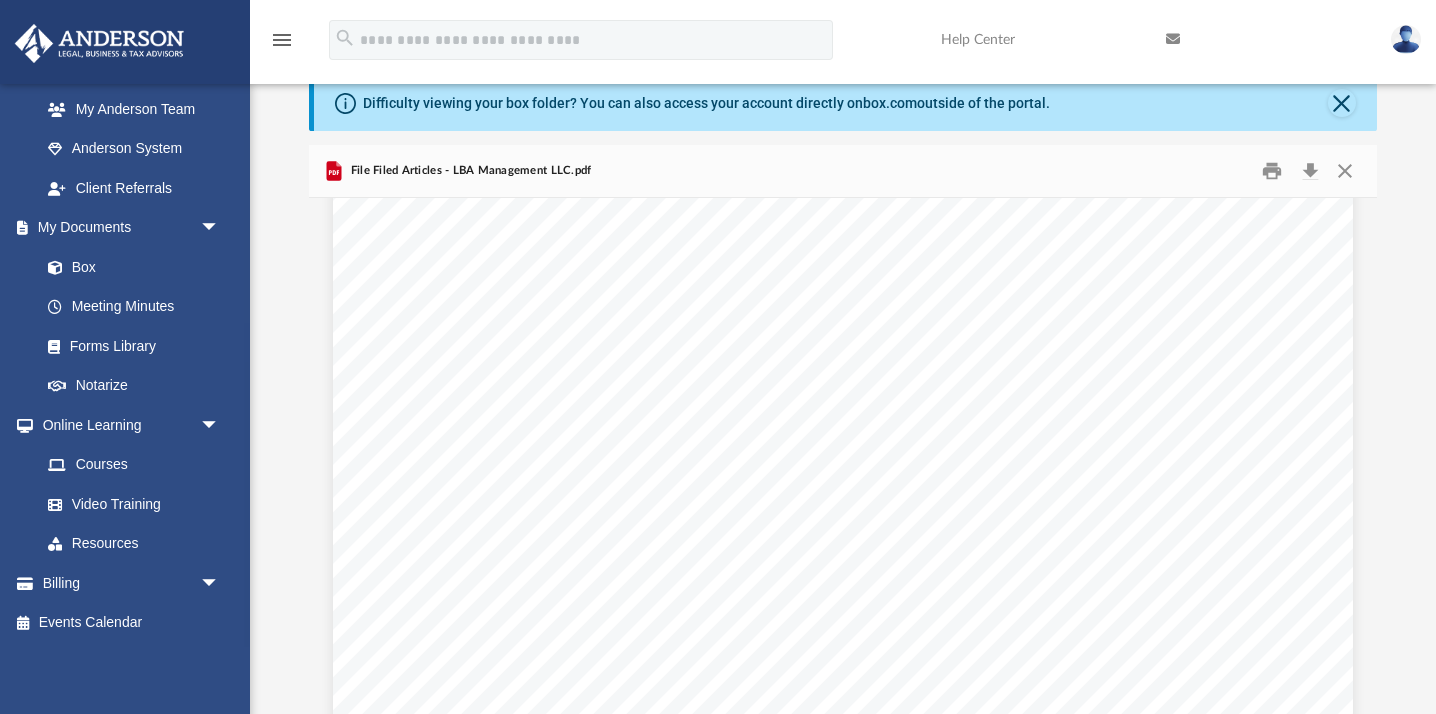 scroll, scrollTop: 834, scrollLeft: 0, axis: vertical 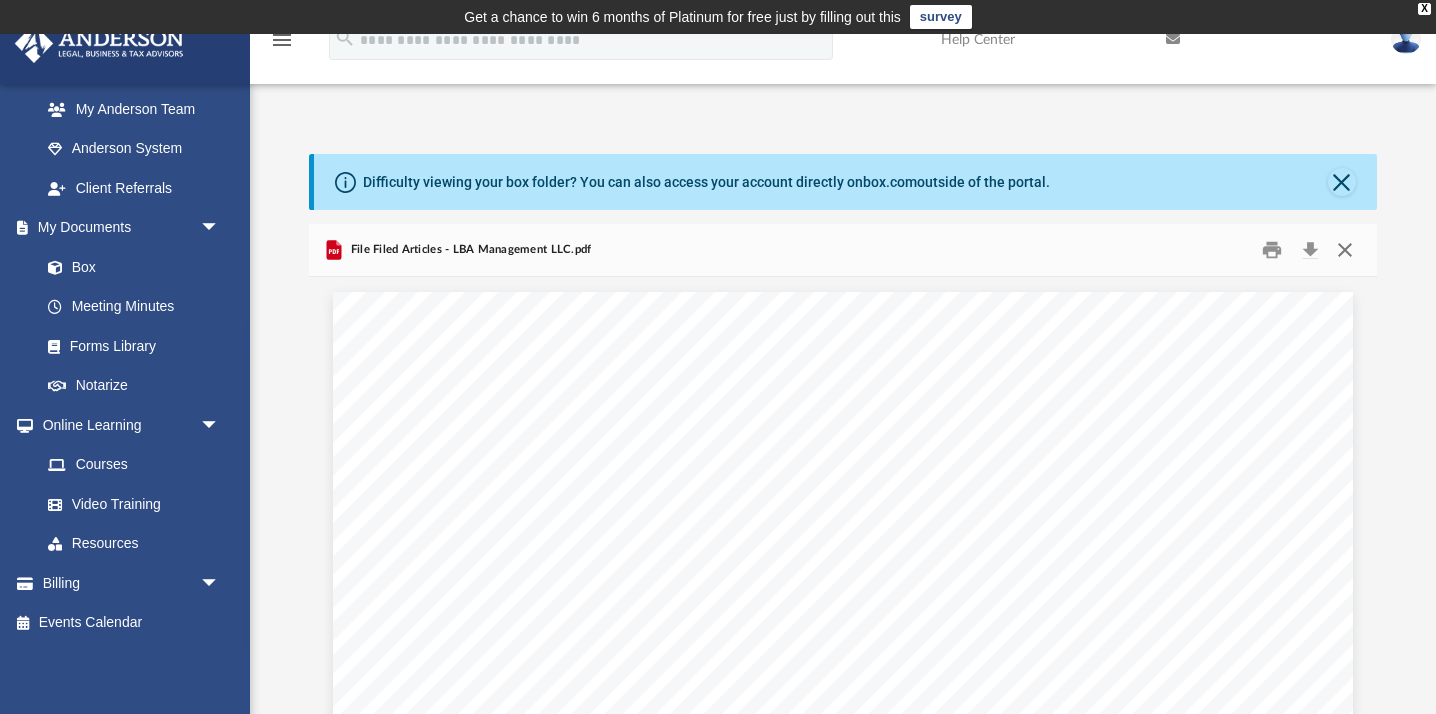 click at bounding box center (1345, 250) 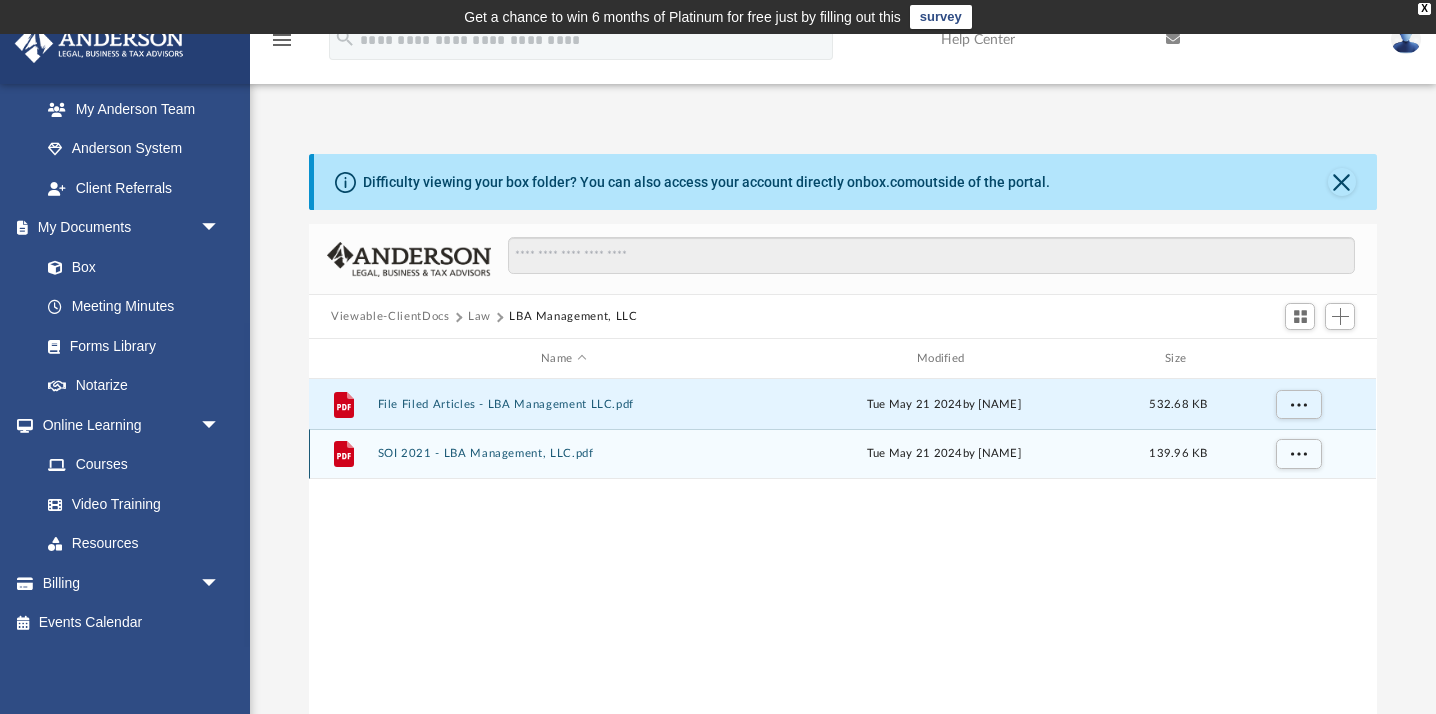 click on "SOI 2021 - LBA Management, LLC.pdf" at bounding box center [564, 453] 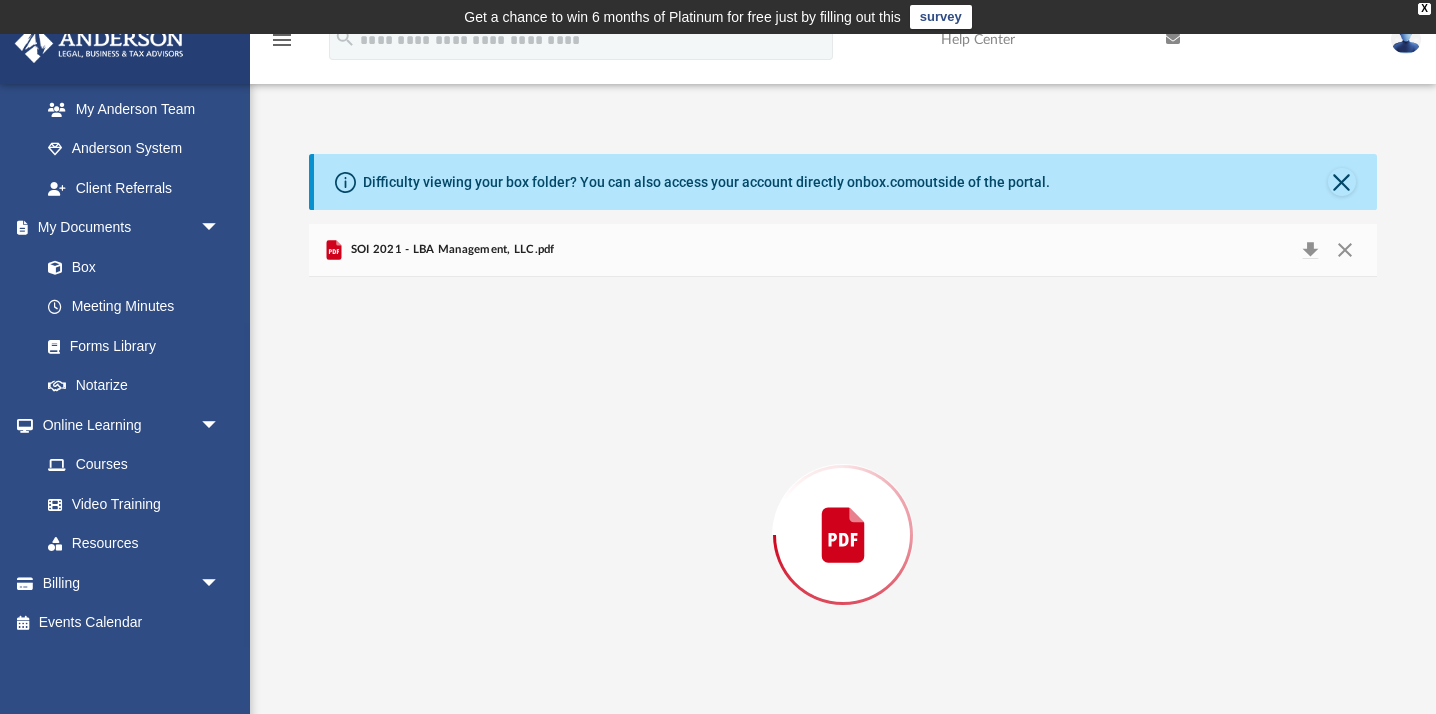 scroll, scrollTop: 79, scrollLeft: 0, axis: vertical 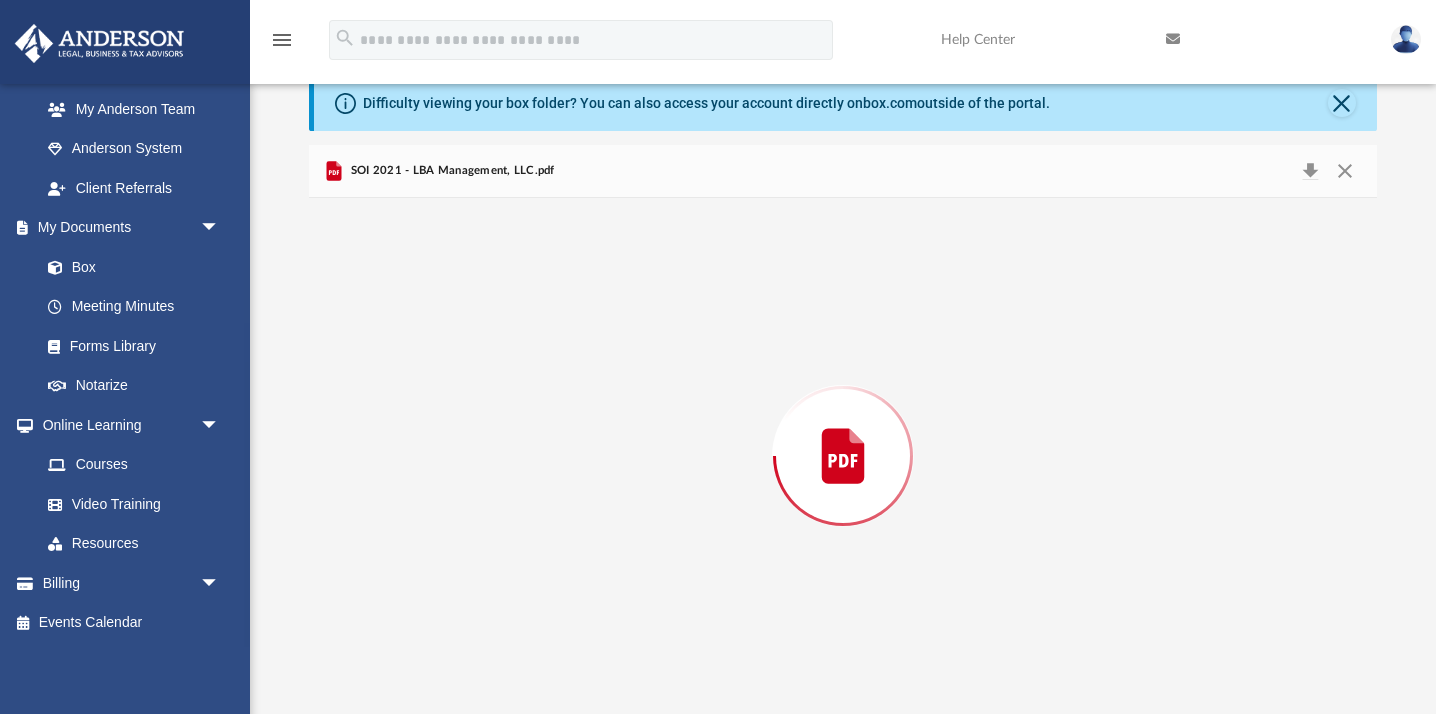 click at bounding box center [842, 456] 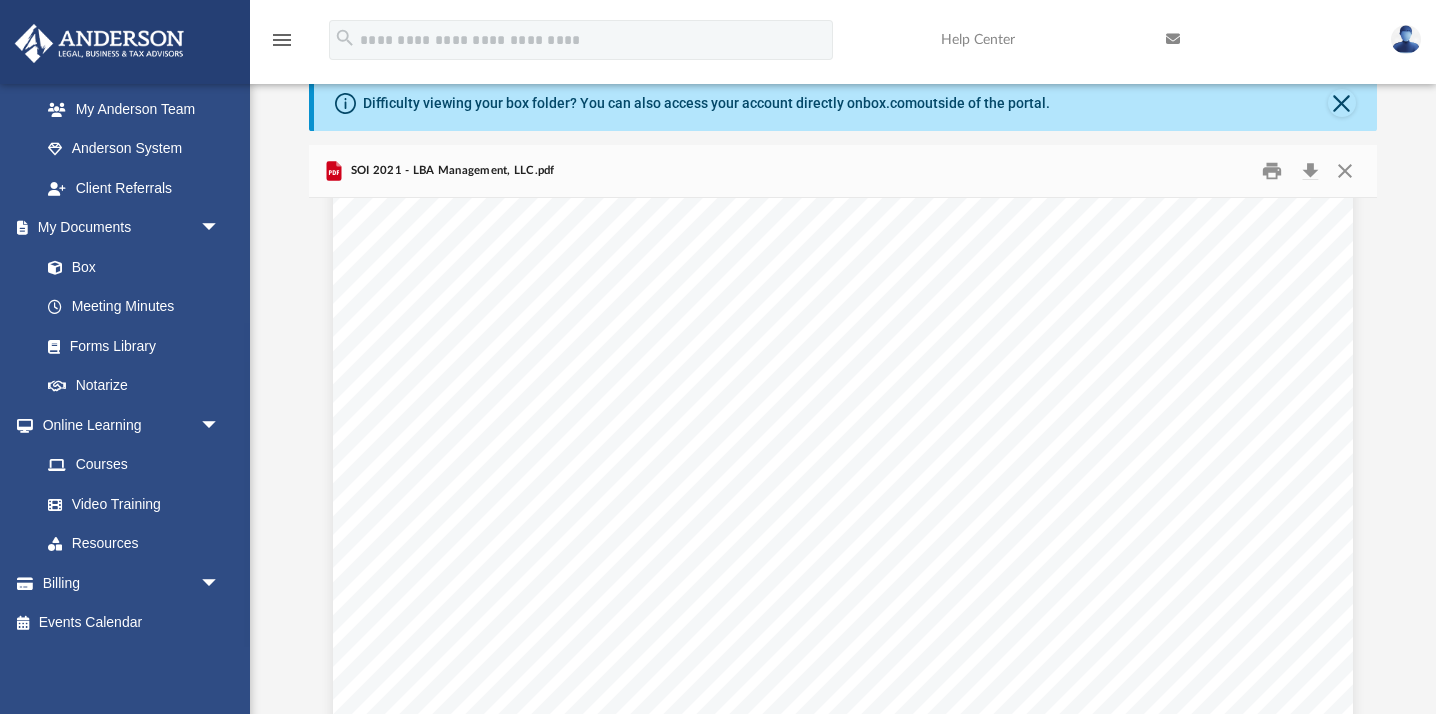 scroll, scrollTop: 834, scrollLeft: 0, axis: vertical 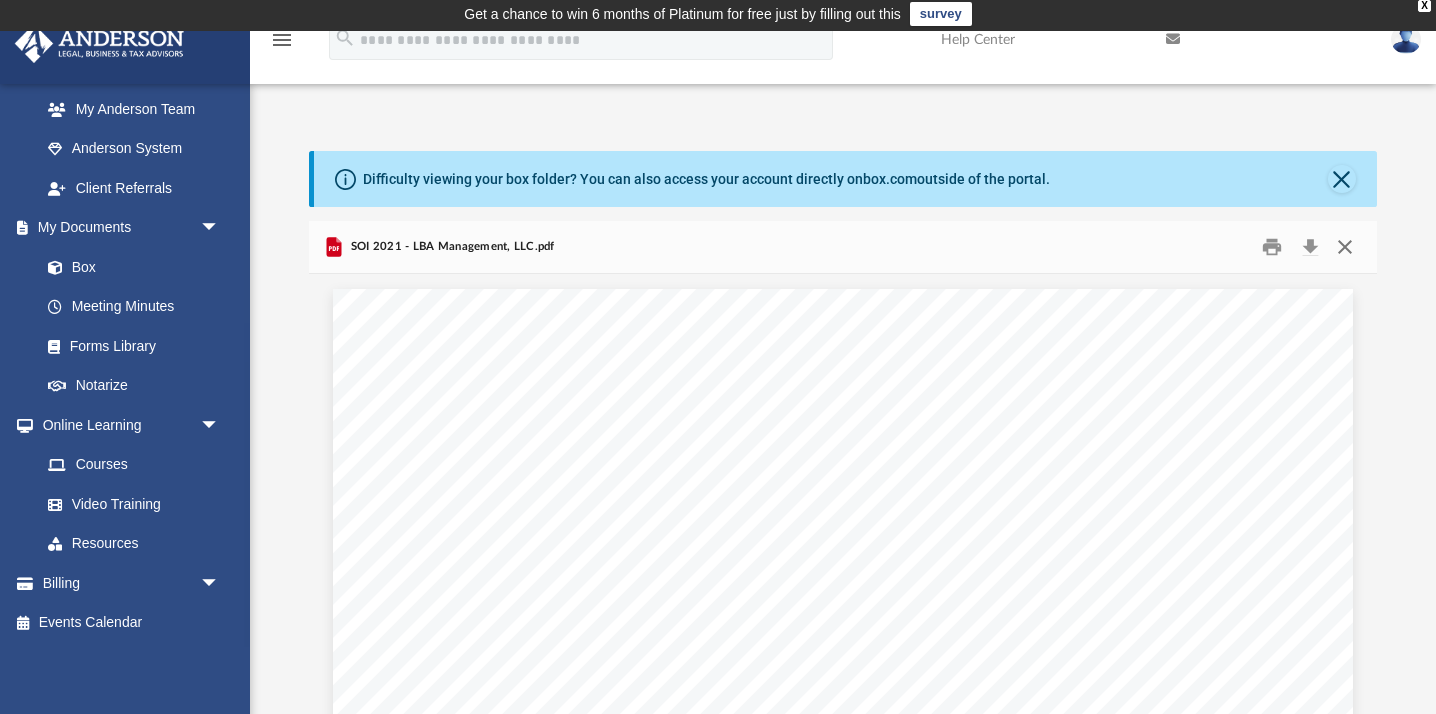 click at bounding box center (1345, 247) 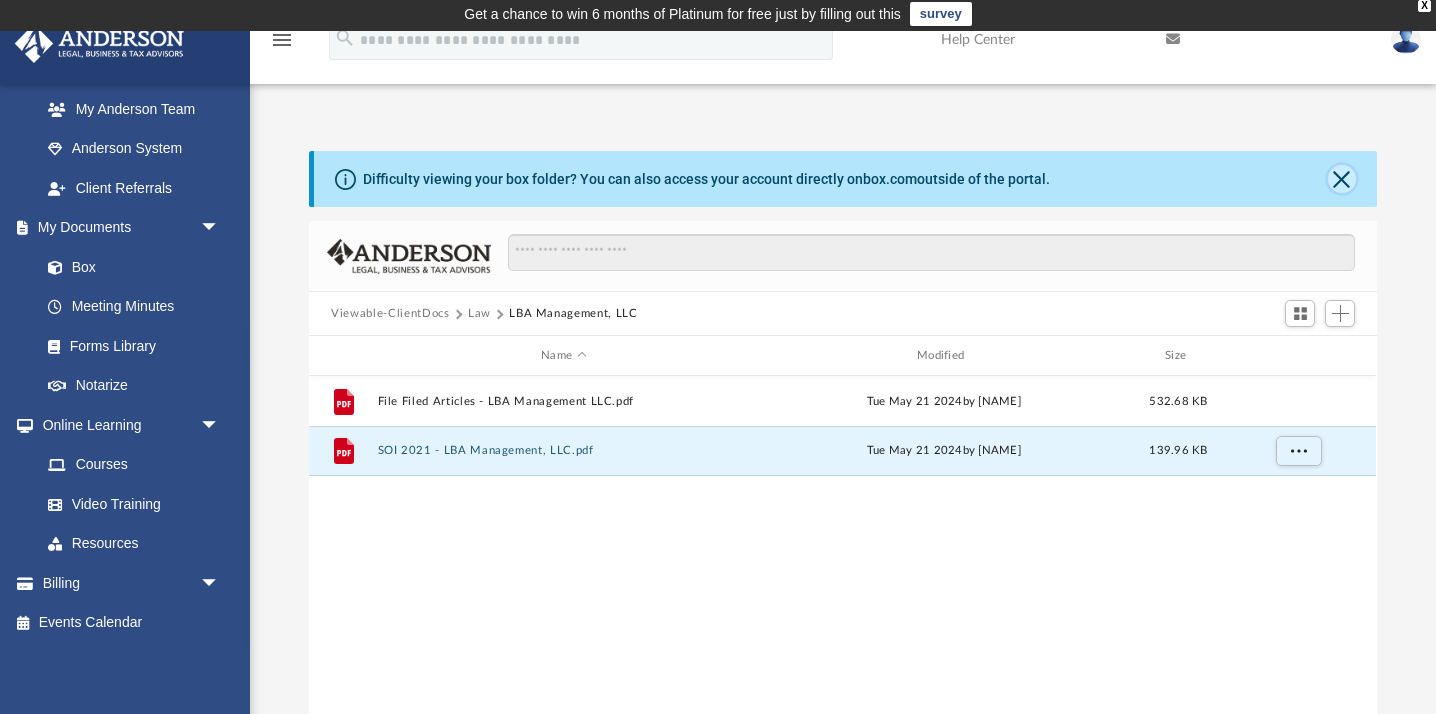 click 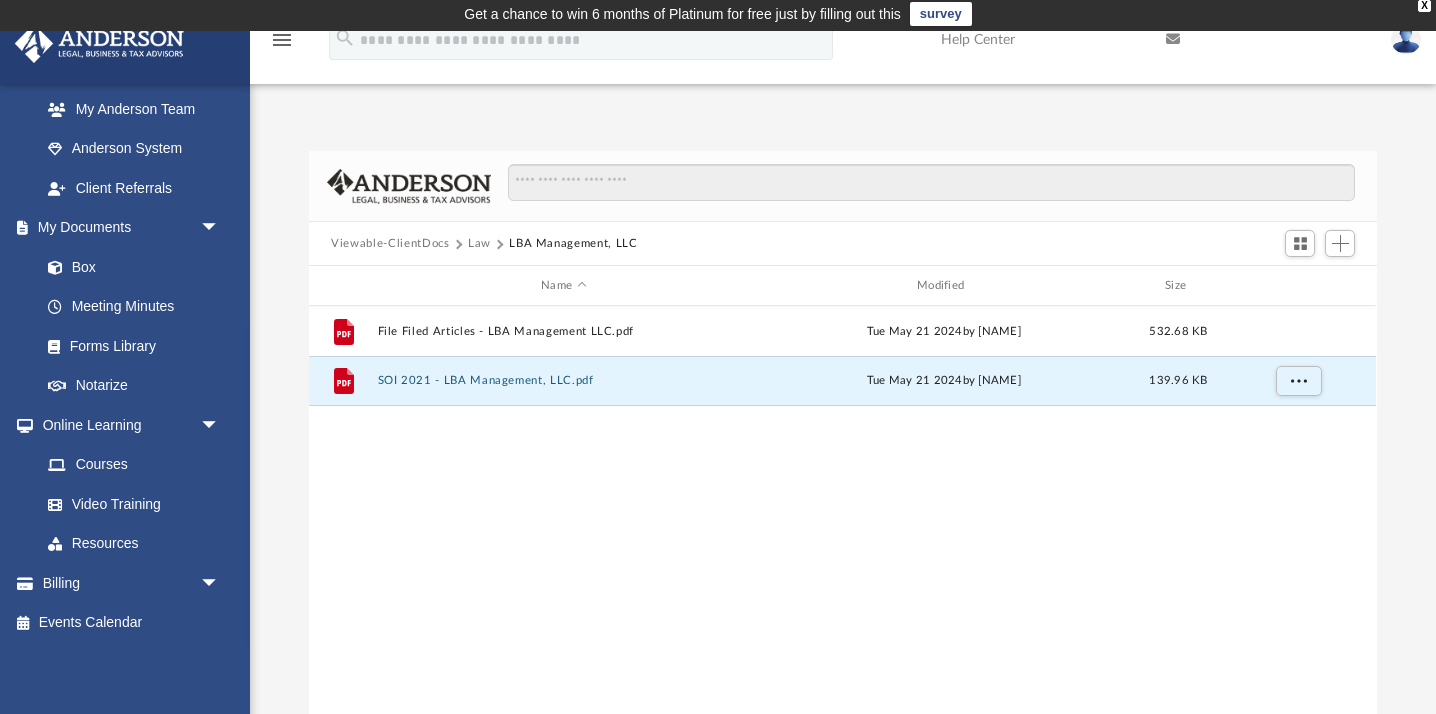 click on "Viewable-ClientDocs" at bounding box center (390, 244) 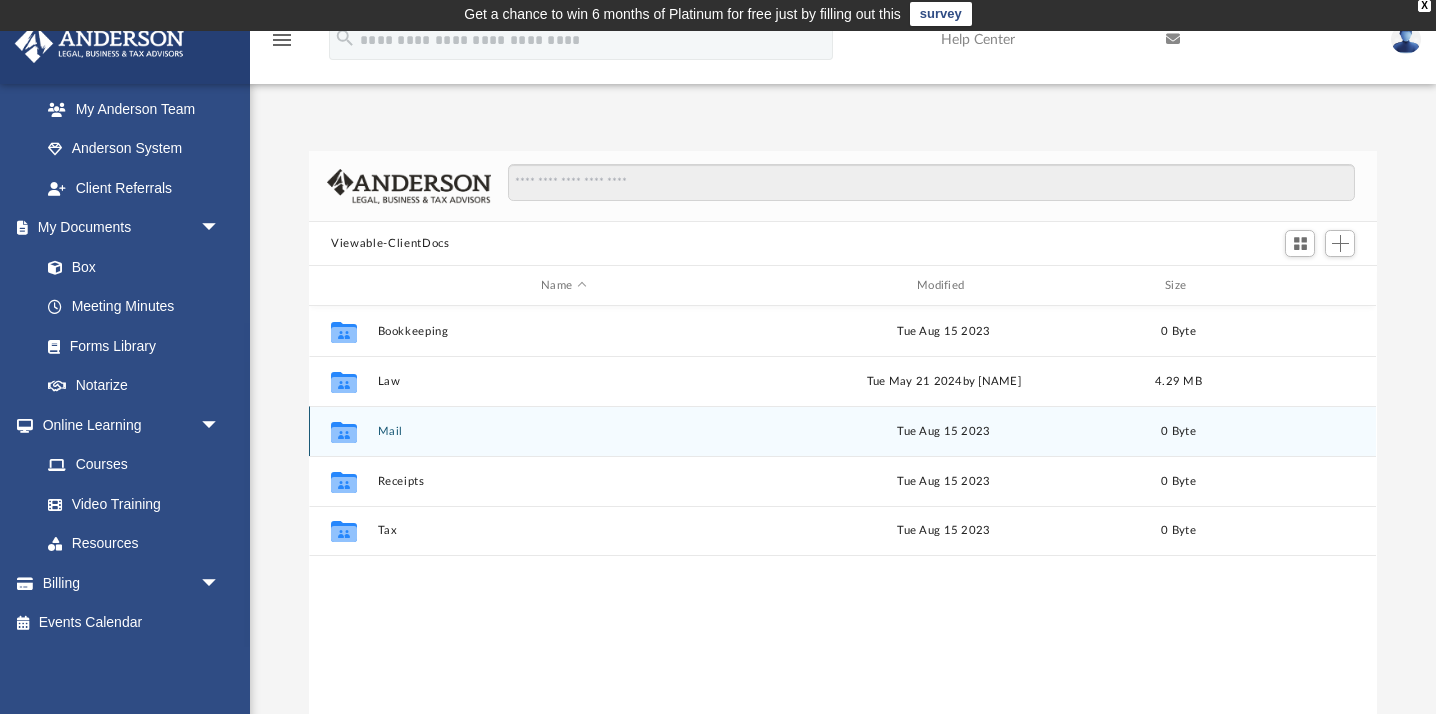 click 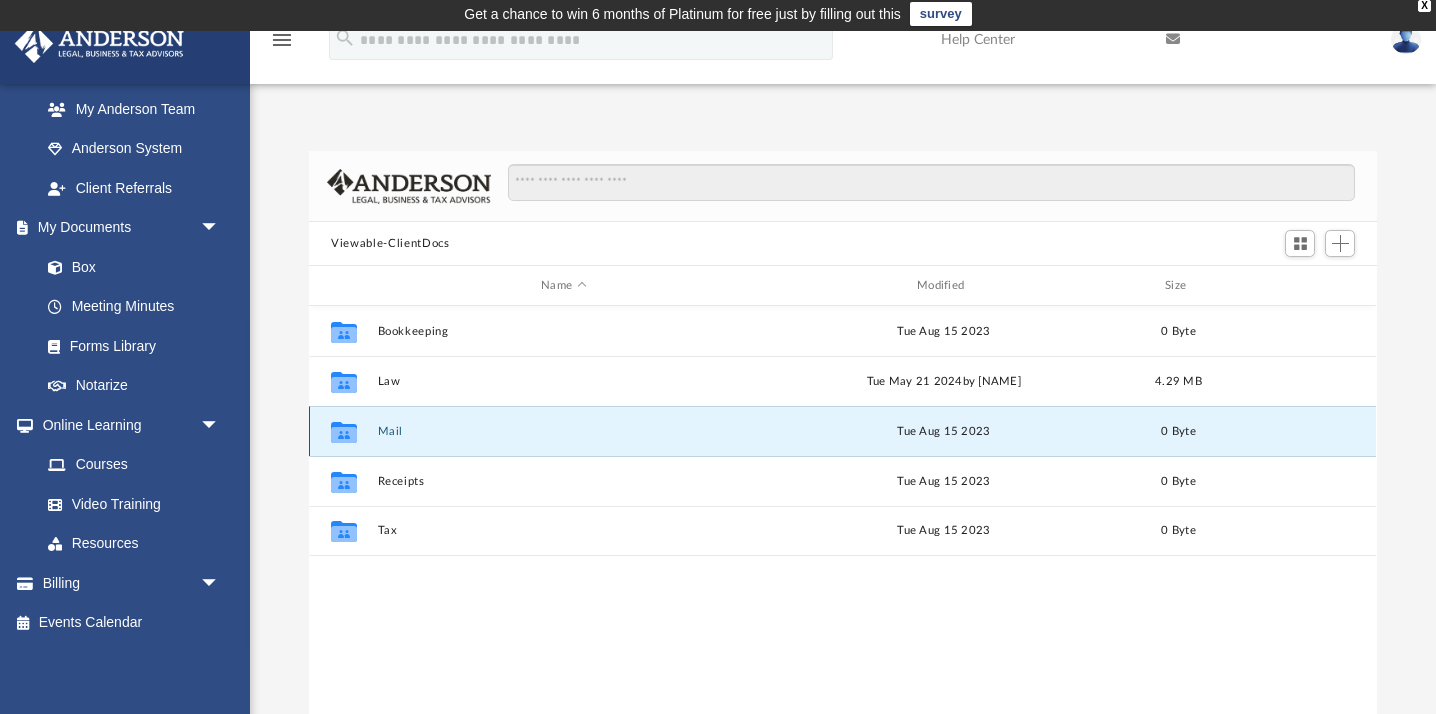 click 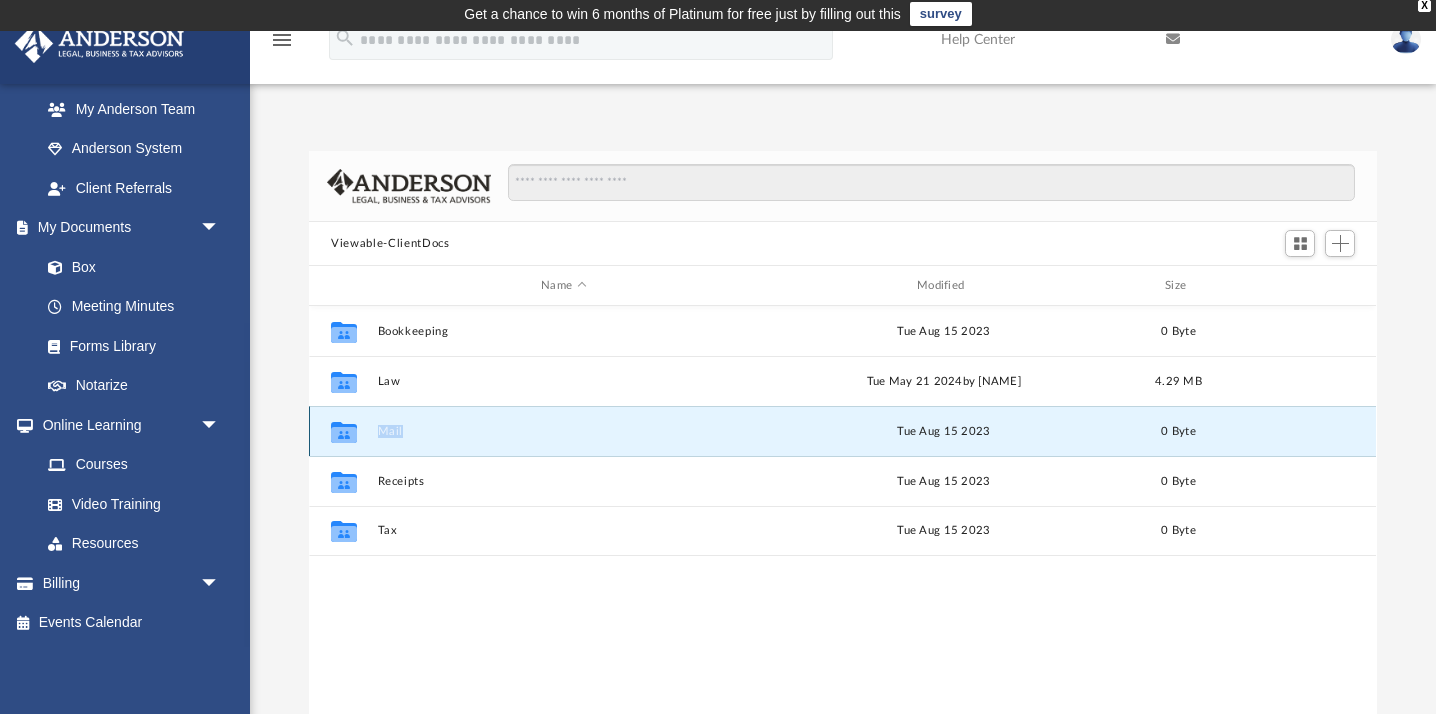 click 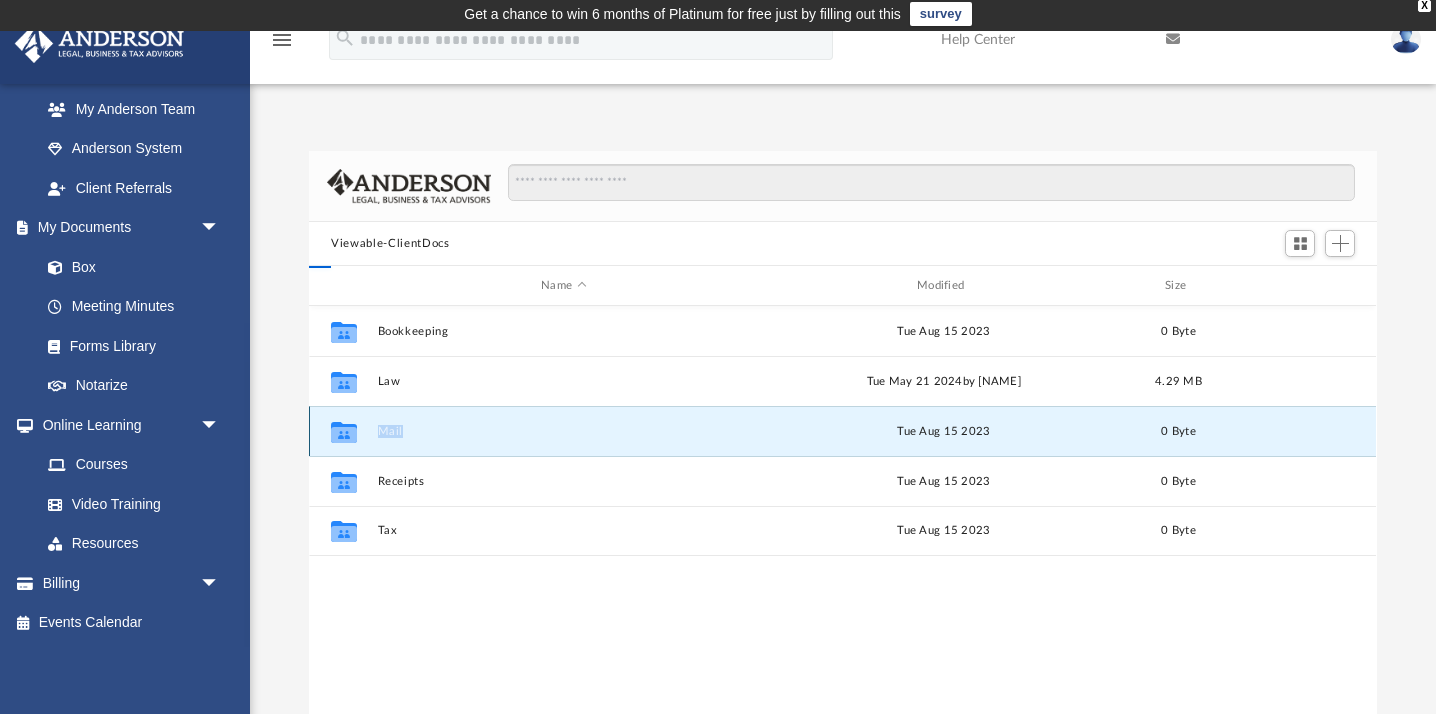 click on "Mail" at bounding box center (564, 431) 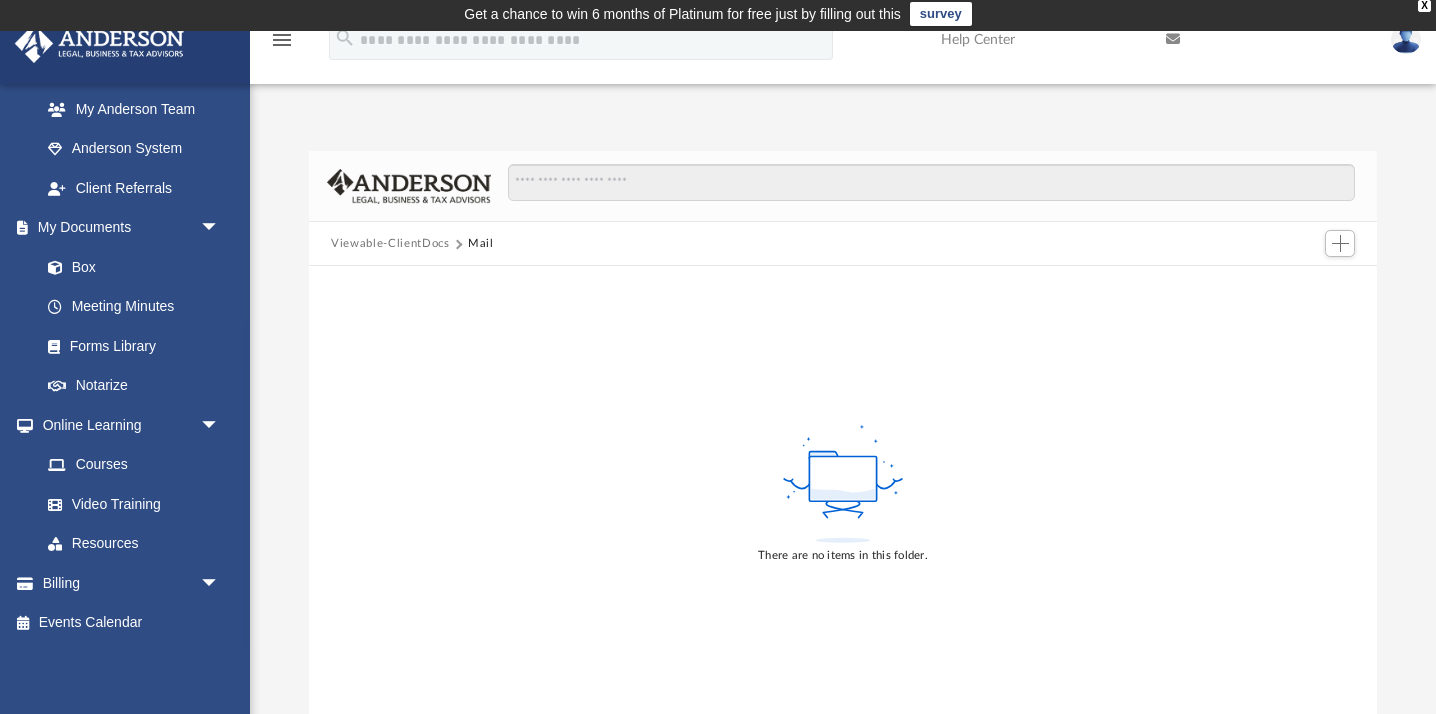click on "Viewable-ClientDocs" at bounding box center (390, 244) 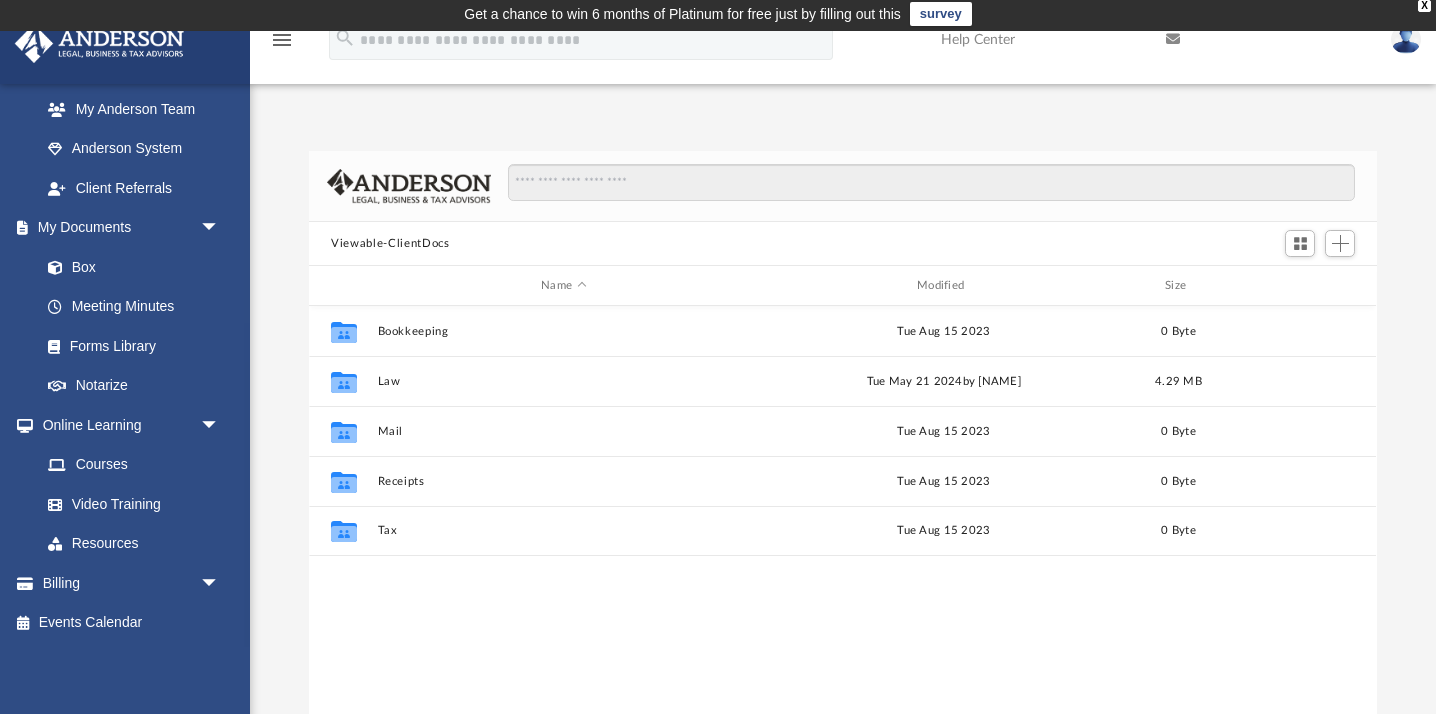 scroll, scrollTop: 0, scrollLeft: 0, axis: both 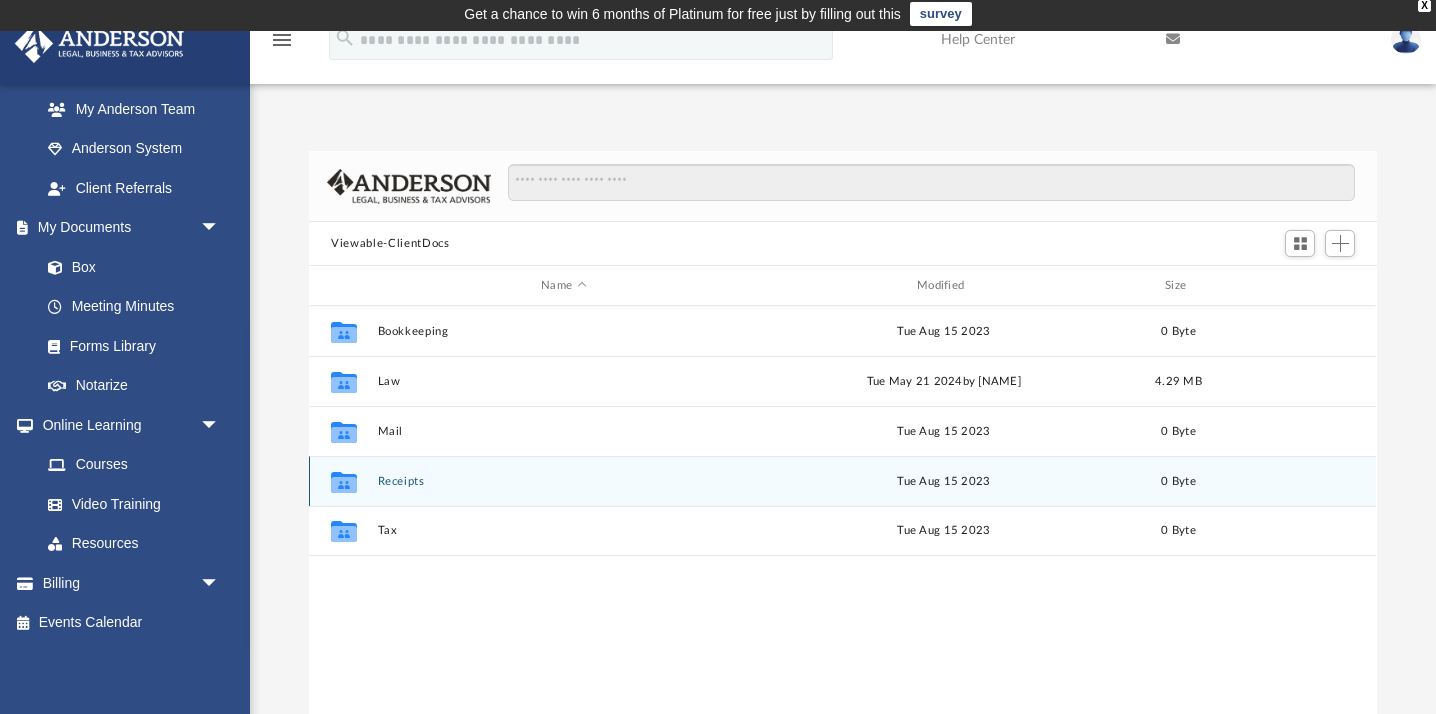 click 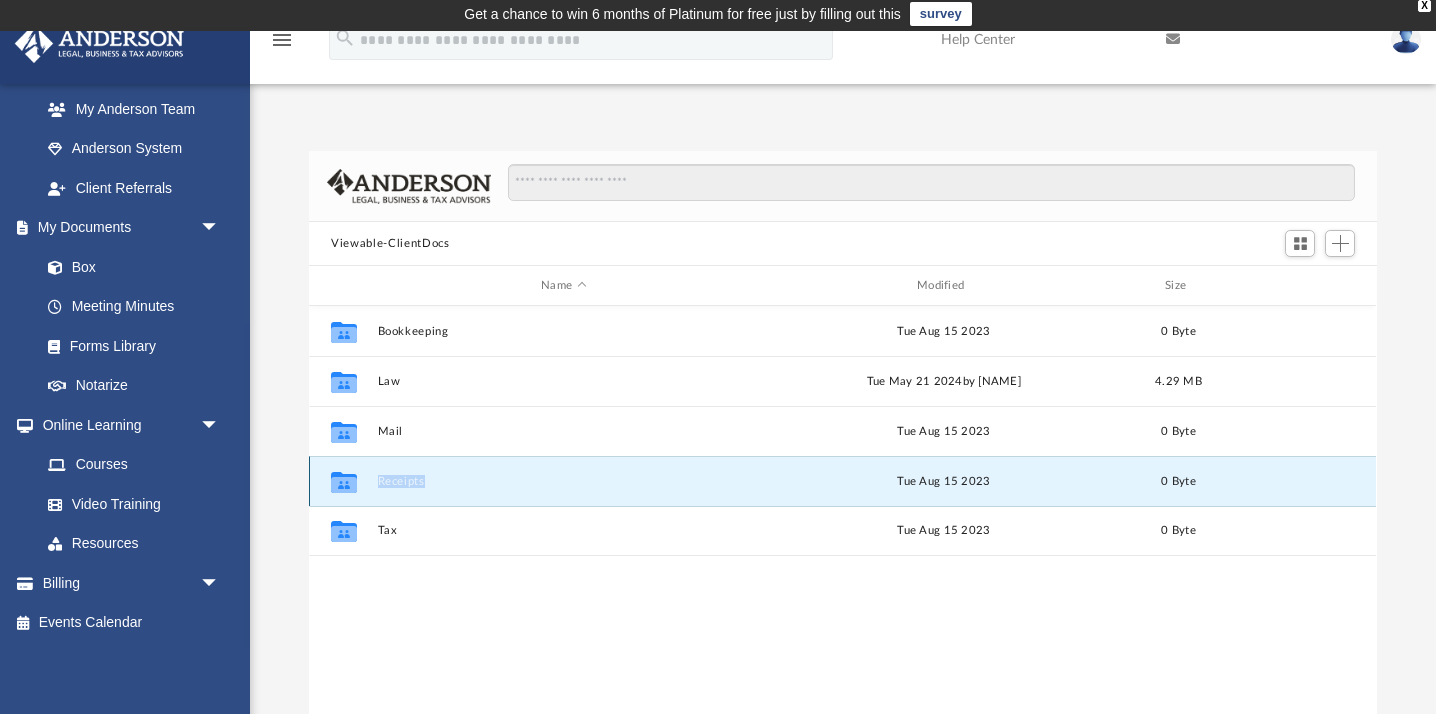 click 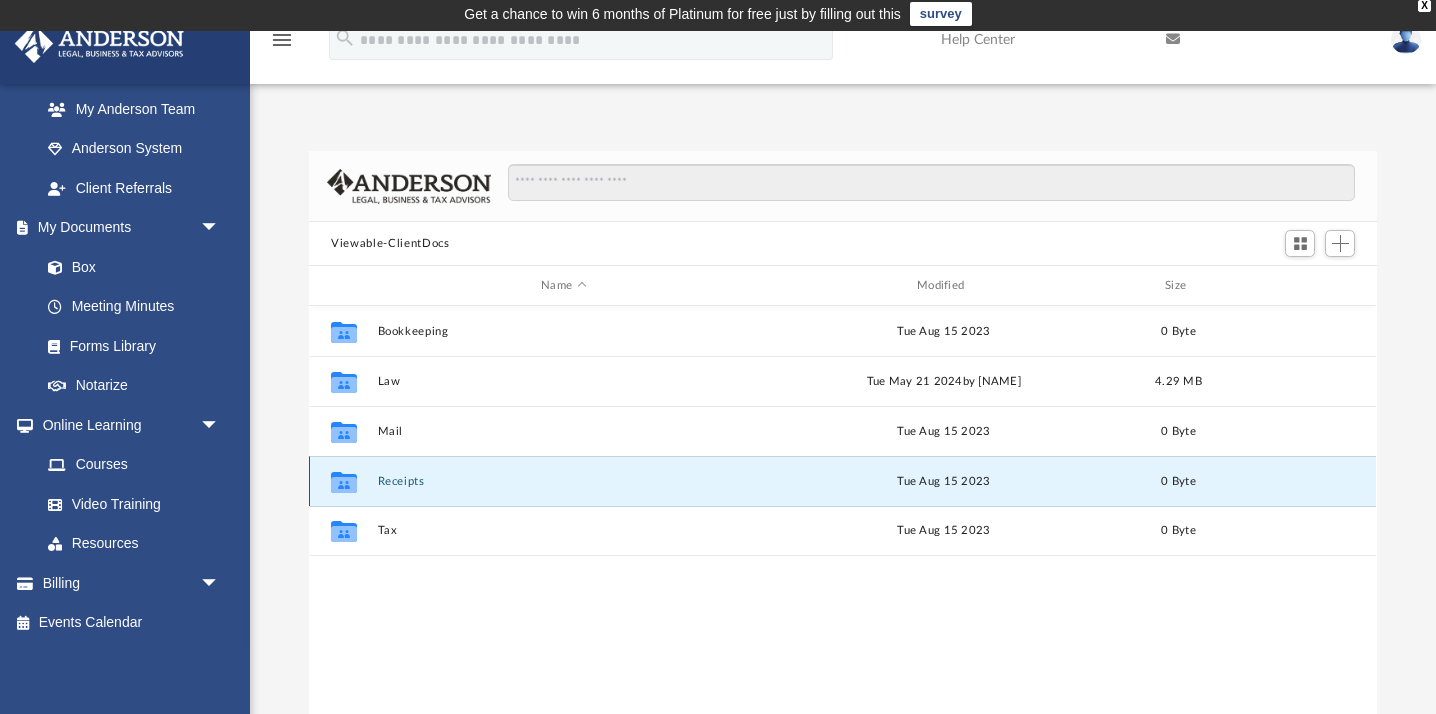 click 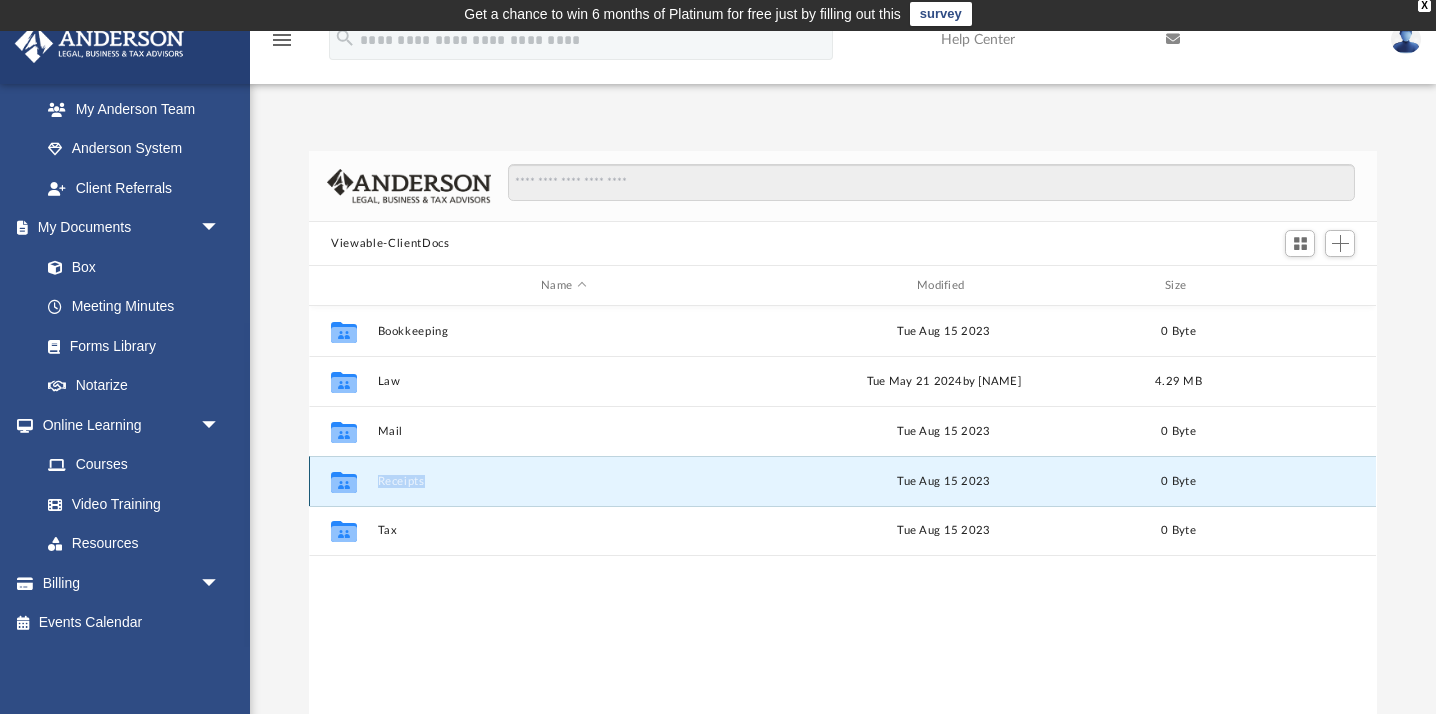 click 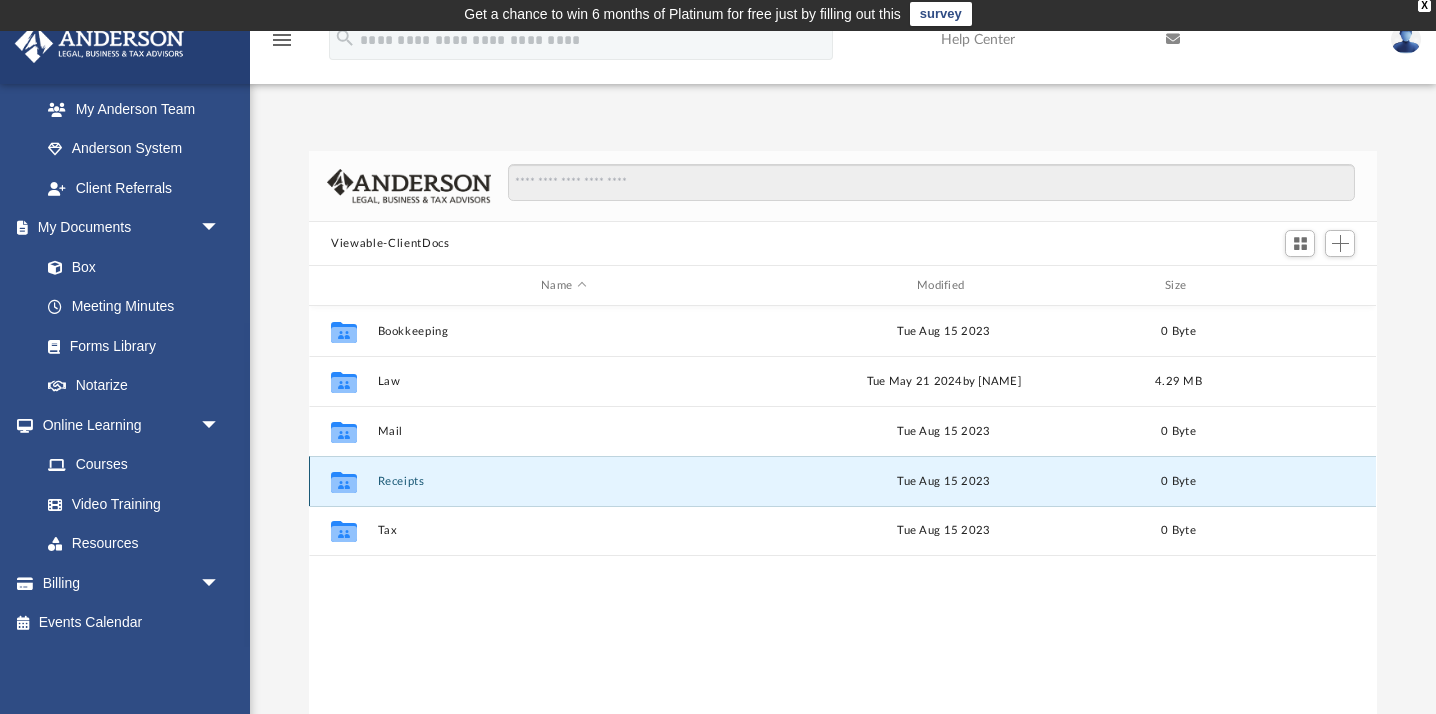 click on "Collaborated Folder Receipts Tue Aug 15 2023 0 Byte" at bounding box center (842, 481) 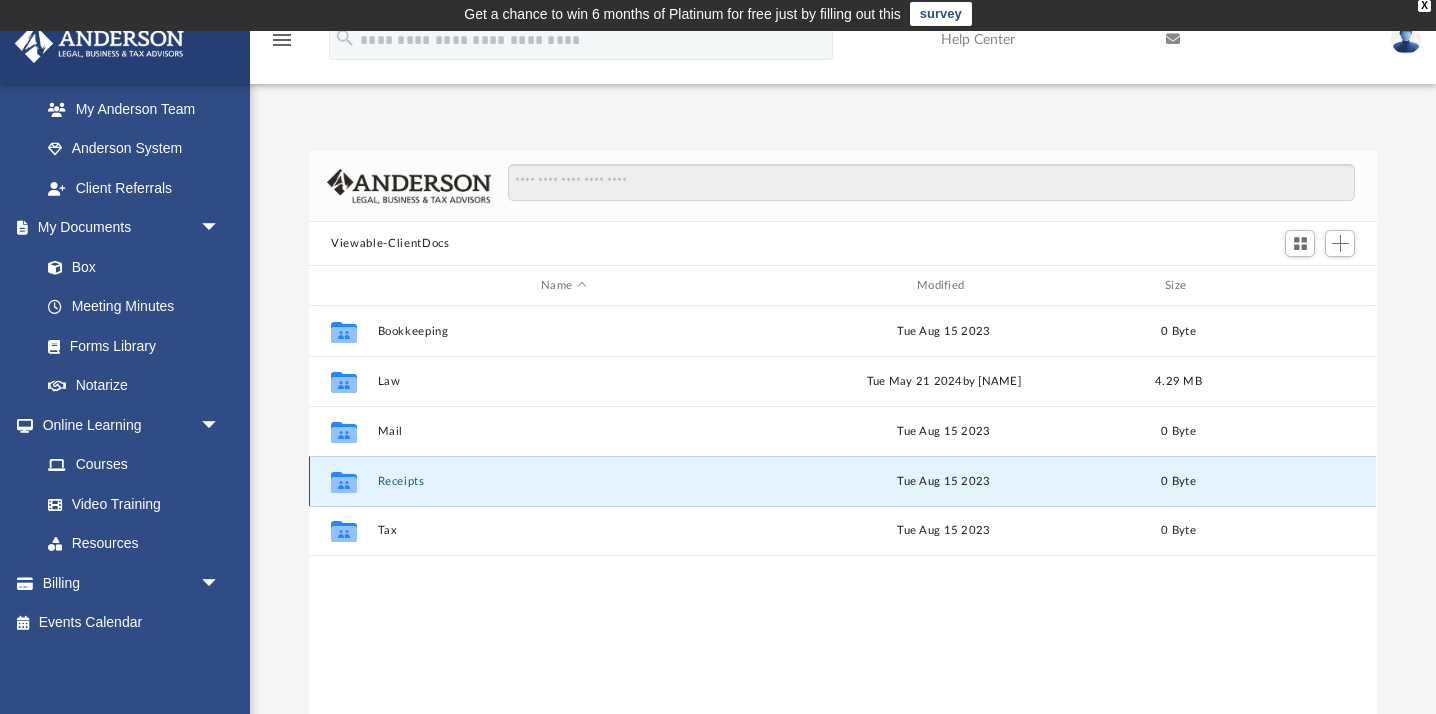 click on "Collaborated Folder Receipts Tue Aug 15 2023 0 Byte" at bounding box center (842, 481) 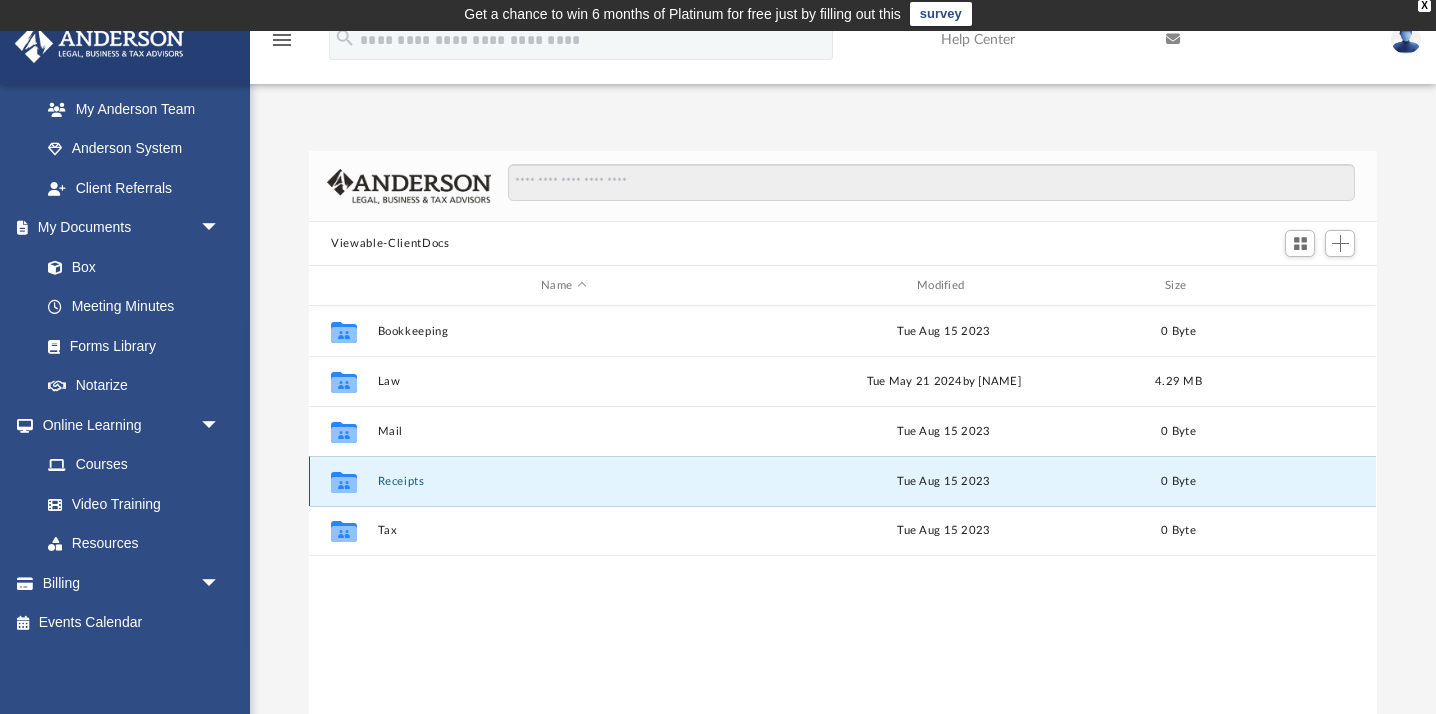 click on "Collaborated Folder Receipts Tue Aug 15 2023 0 Byte" at bounding box center (842, 481) 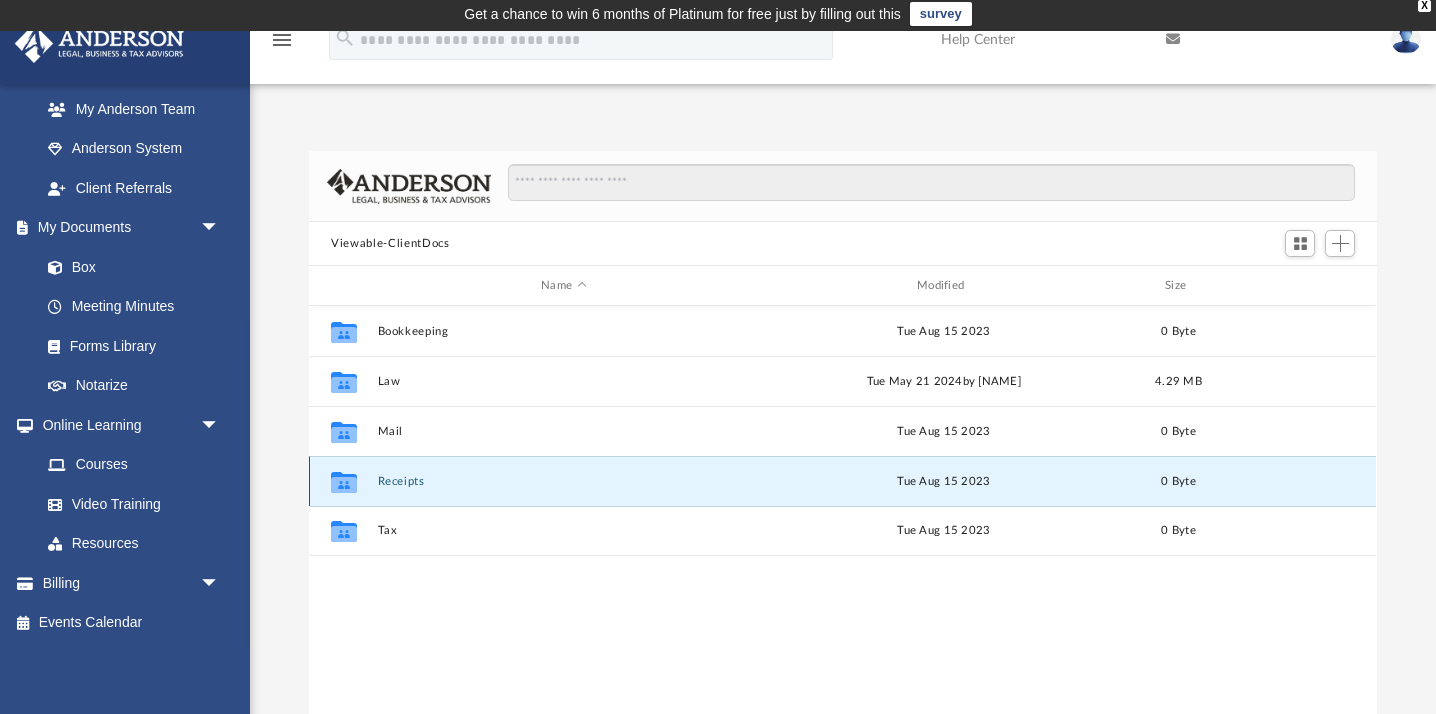 click on "Collaborated Folder Receipts Tue Aug 15 2023 0 Byte" at bounding box center [842, 481] 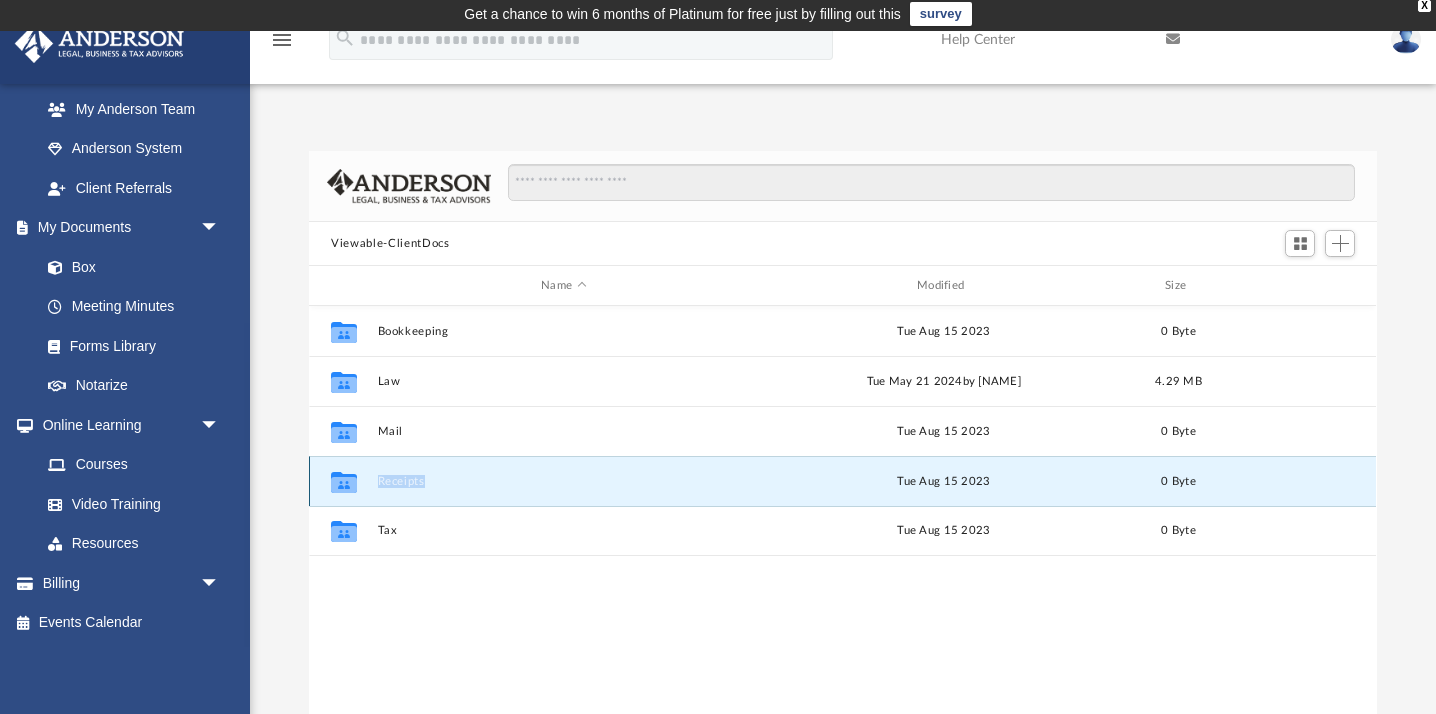 click 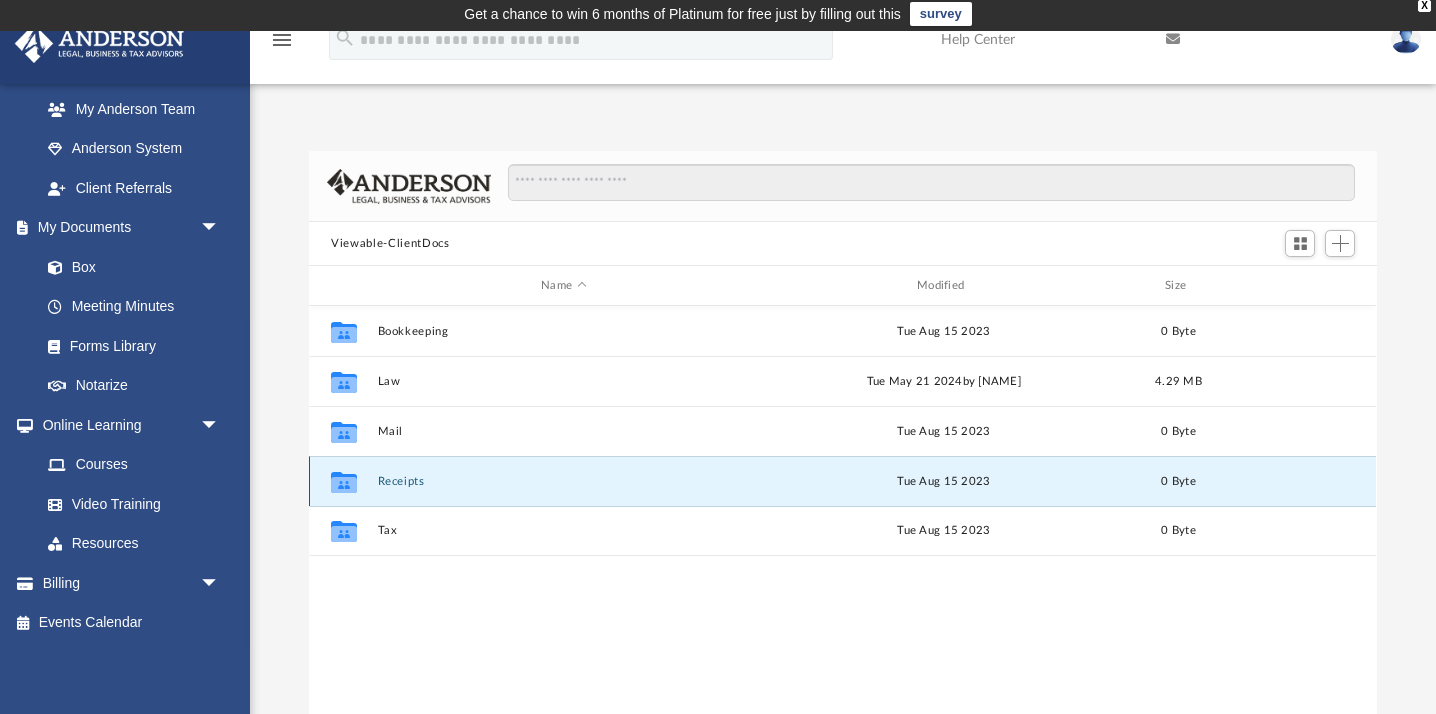 click 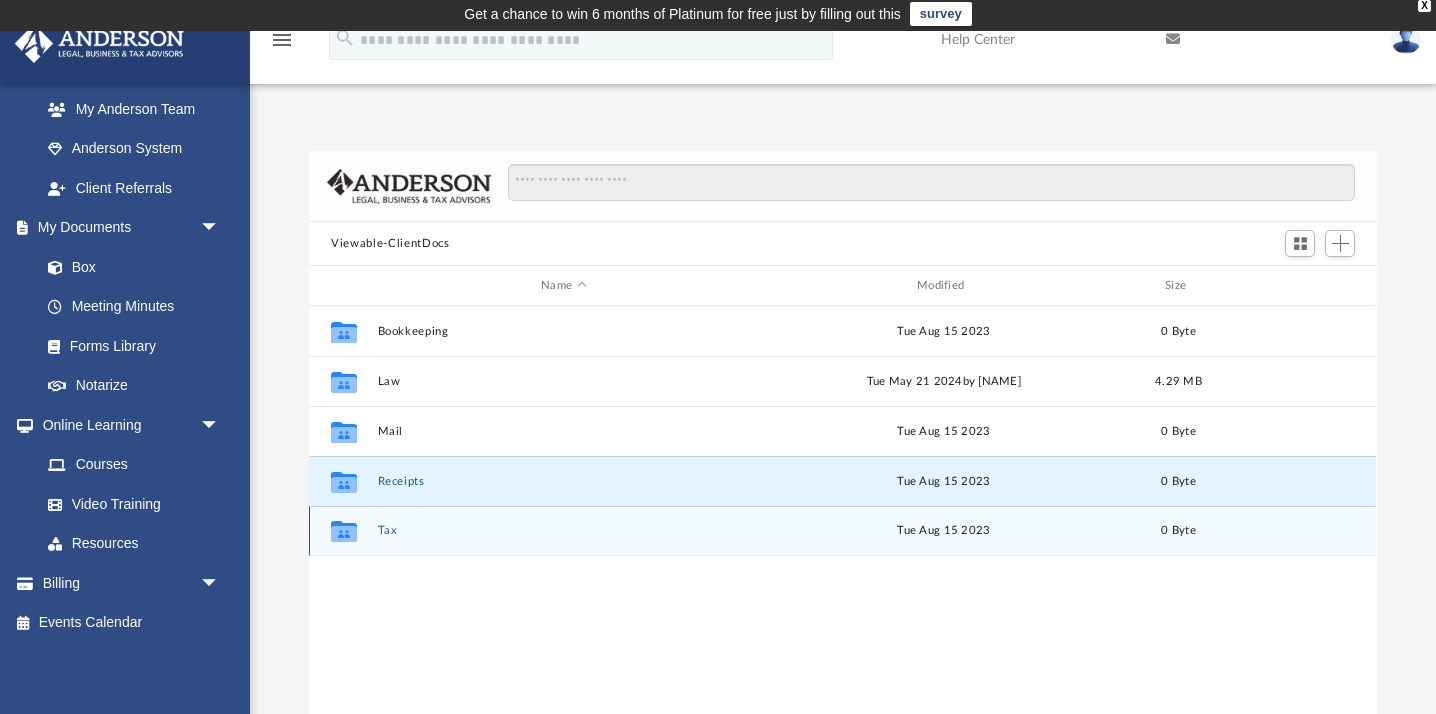 click 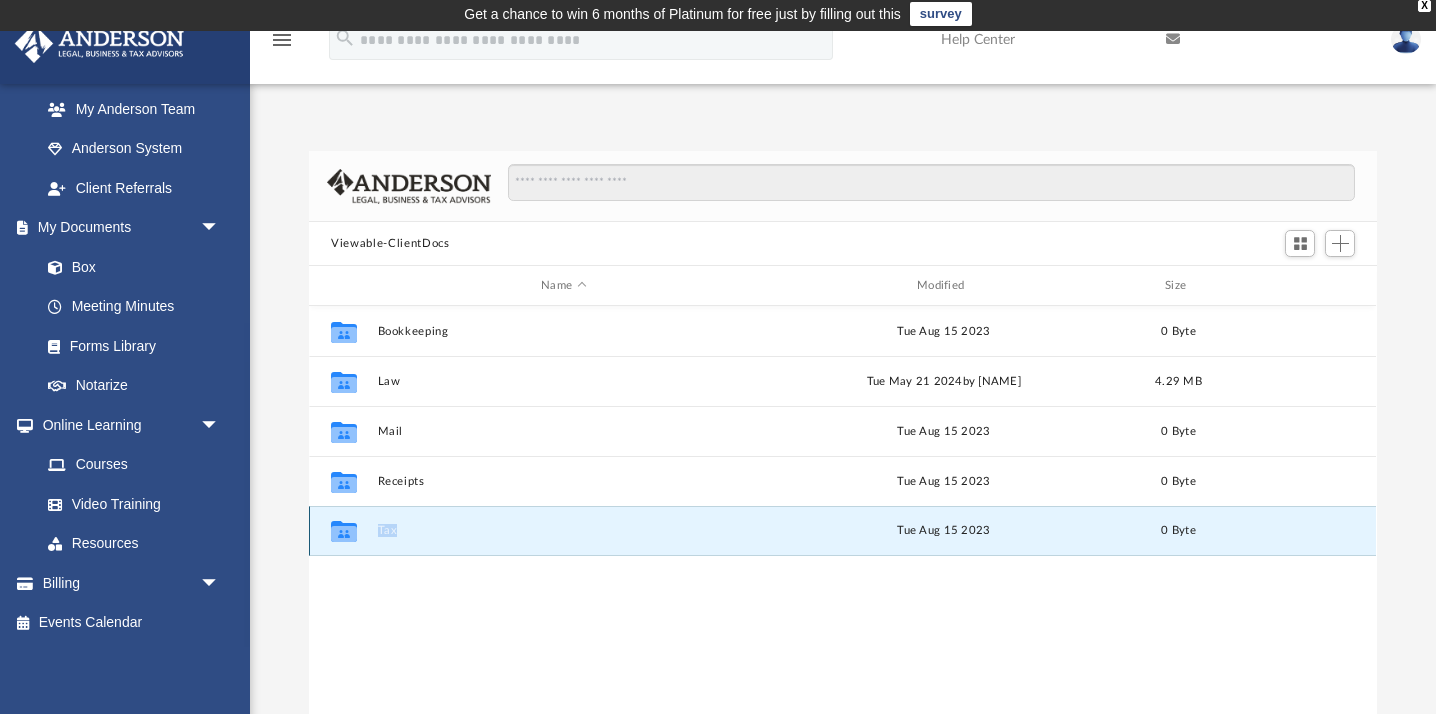 click 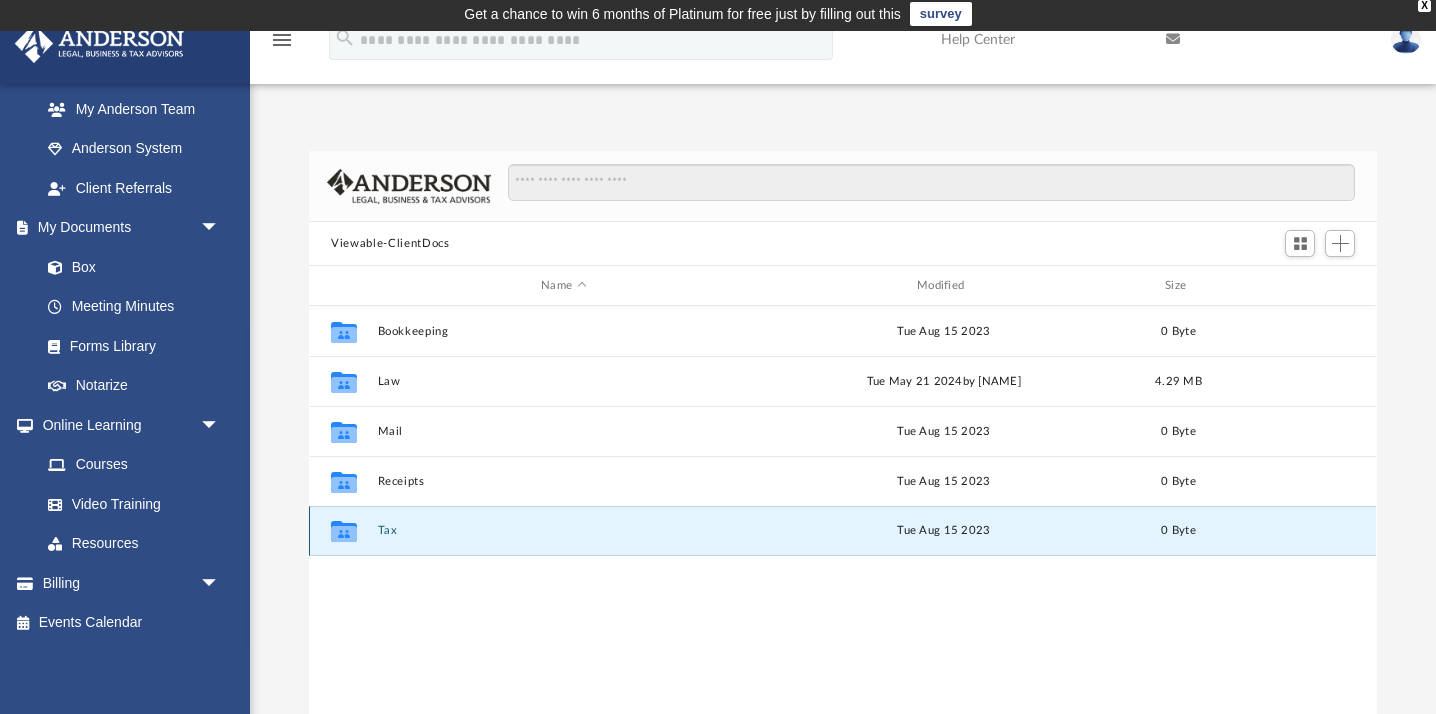 click 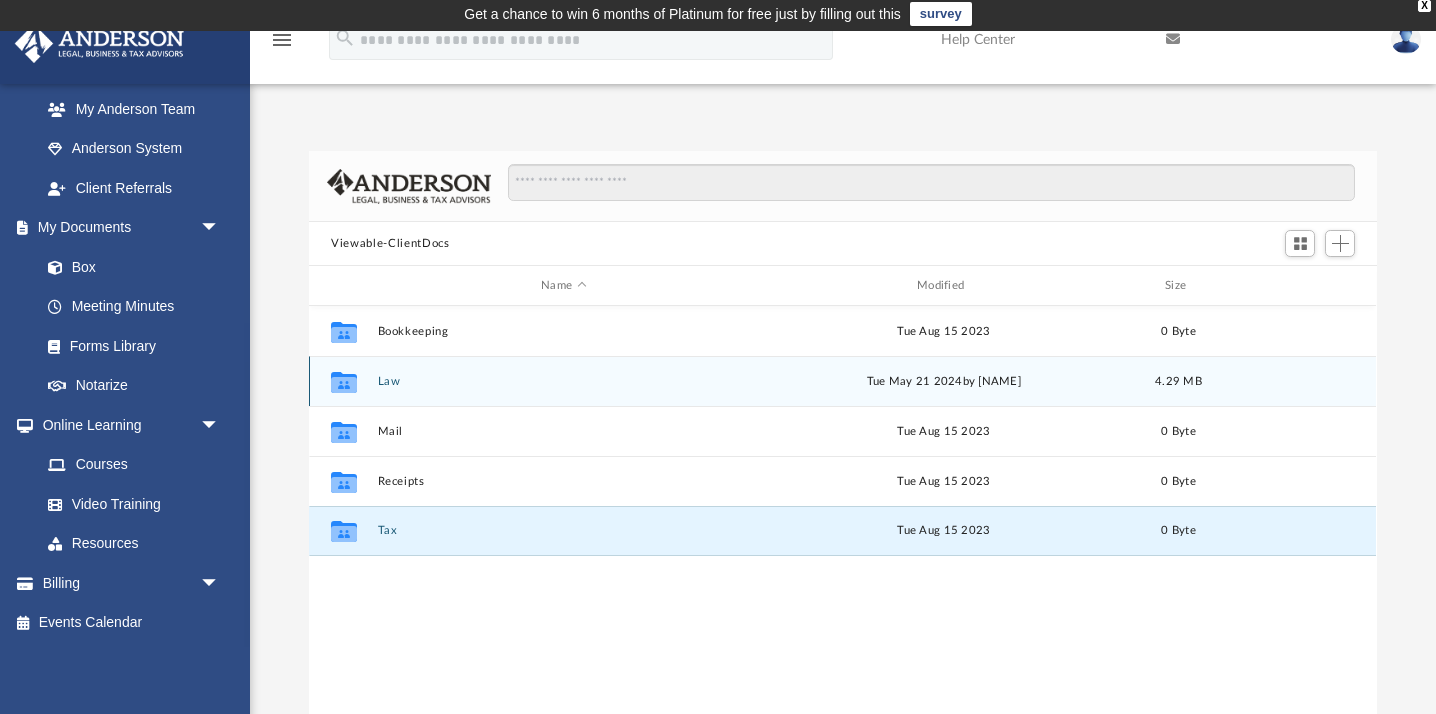 click on "Law" at bounding box center [564, 381] 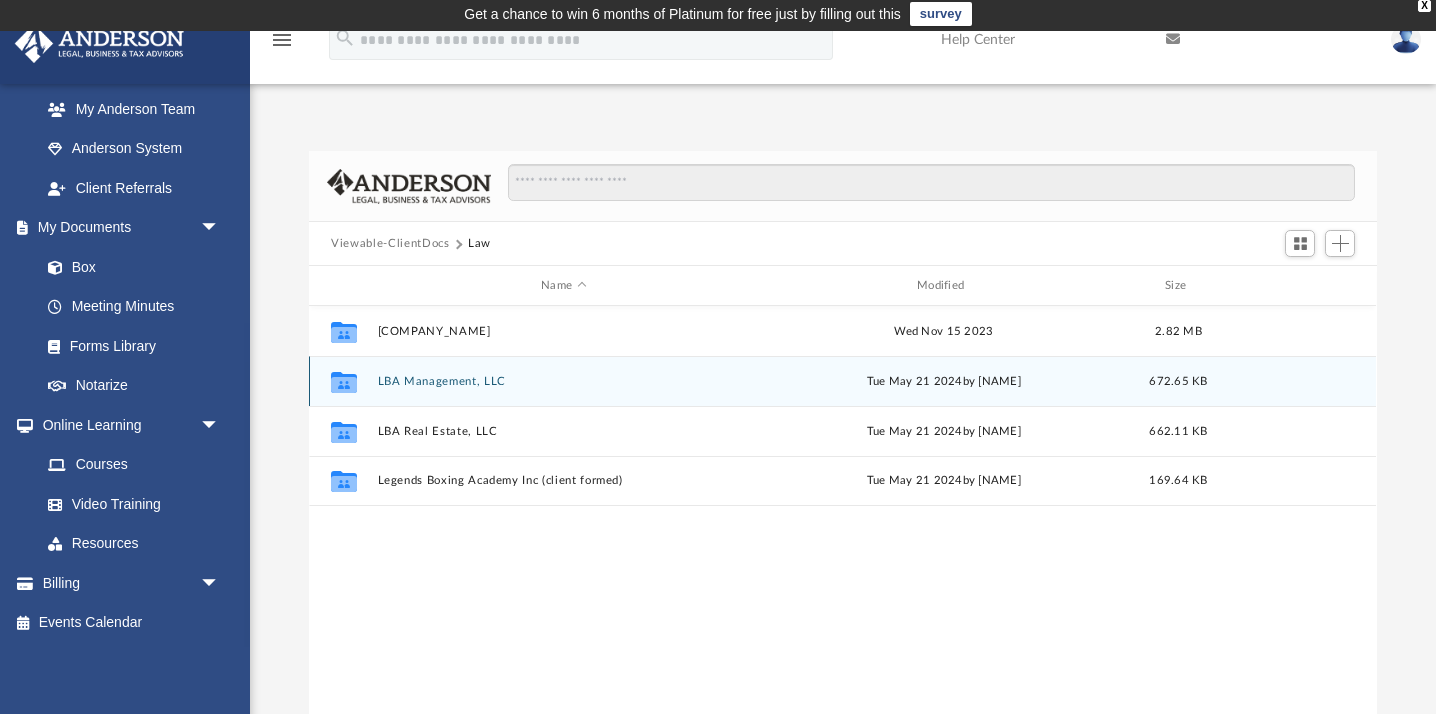 click on "LBA Management, LLC" at bounding box center [564, 381] 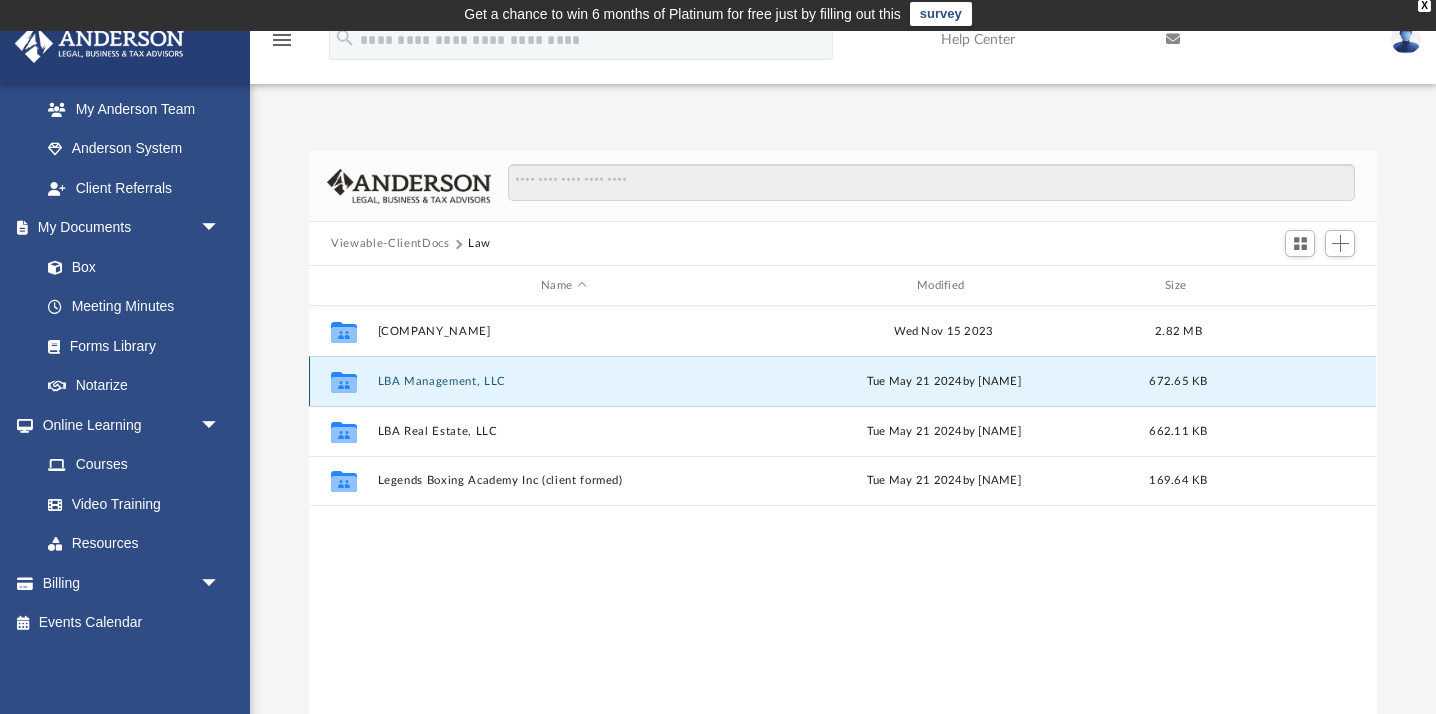 click on "LBA Management, LLC" at bounding box center [564, 381] 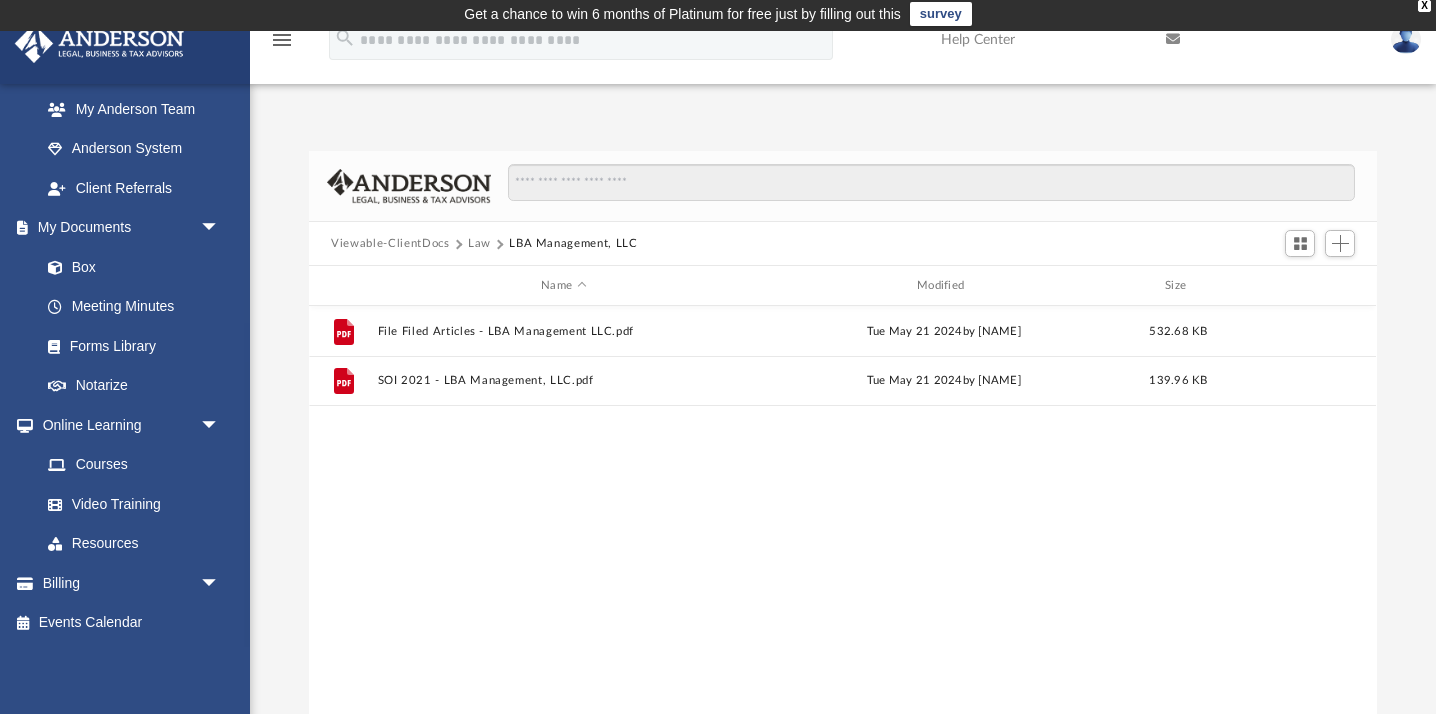 click on "Viewable-ClientDocs" at bounding box center [390, 244] 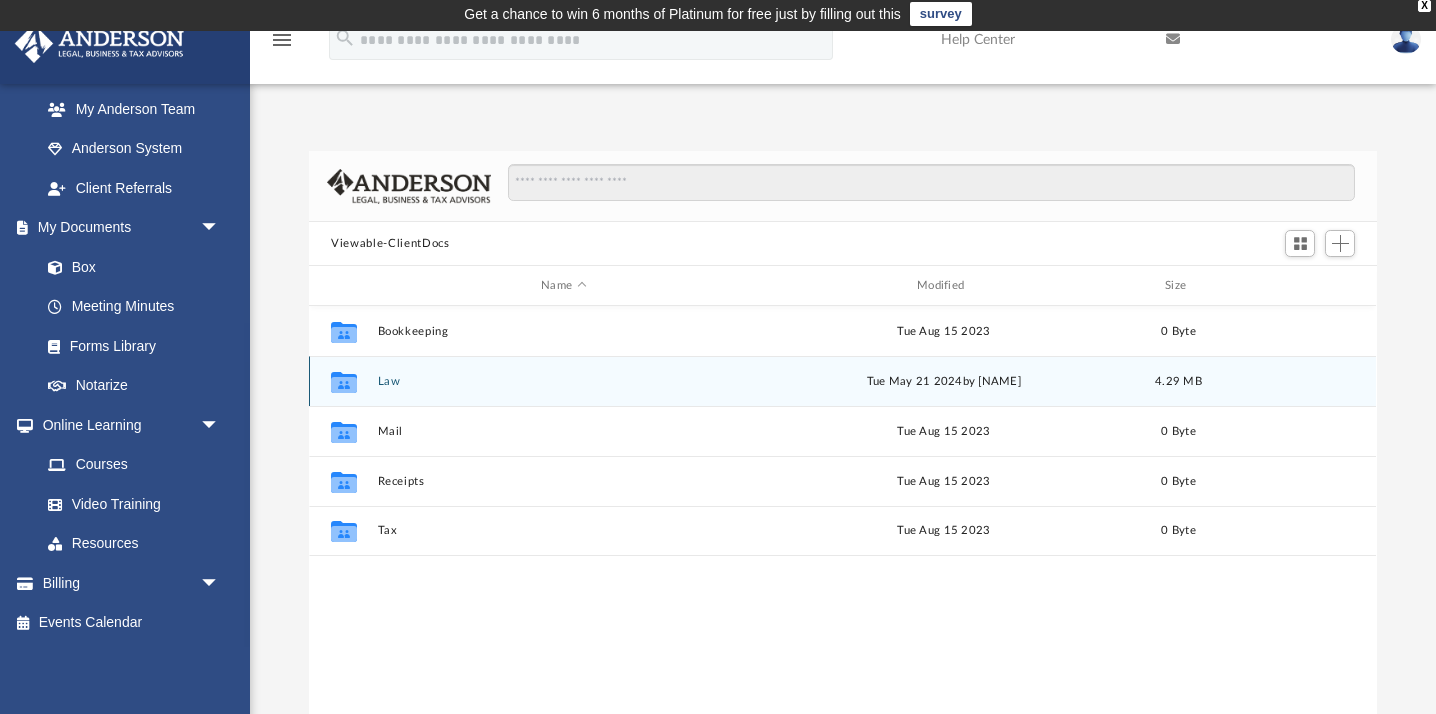 click on "Law" at bounding box center [564, 381] 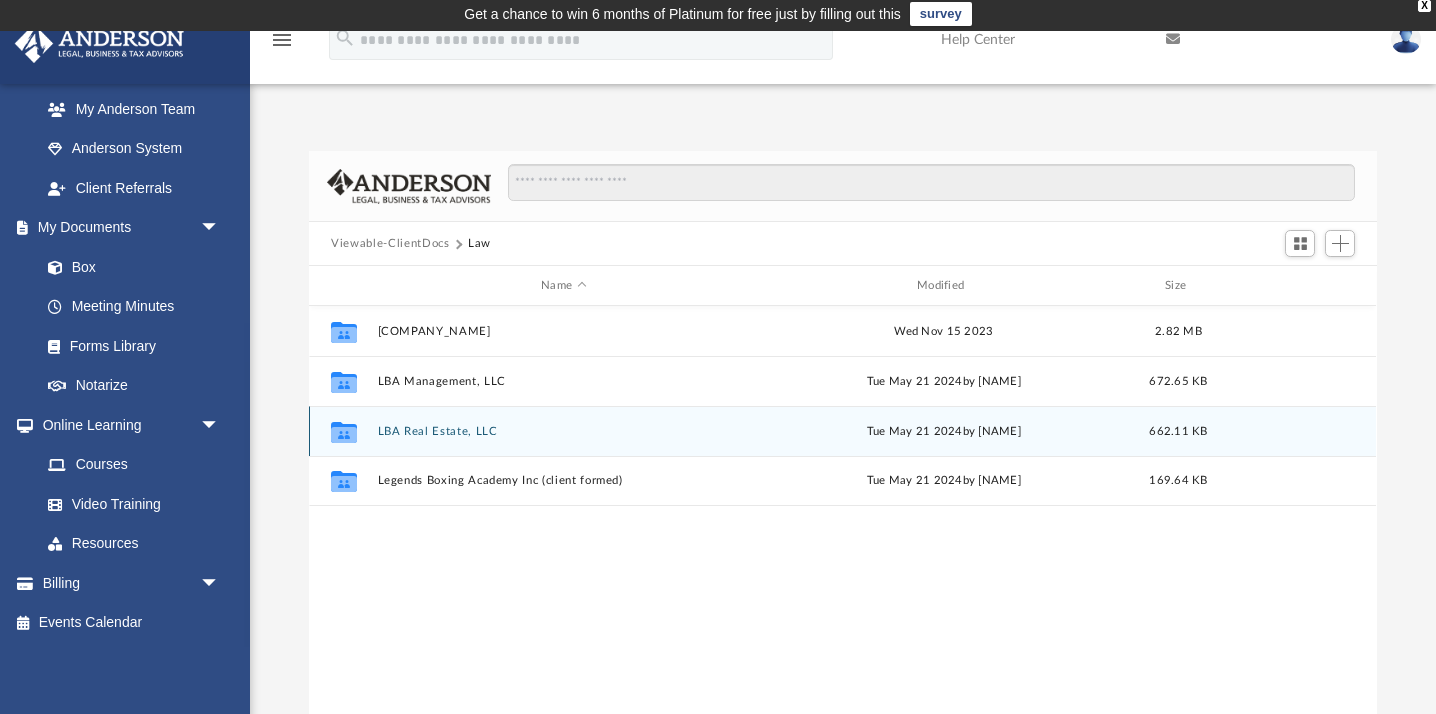 click on "Collaborated Folder LBA Real Estate, LLC Tue May 21 2024 by [NAME] 662.11 KB" at bounding box center (842, 431) 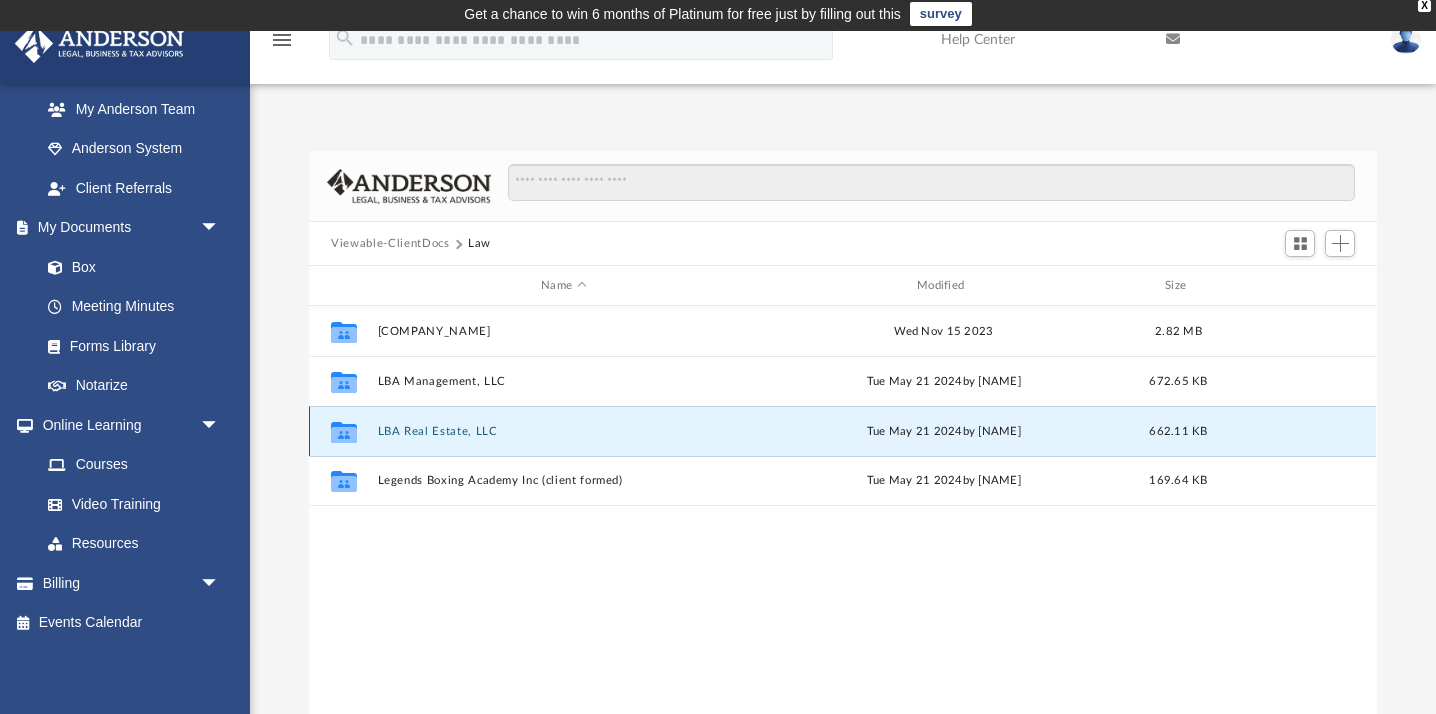 click on "Collaborated Folder LBA Real Estate, LLC Tue May 21 2024 by [NAME] 662.11 KB" at bounding box center [842, 431] 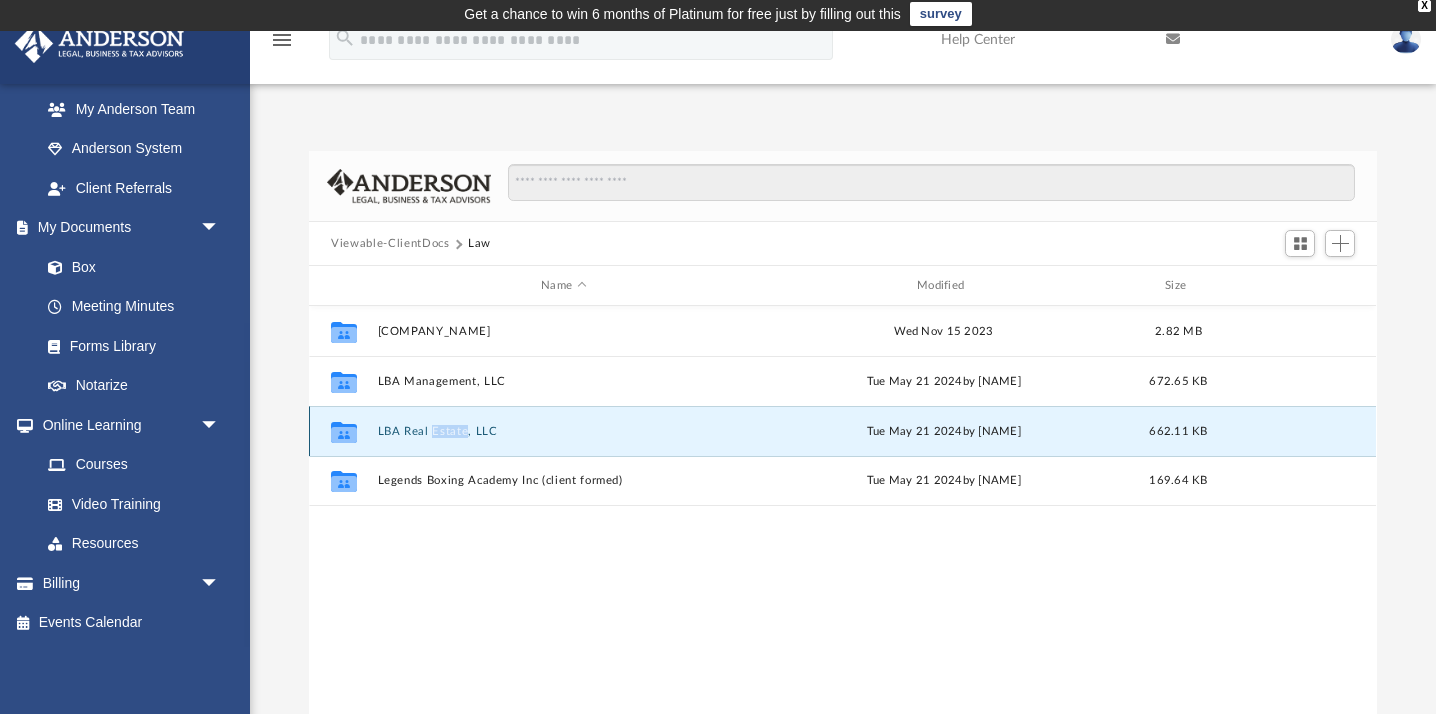 click on "Collaborated Folder LBA Real Estate, LLC Tue May 21 2024 by [NAME] 662.11 KB" at bounding box center (842, 431) 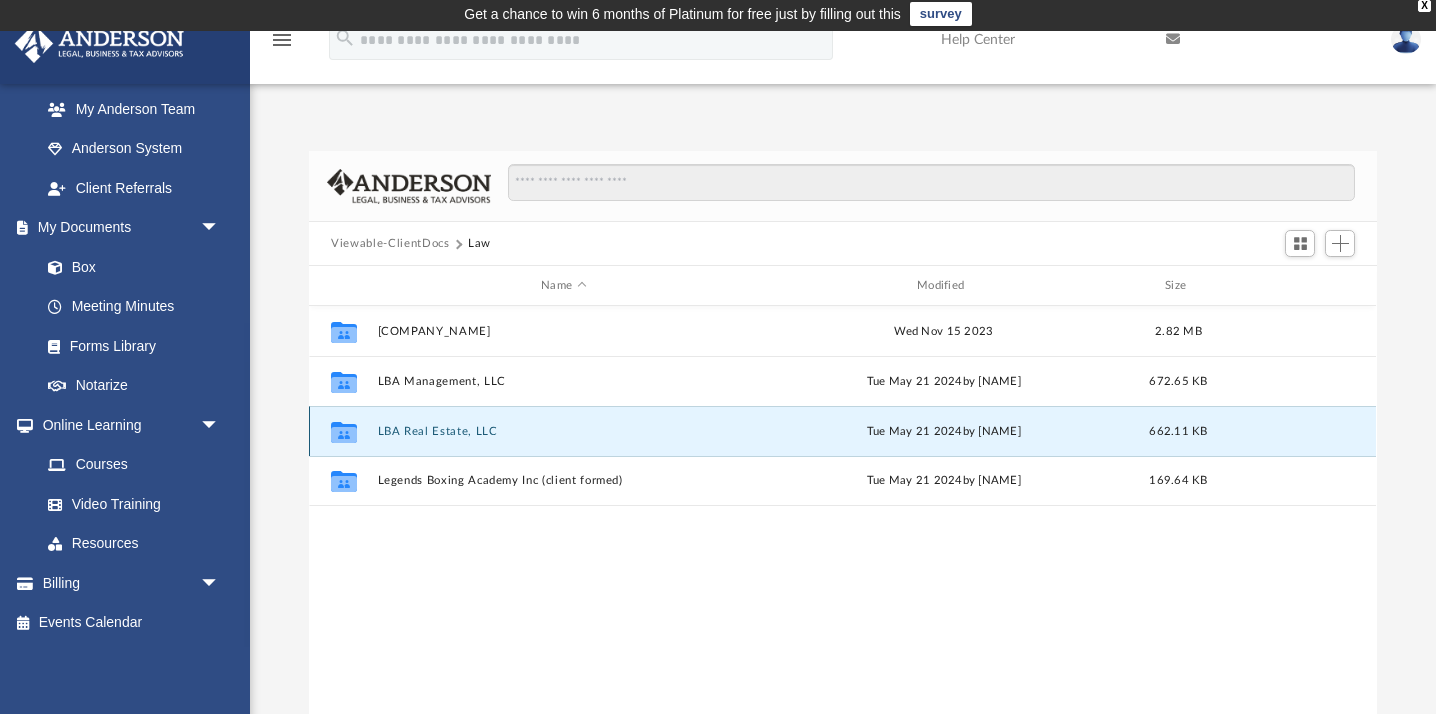 click on "Collaborated Folder LBA Real Estate, LLC Tue May 21 2024 by [NAME] 662.11 KB" at bounding box center [842, 431] 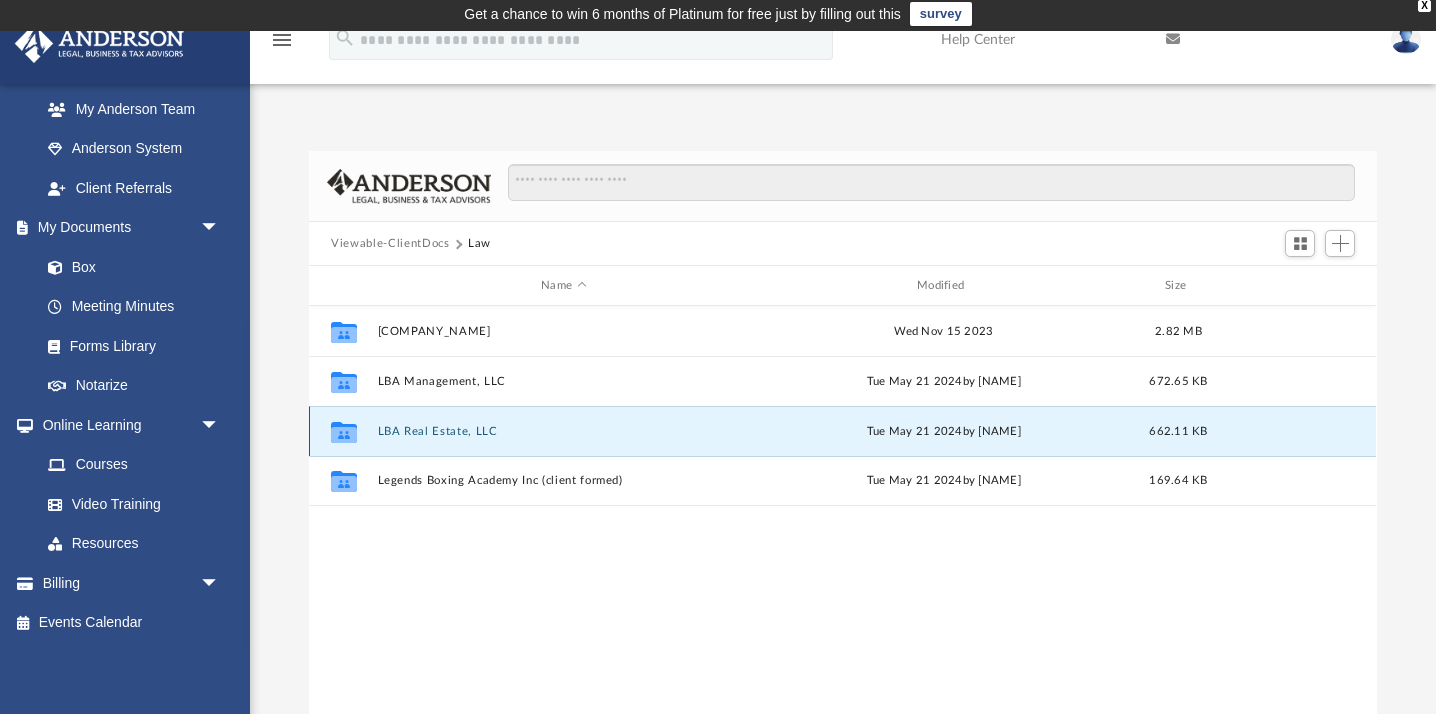 click on "Collaborated Folder LBA Real Estate, LLC Tue May 21 2024 by [NAME] 662.11 KB" at bounding box center (842, 431) 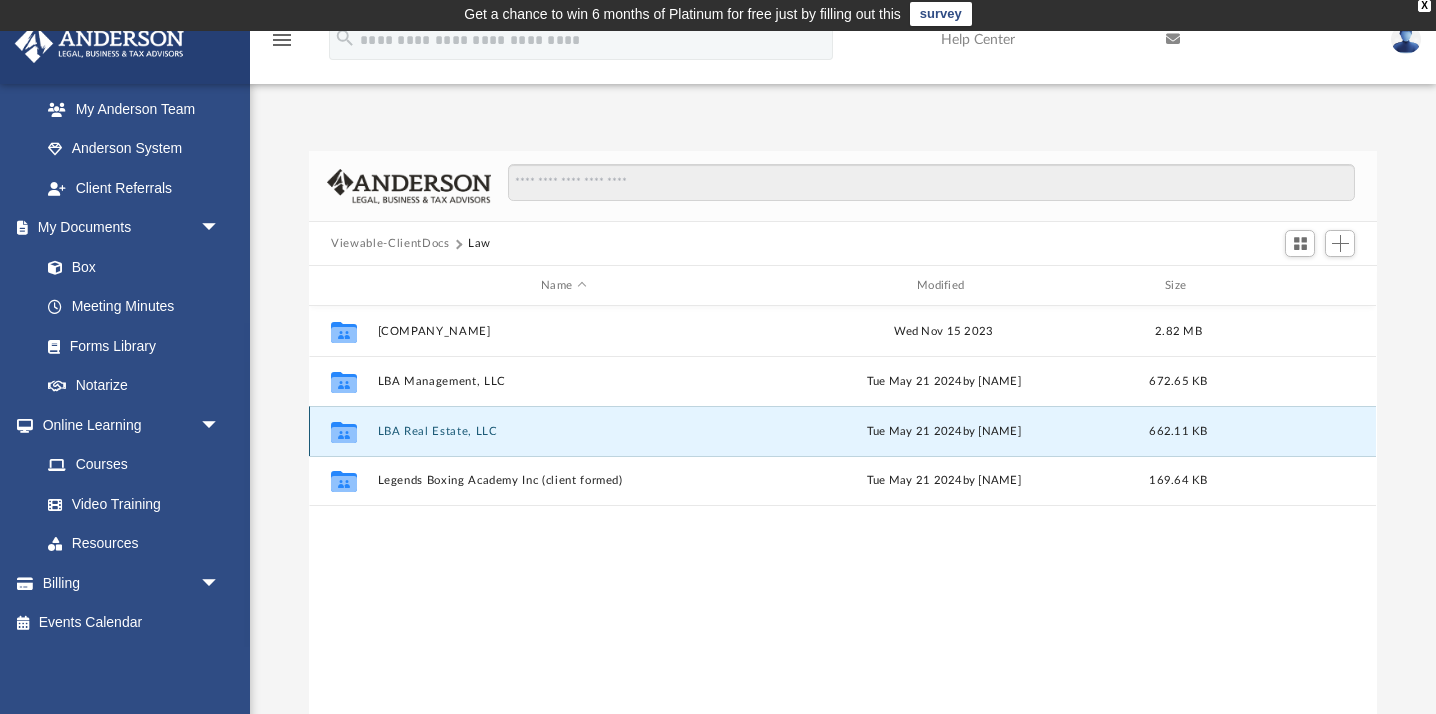 click 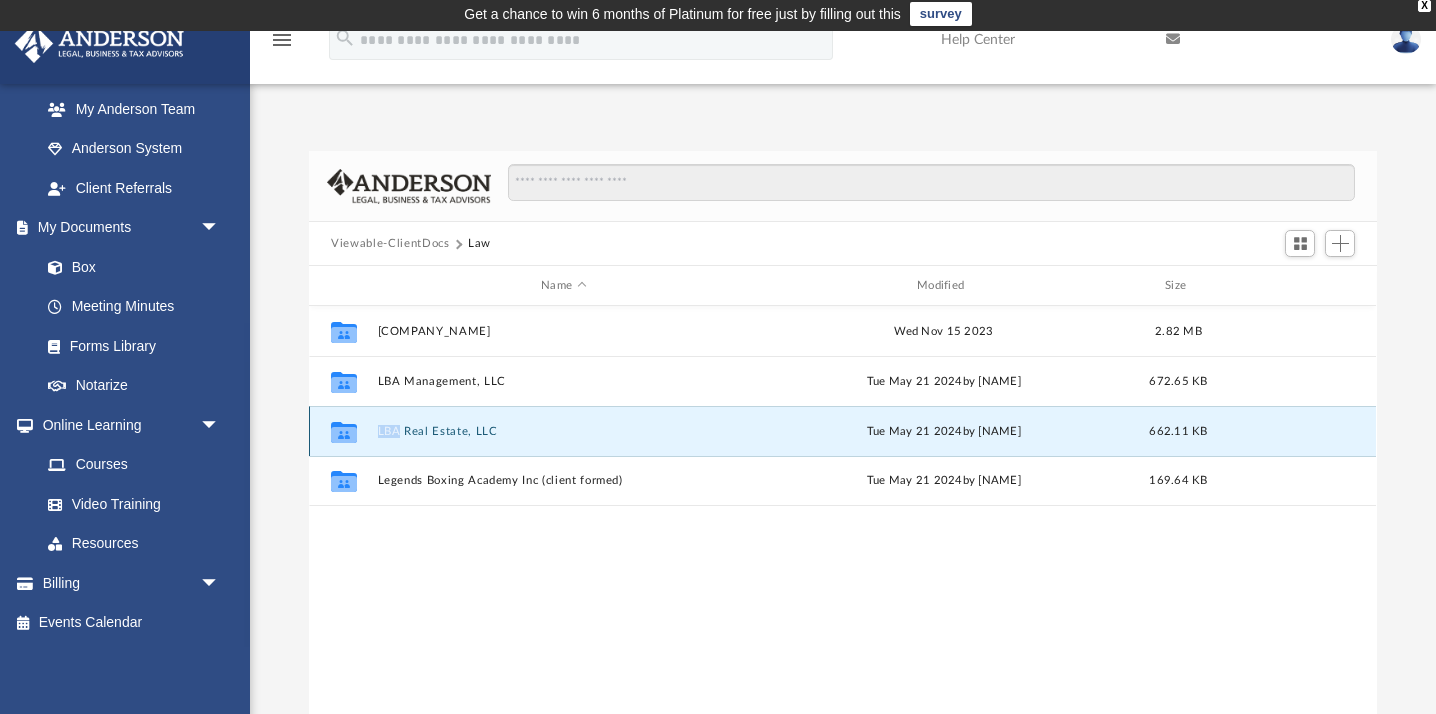 click 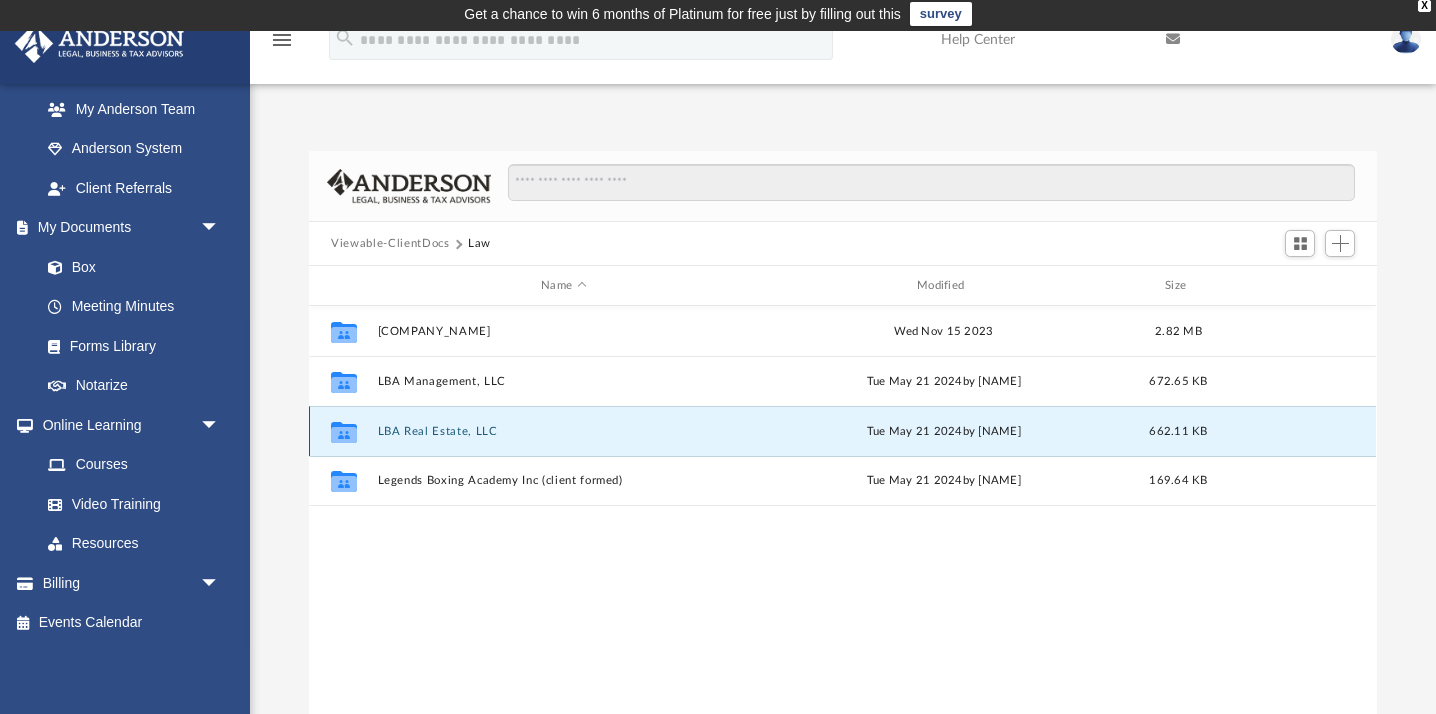 click 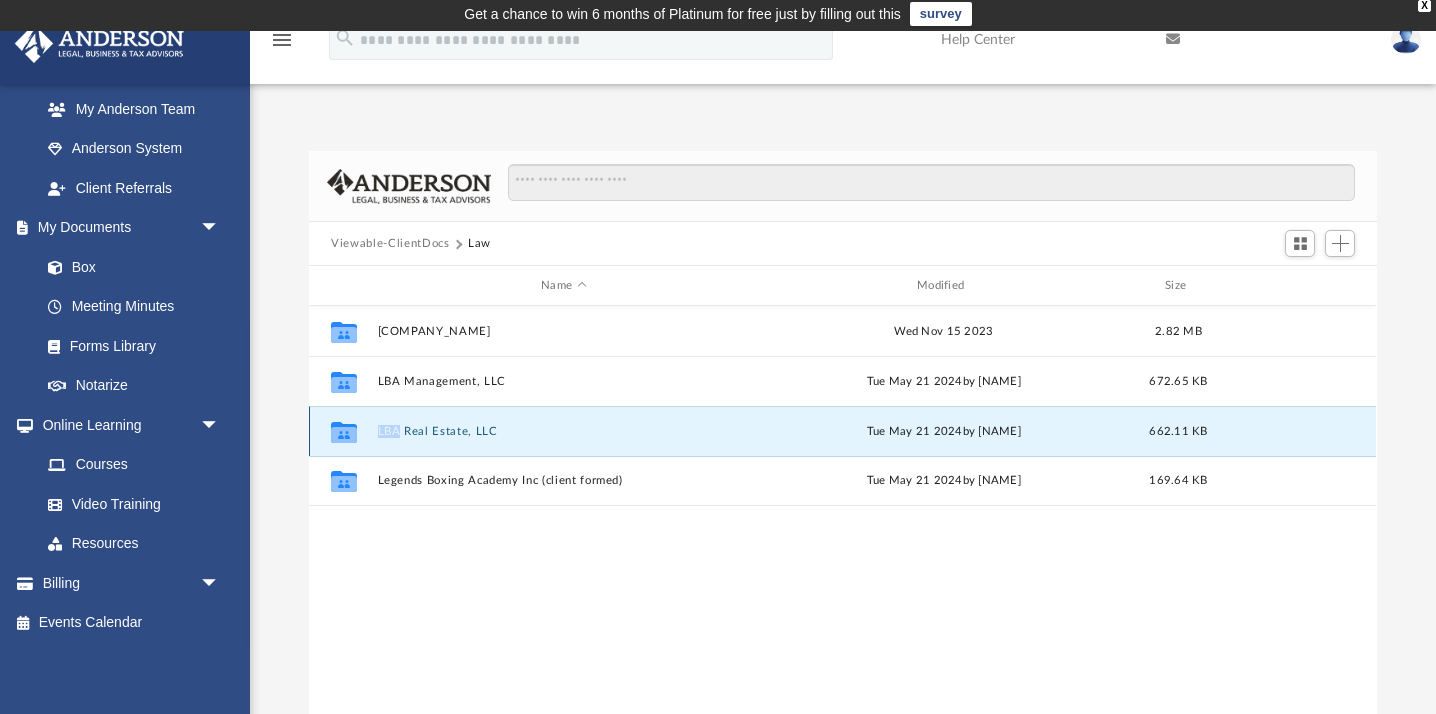 click 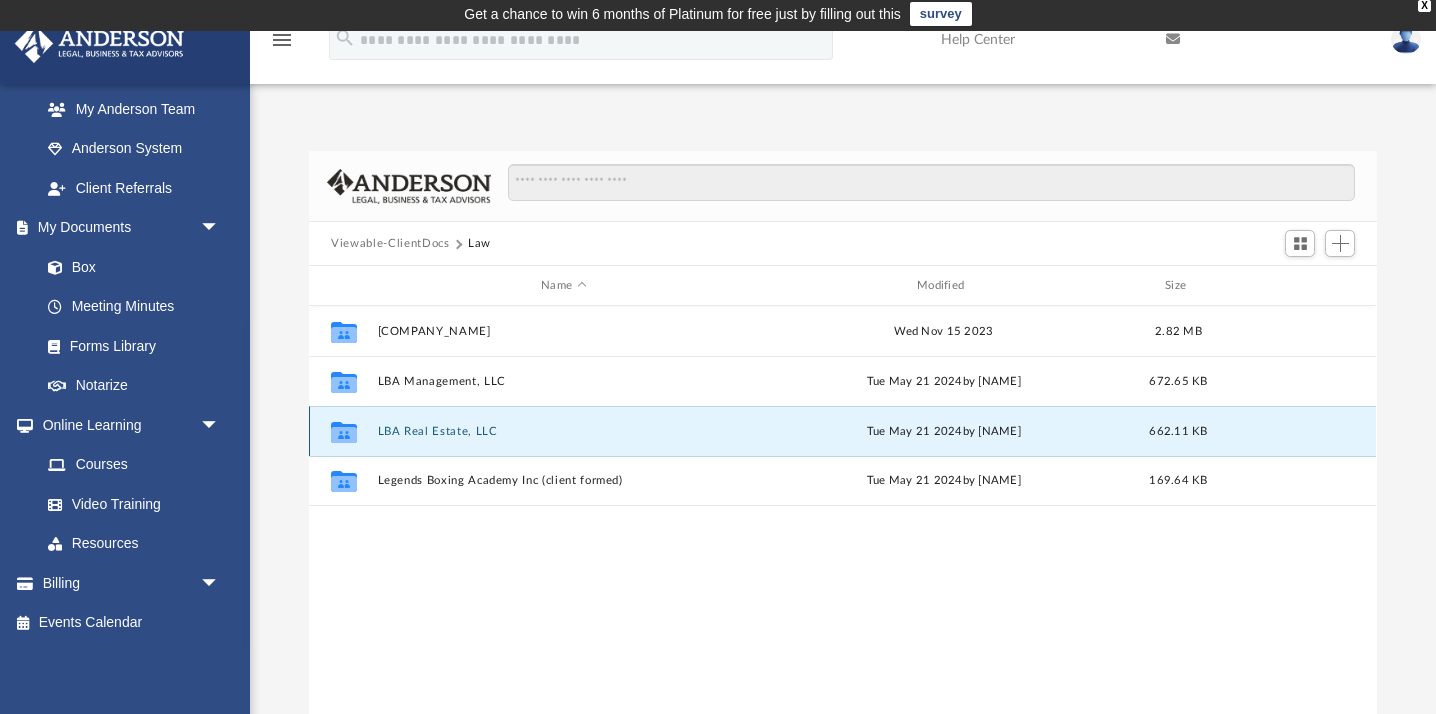click 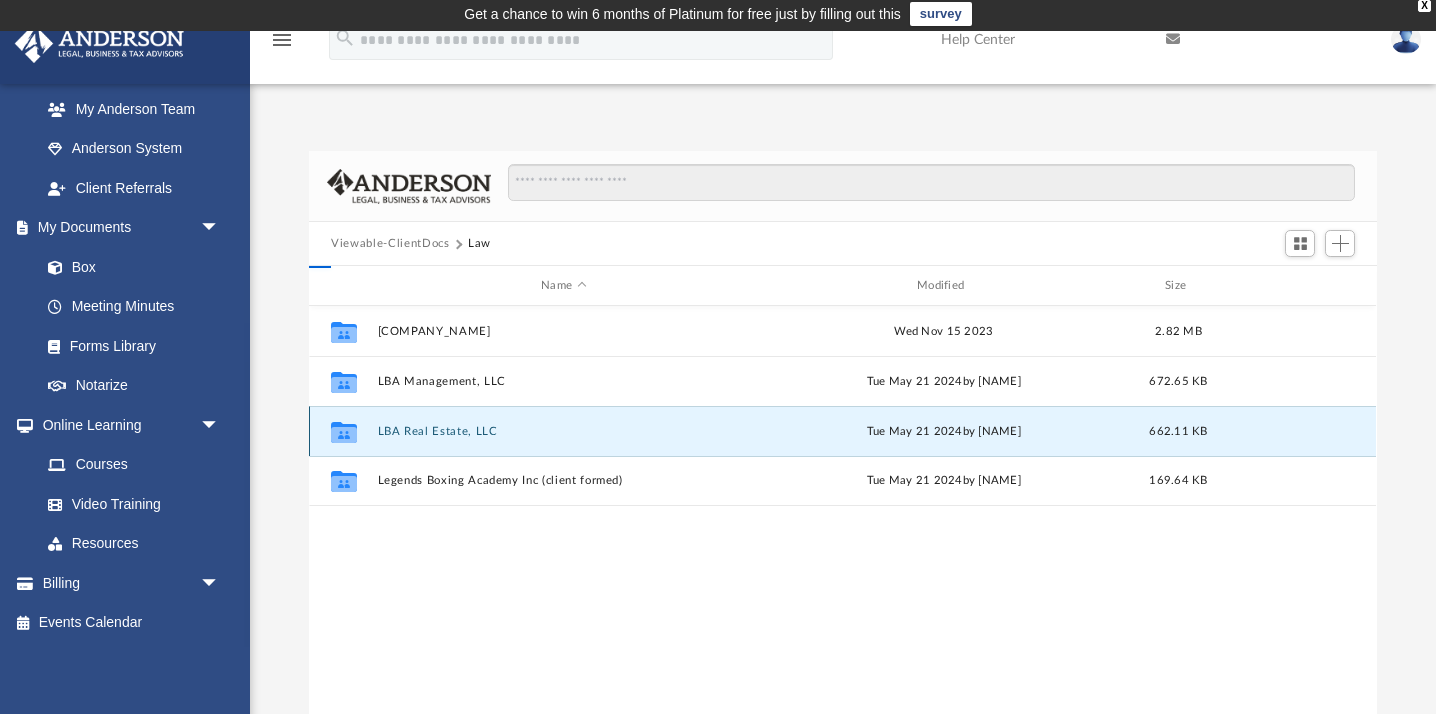 click on "LBA Real Estate, LLC" at bounding box center (564, 431) 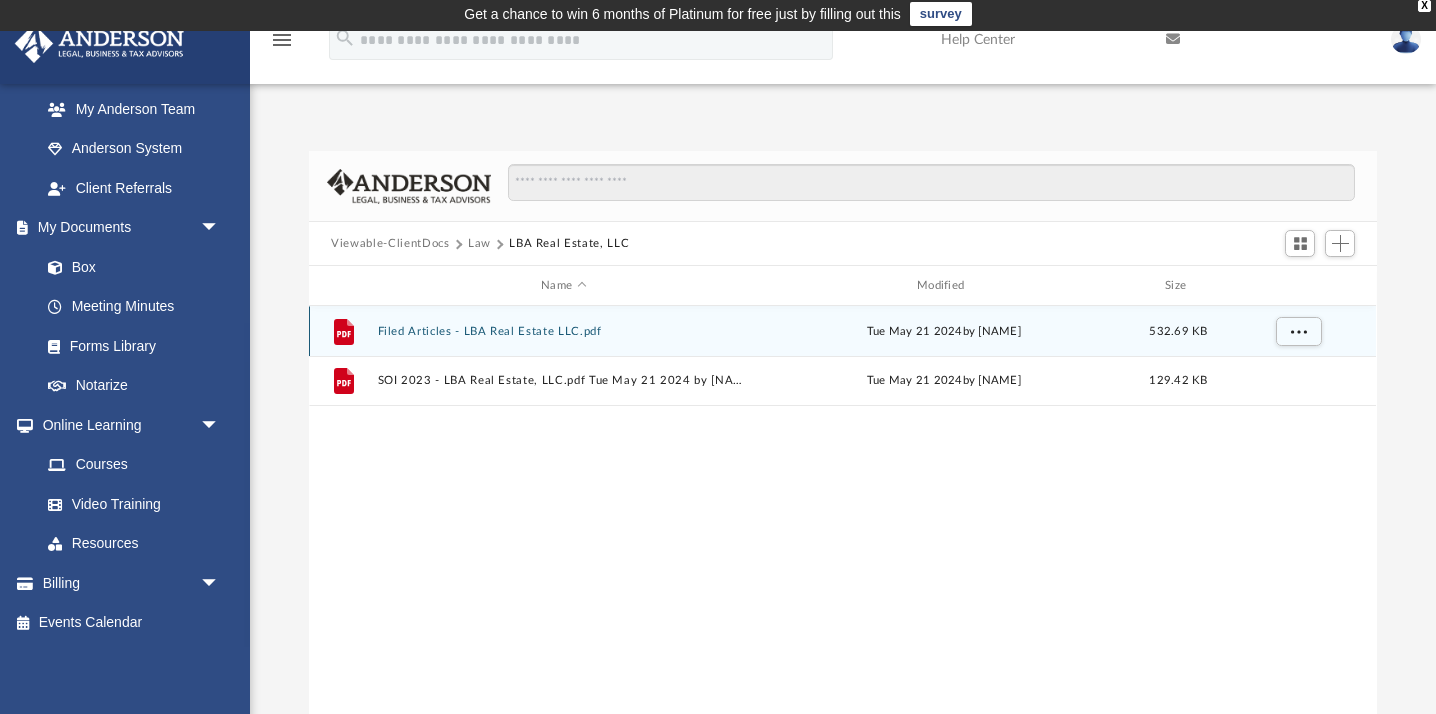 click on "Filed Articles - LBA Real Estate LLC.pdf" at bounding box center [564, 331] 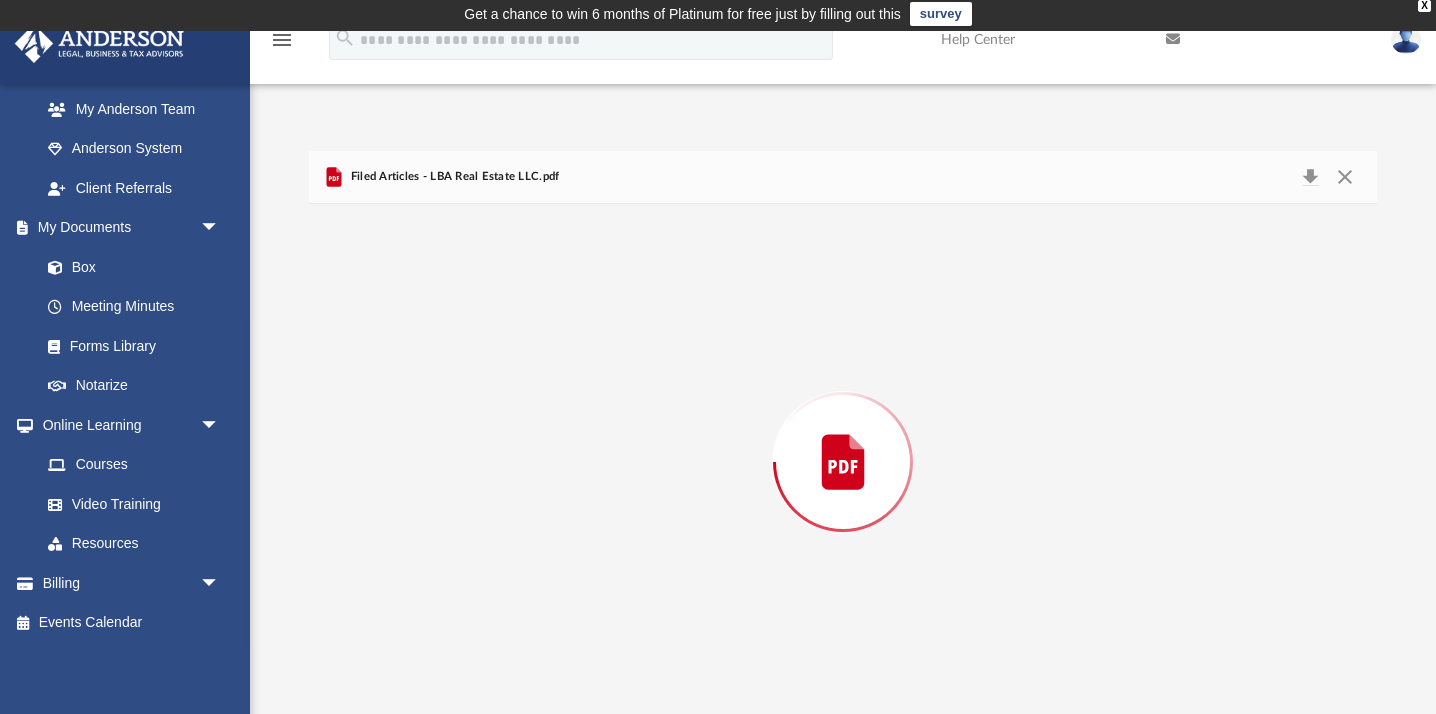 scroll, scrollTop: 9, scrollLeft: 0, axis: vertical 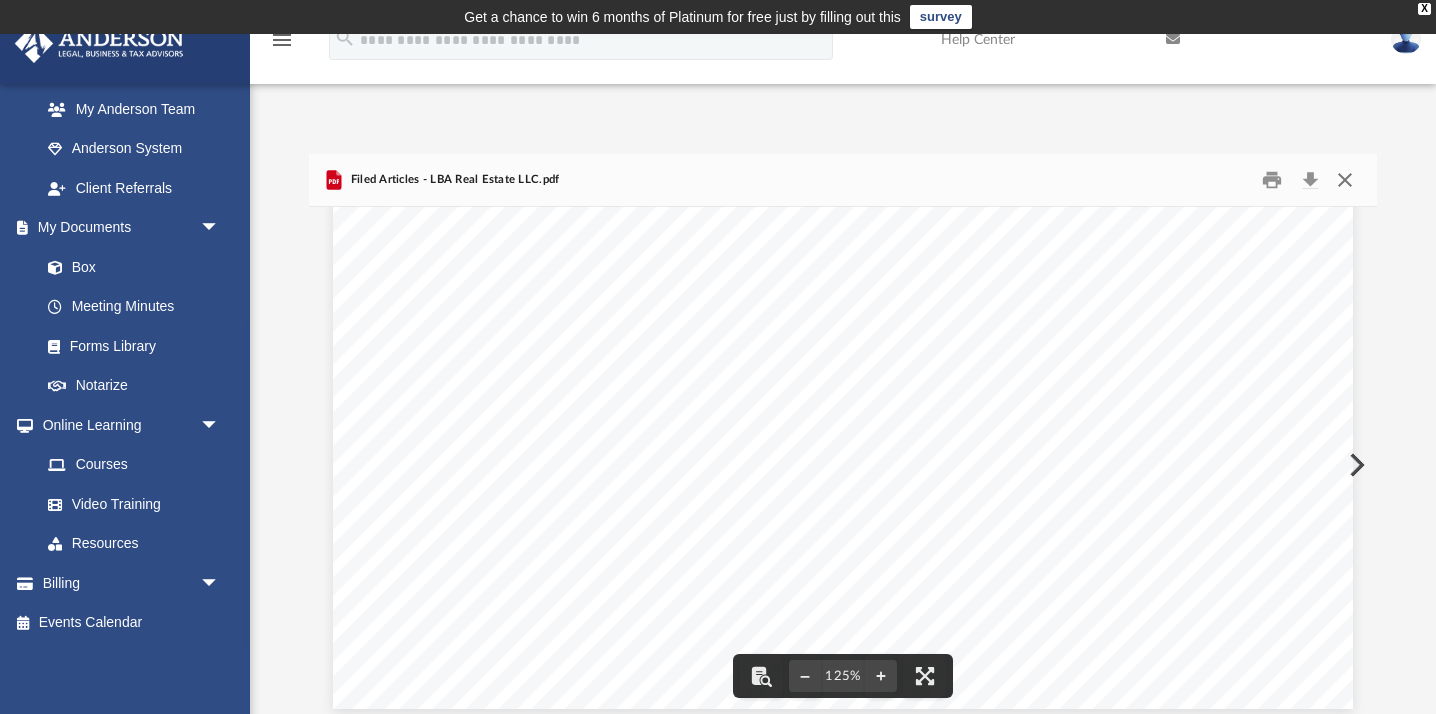 click at bounding box center (1345, 180) 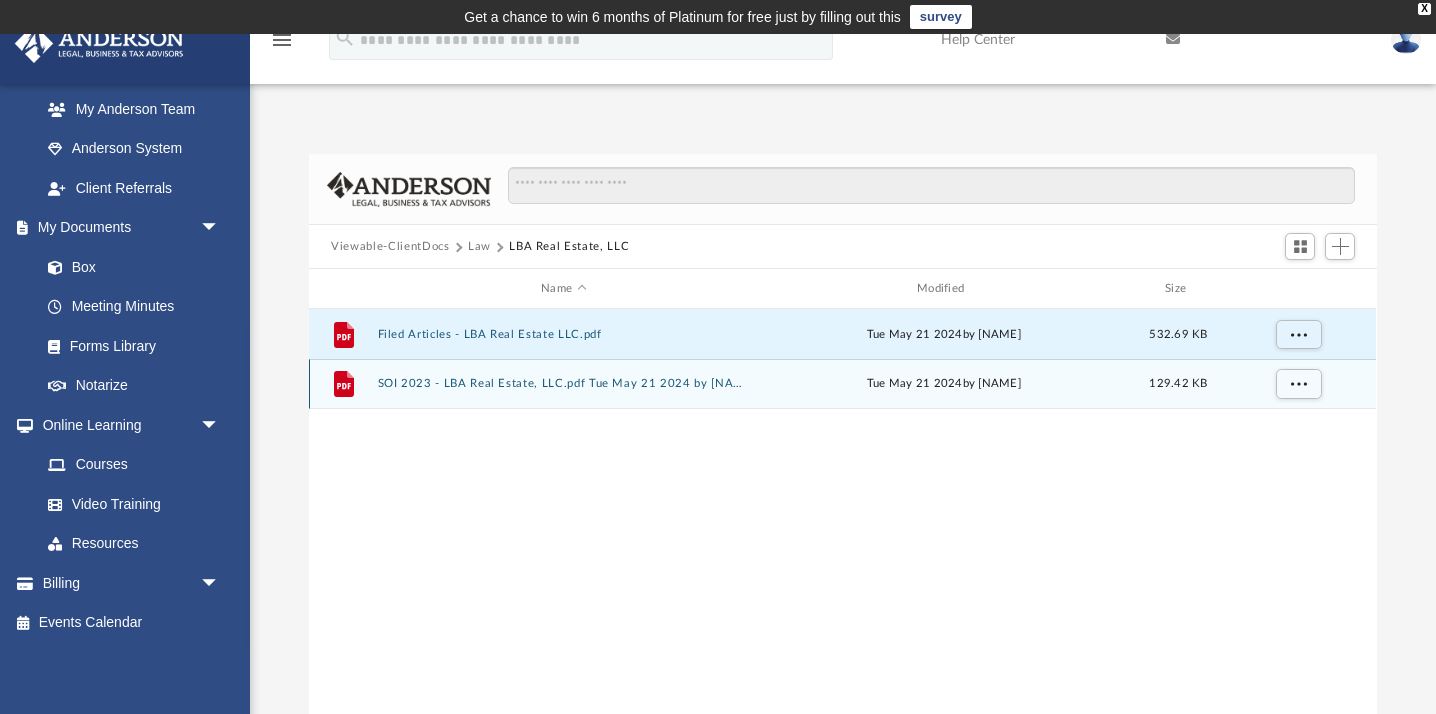 click on "SOI 2023 - LBA Real Estate, LLC.pdf Tue May 21 2024 by [NAME] 129.42 KB" at bounding box center (564, 383) 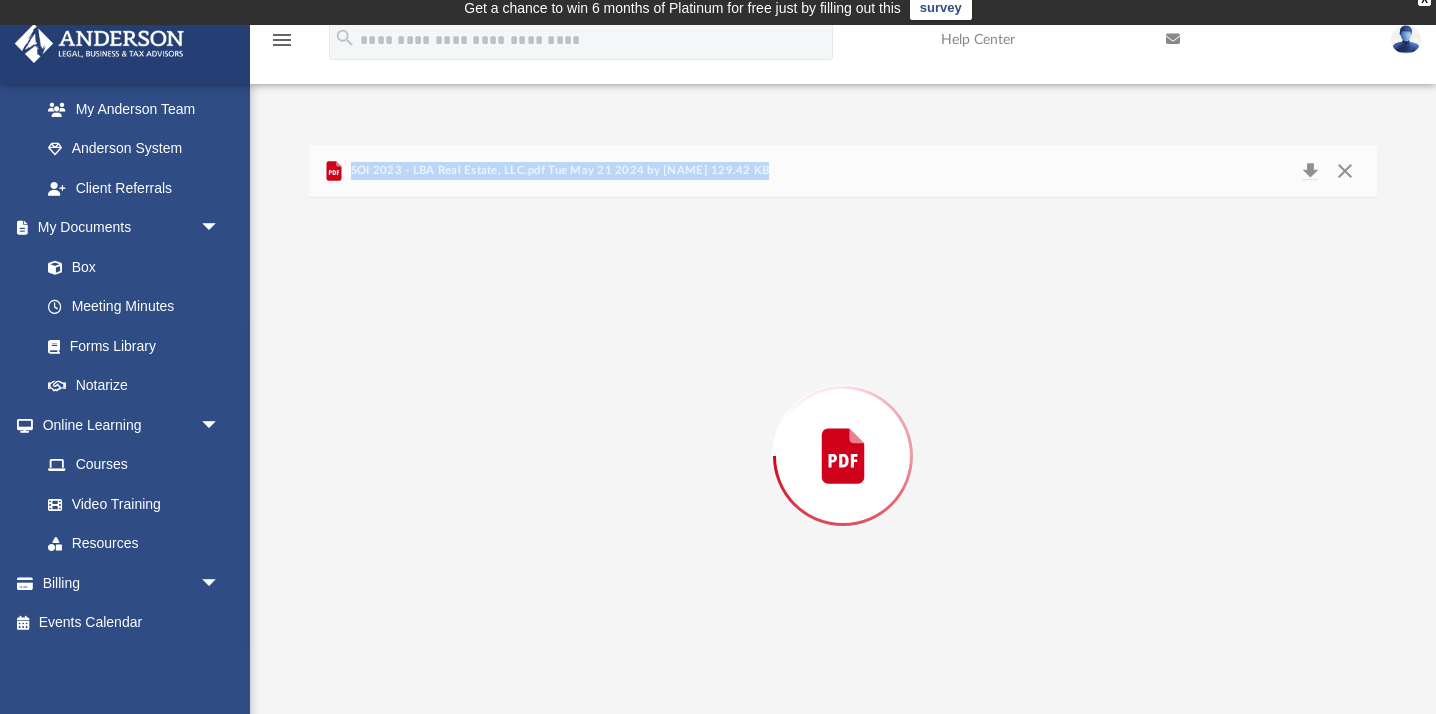 click at bounding box center [842, 456] 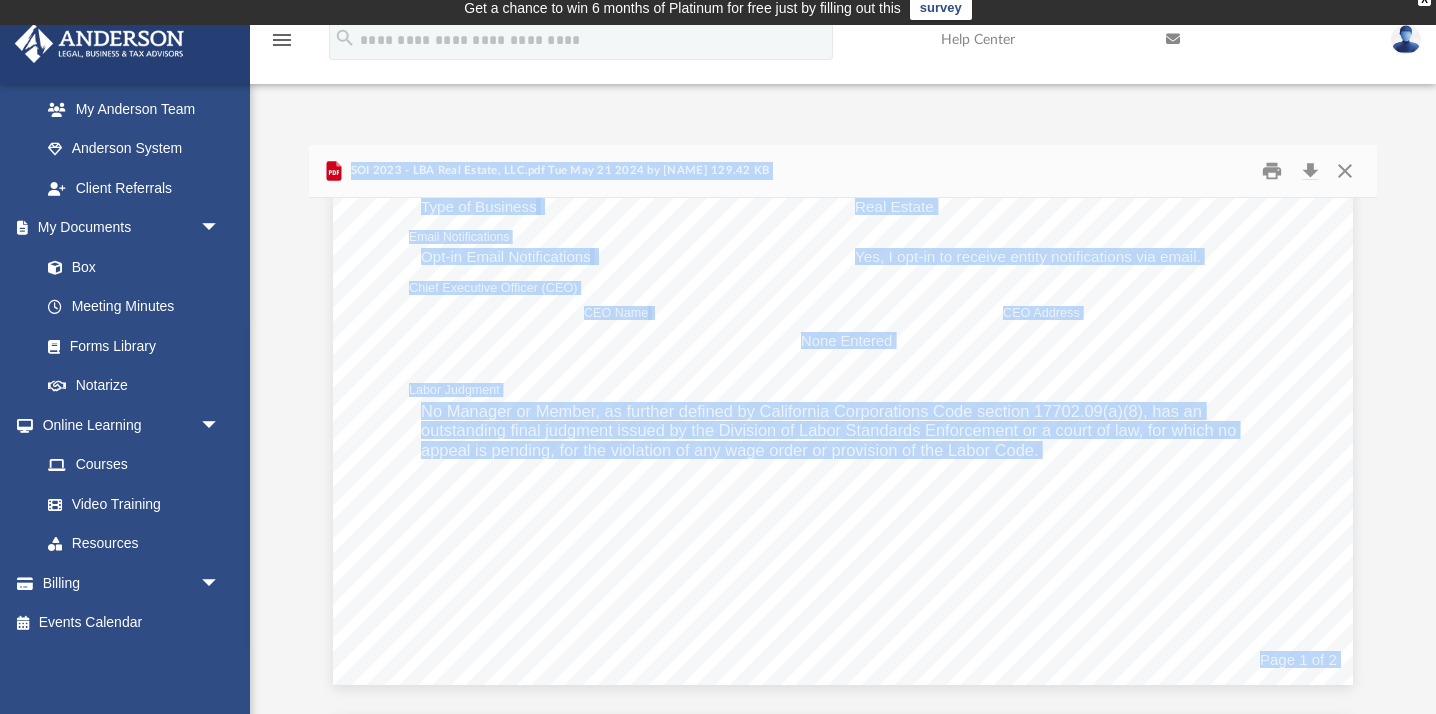 scroll, scrollTop: 106, scrollLeft: 0, axis: vertical 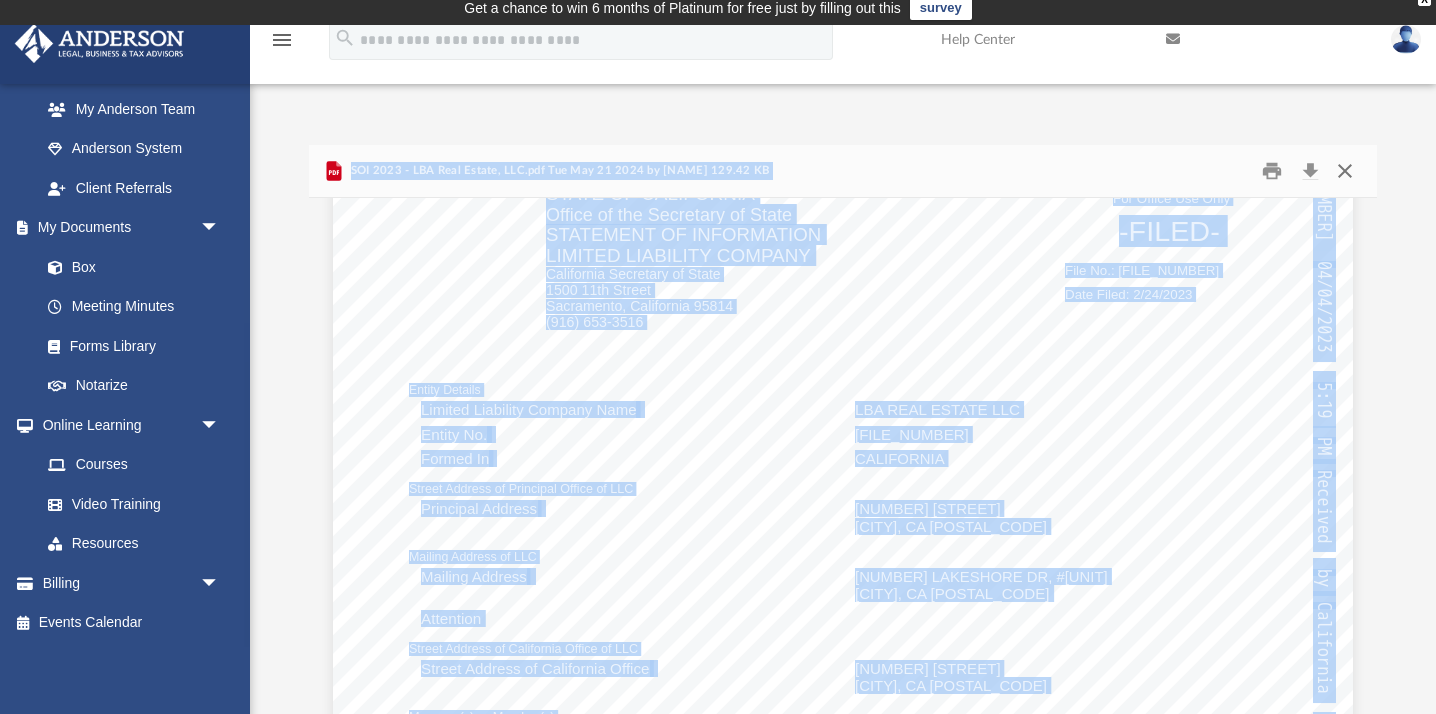 click at bounding box center [1345, 171] 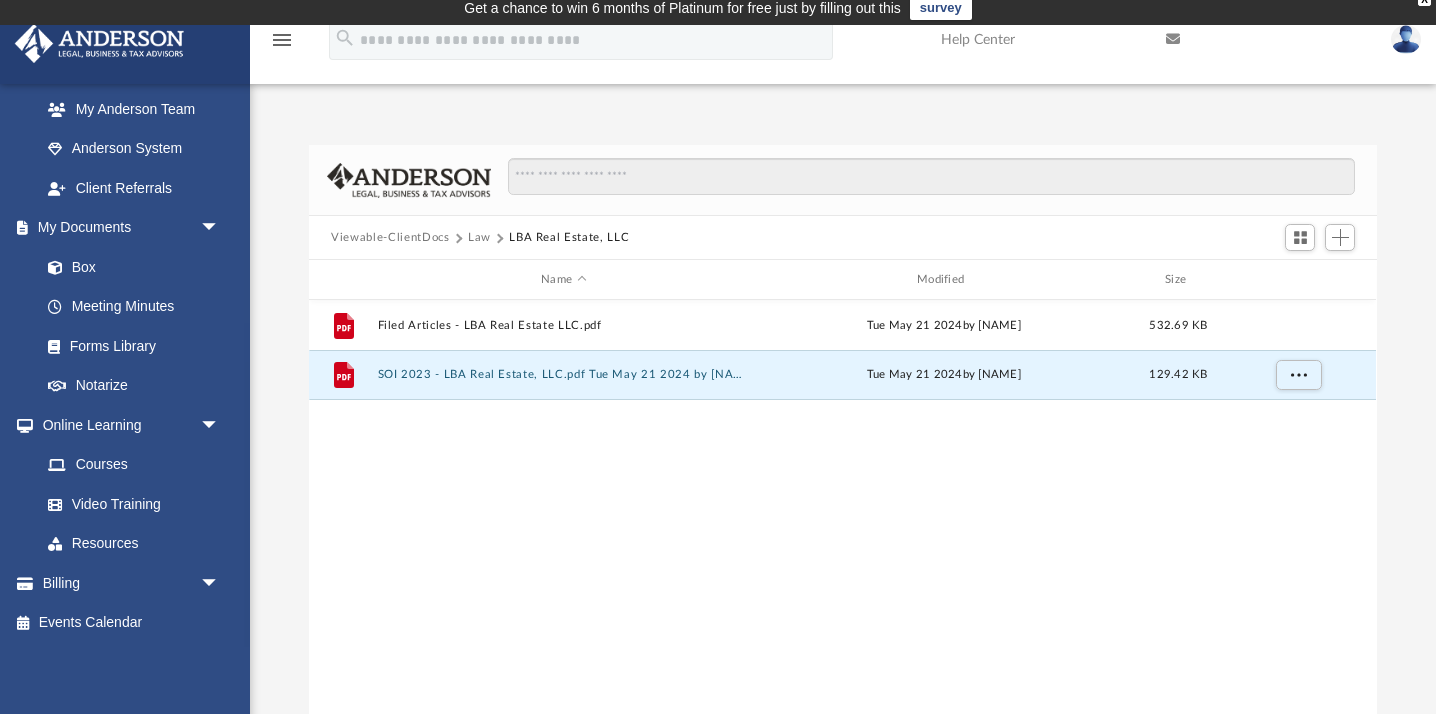 click on "Viewable-ClientDocs" at bounding box center (390, 238) 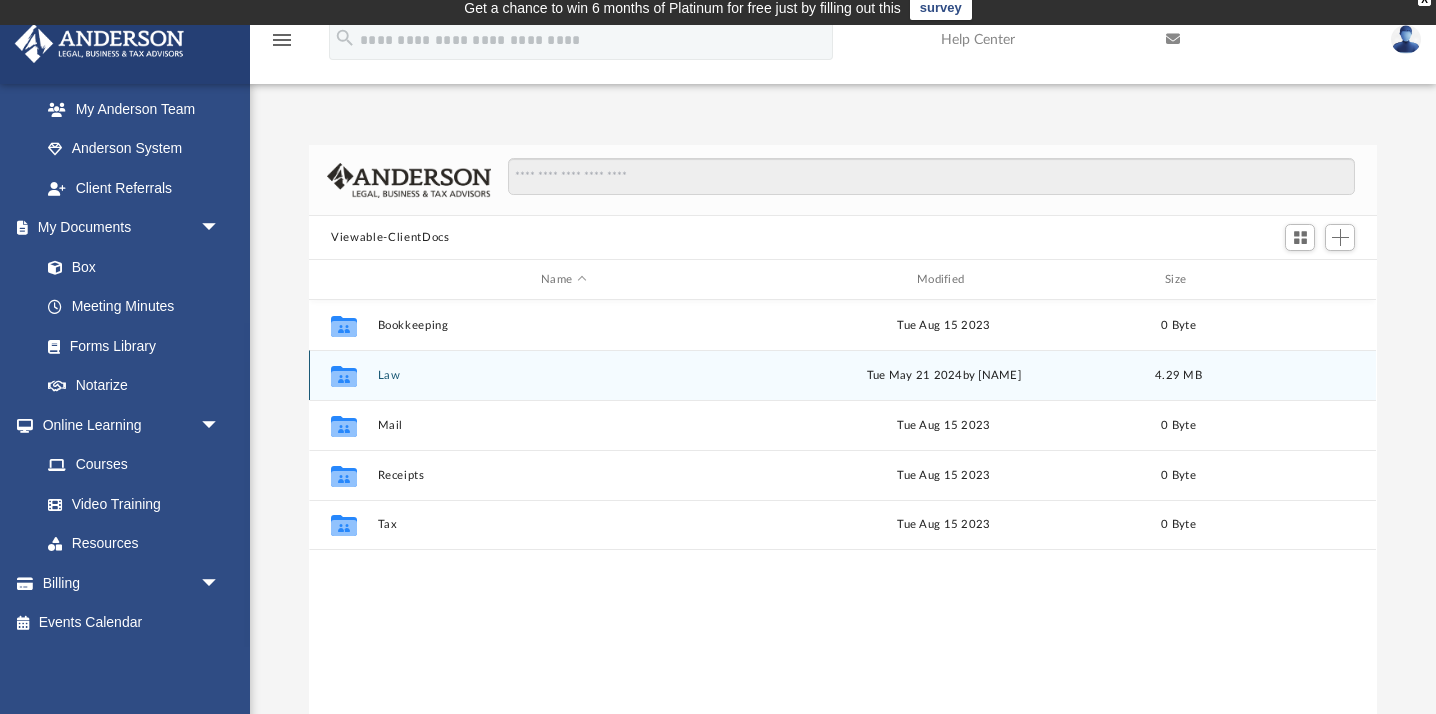 click on "Collaborated Folder Law Tue May 21 2024 by [NAME] 4.29 MB" at bounding box center [842, 375] 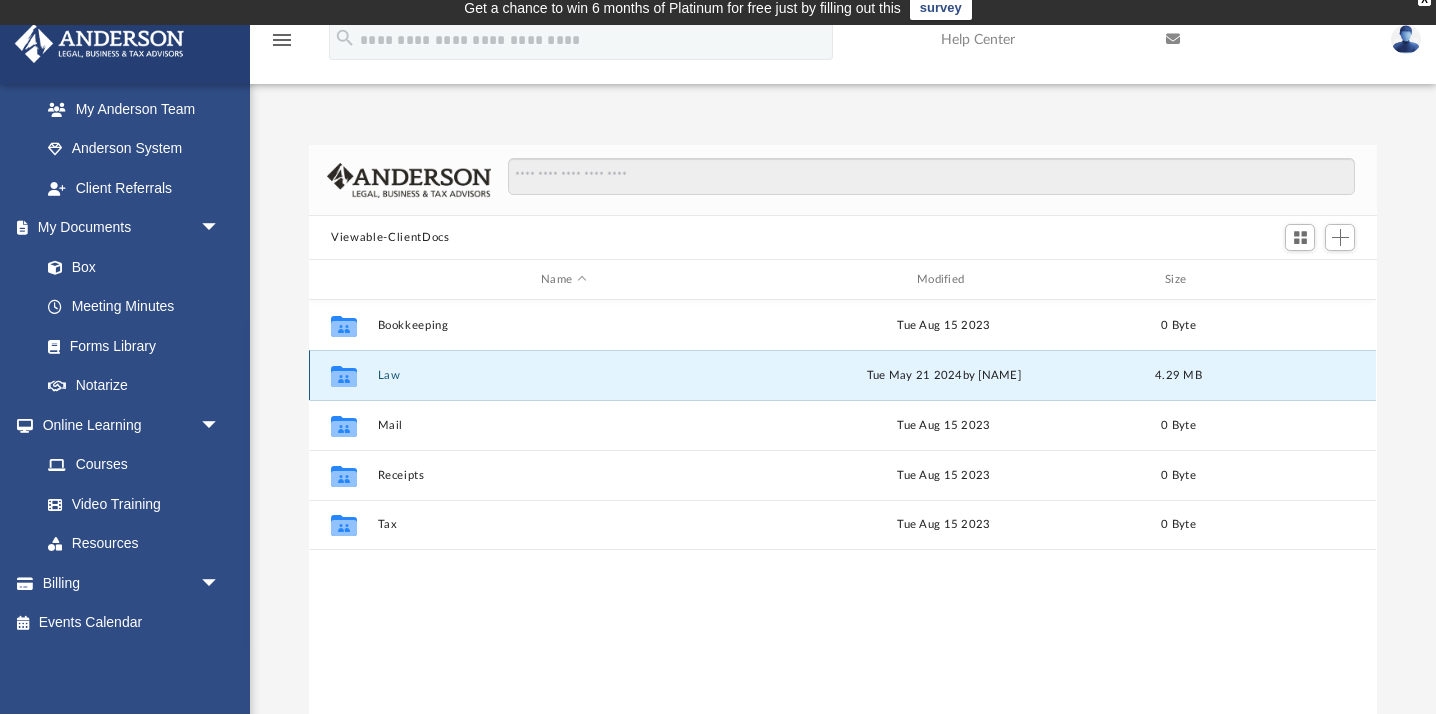 click on "Collaborated Folder Law Tue May 21 2024 by [NAME] 4.29 MB" at bounding box center (842, 375) 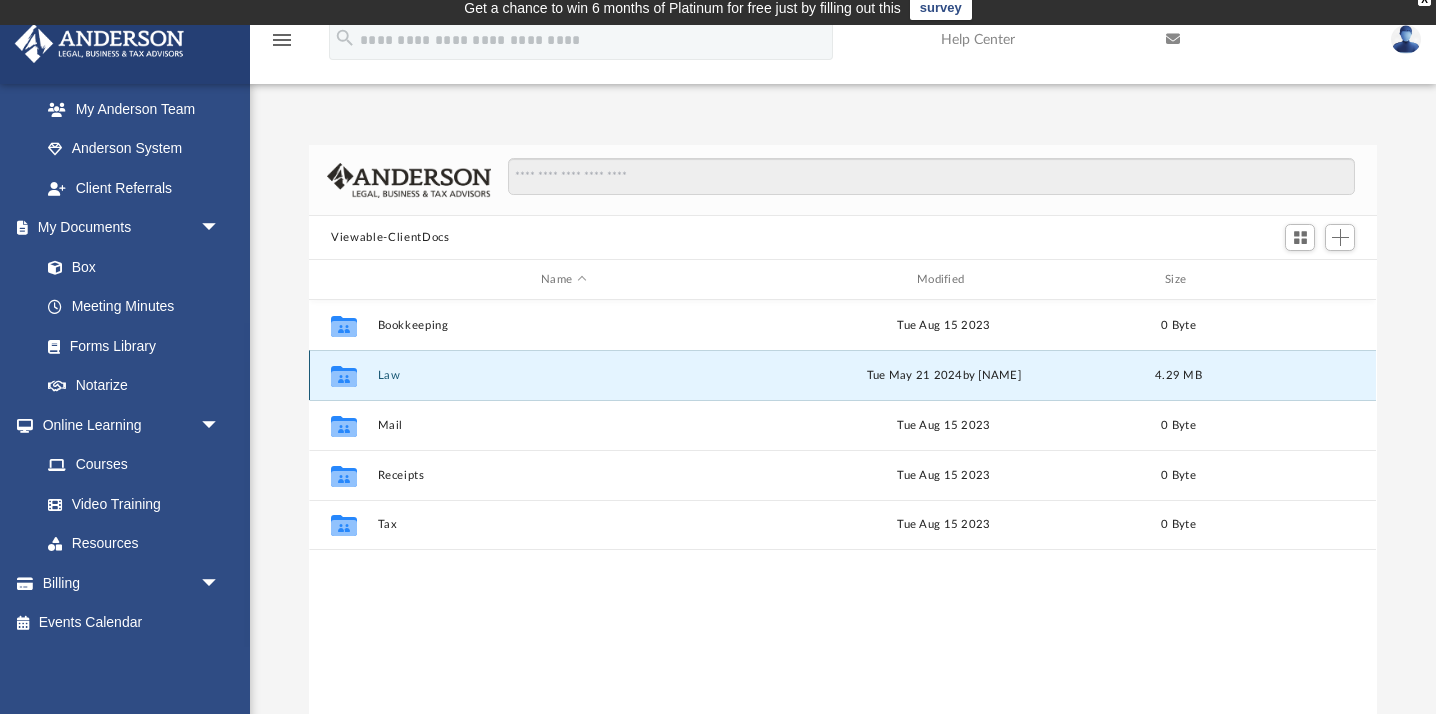 click on "Law" at bounding box center [564, 375] 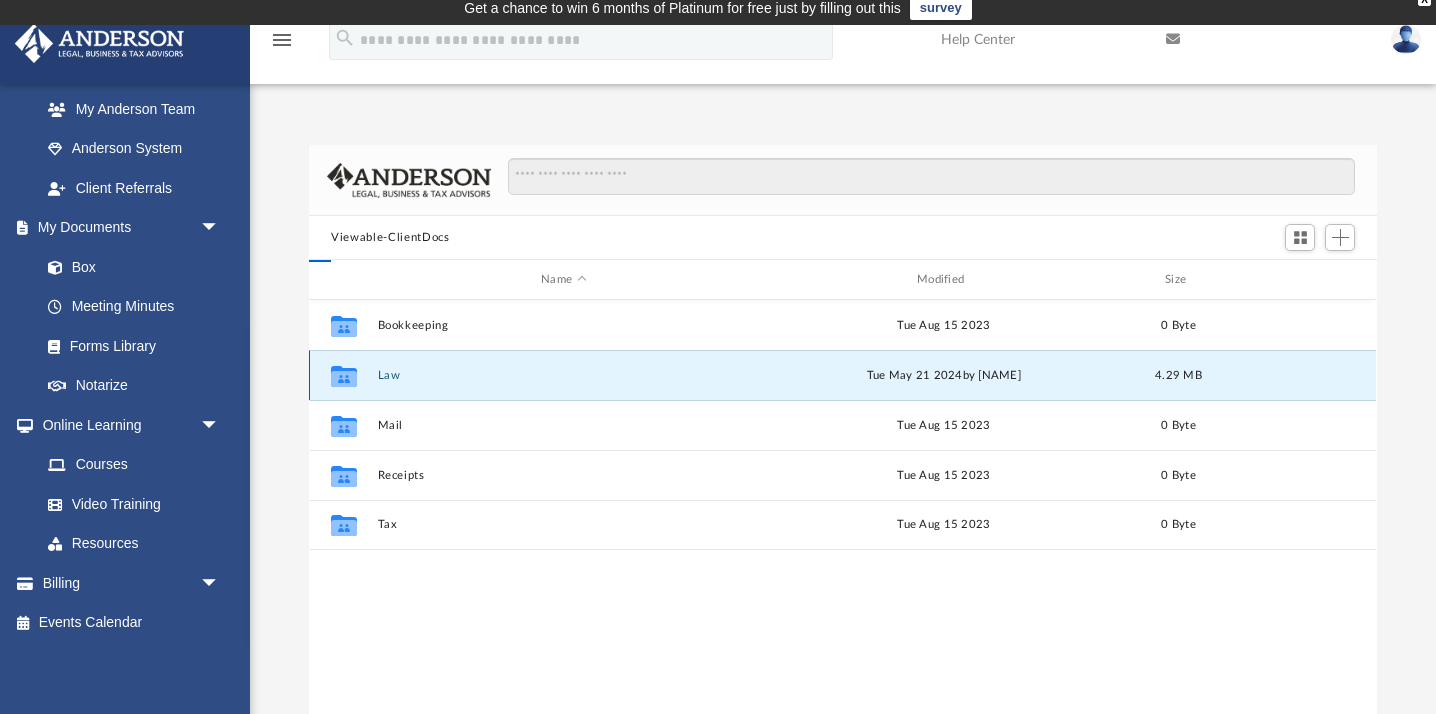click on "Law" at bounding box center [564, 375] 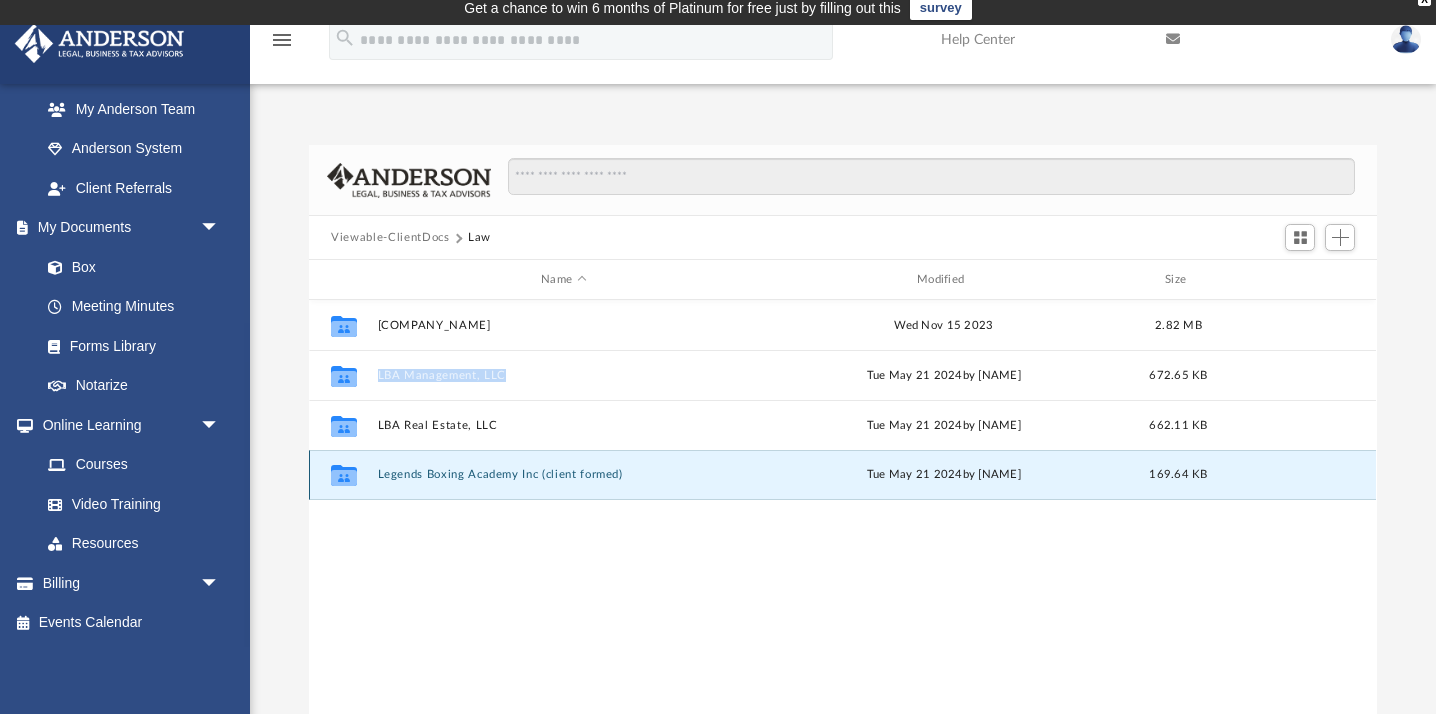 click on "Legends Boxing Academy Inc (client formed)" at bounding box center [564, 474] 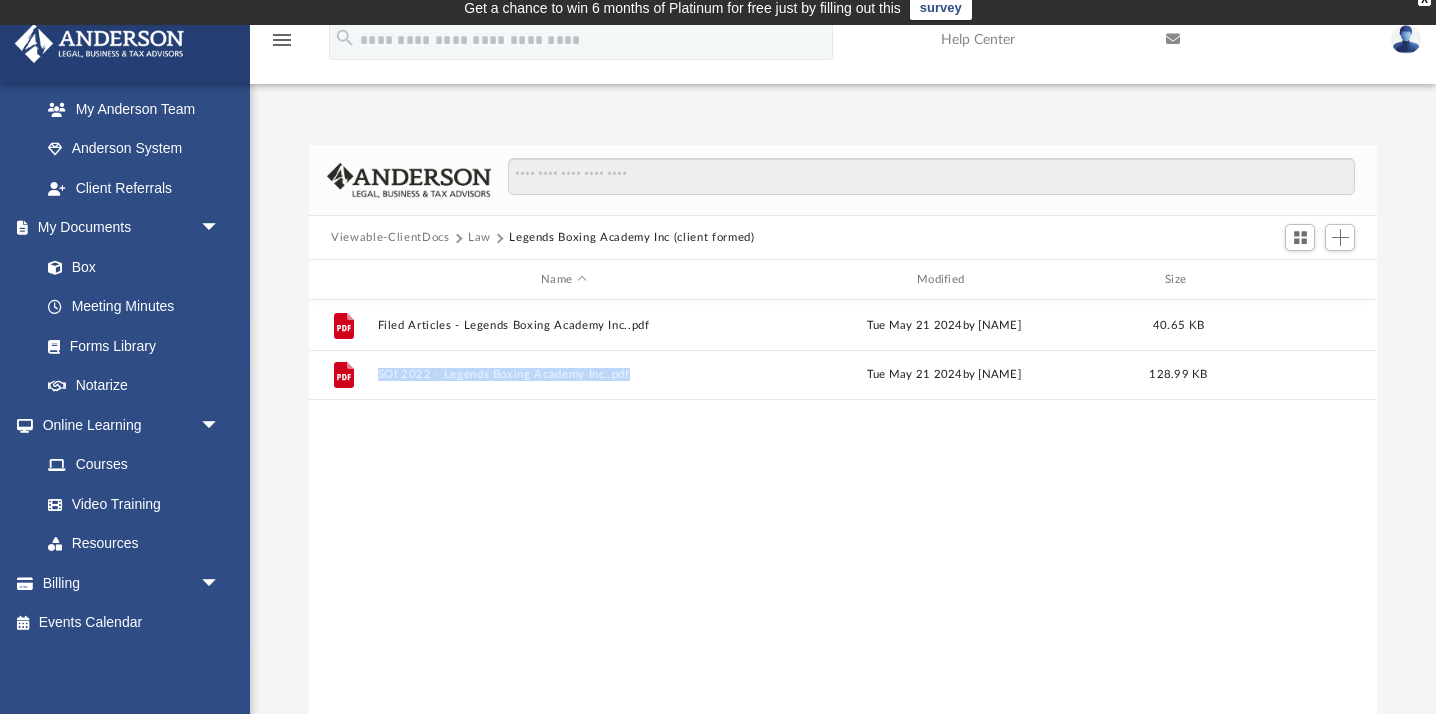 click on "Viewable-ClientDocs" at bounding box center (390, 238) 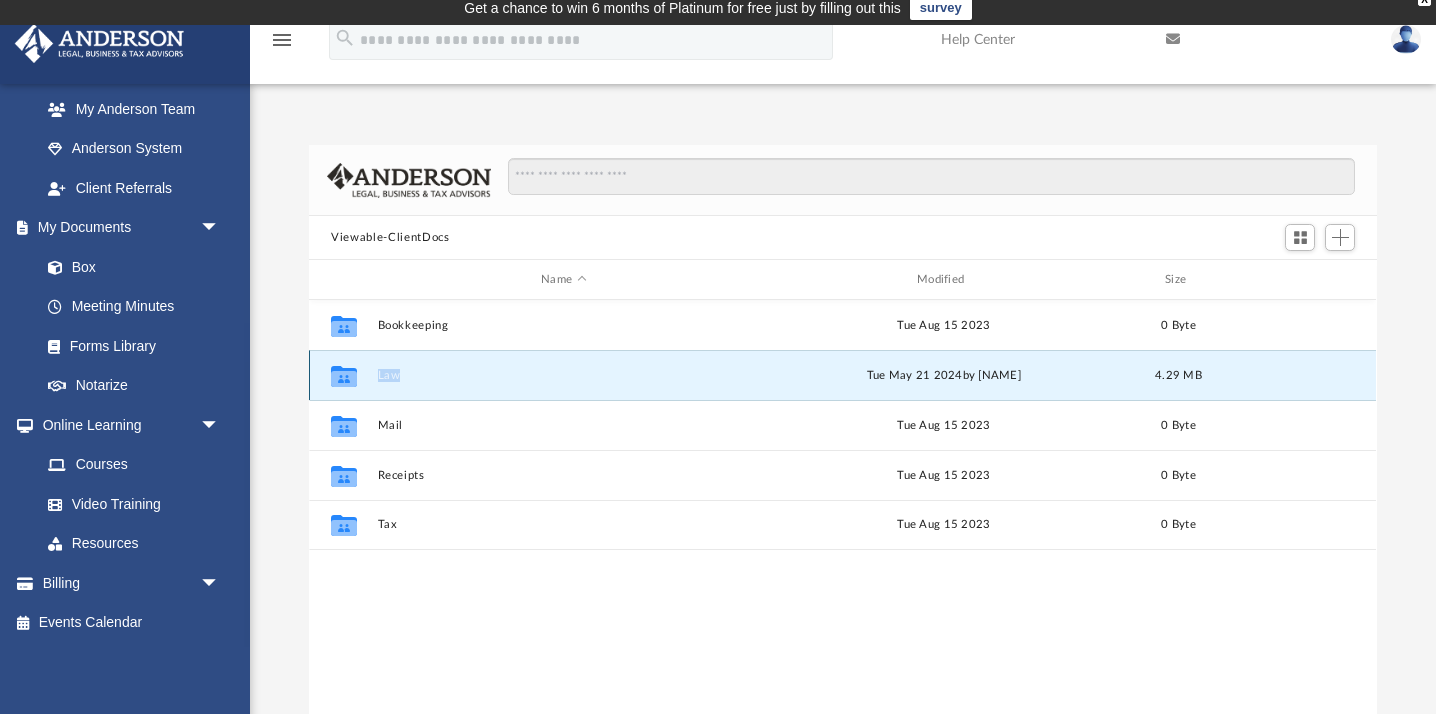 click on "Law" at bounding box center [564, 375] 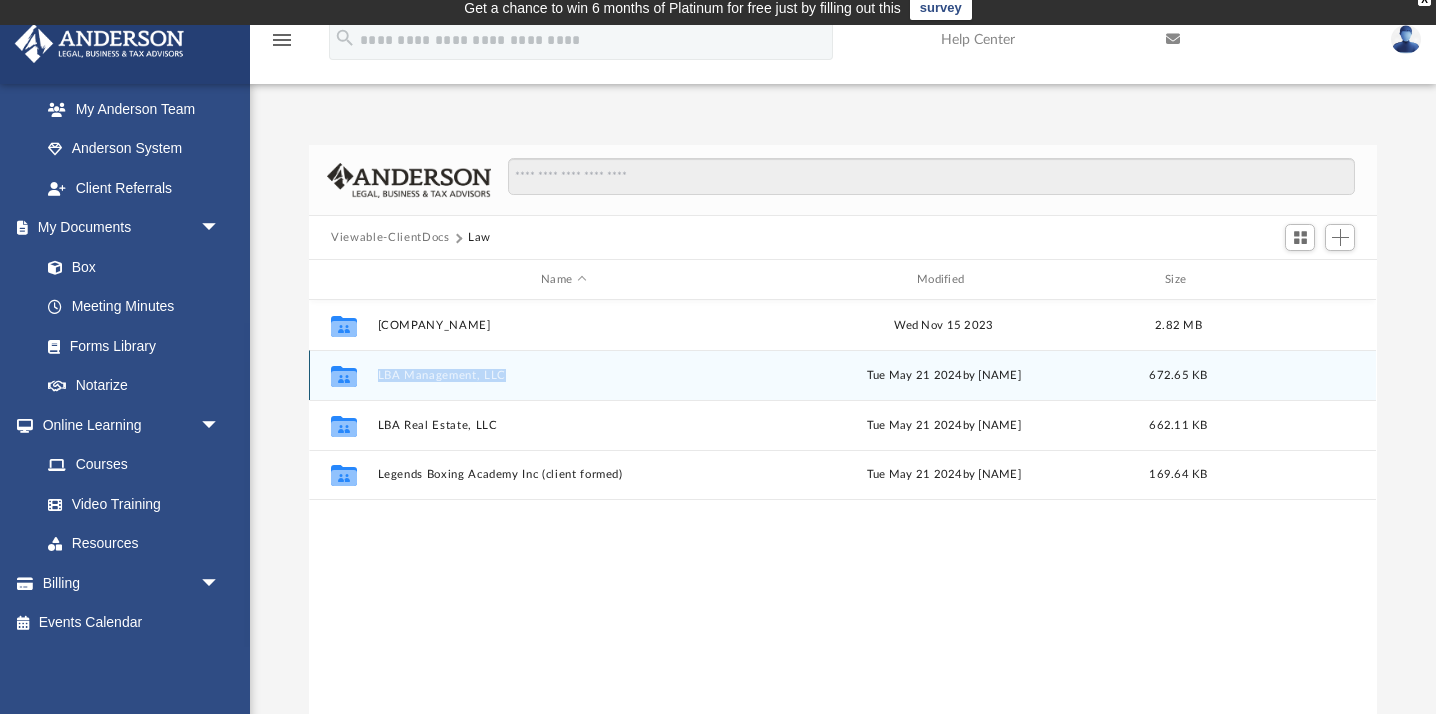click on "LBA Management, LLC" at bounding box center [564, 375] 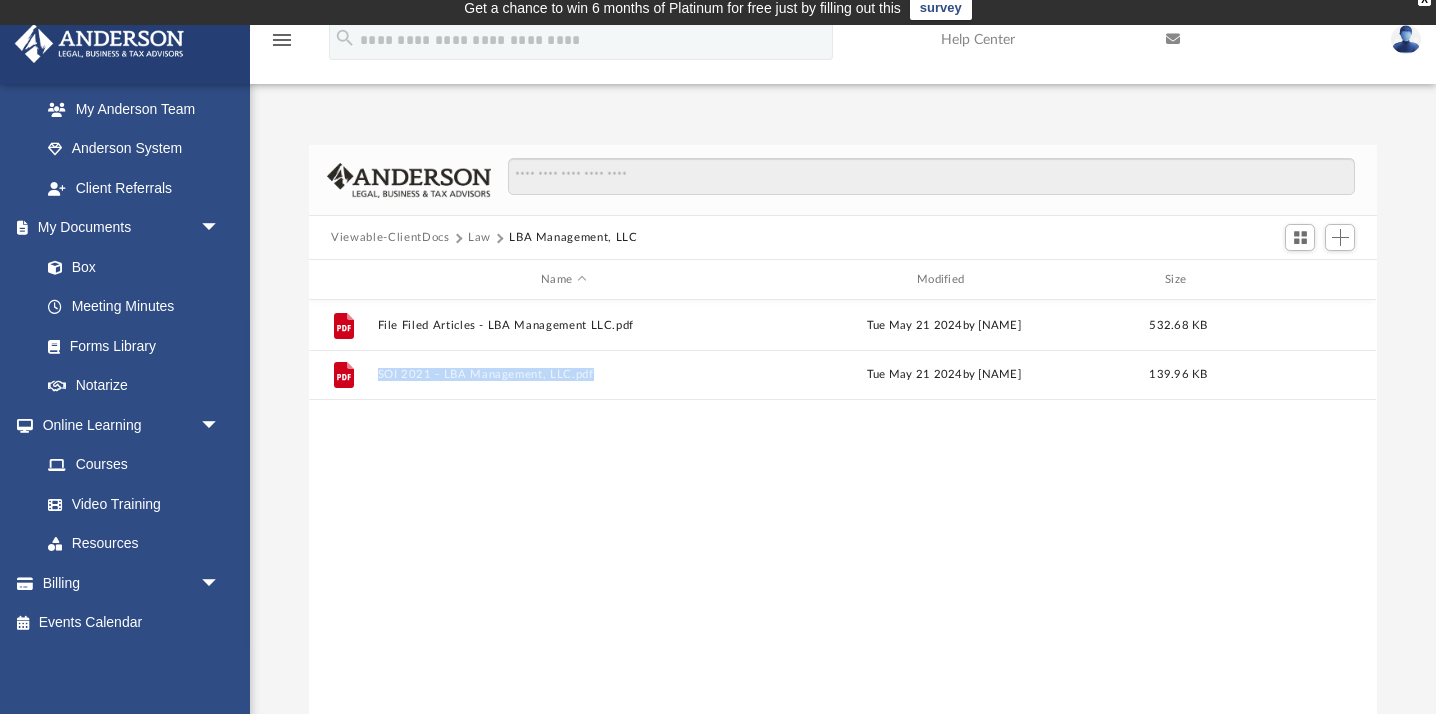 click on "Viewable-ClientDocs" at bounding box center [390, 238] 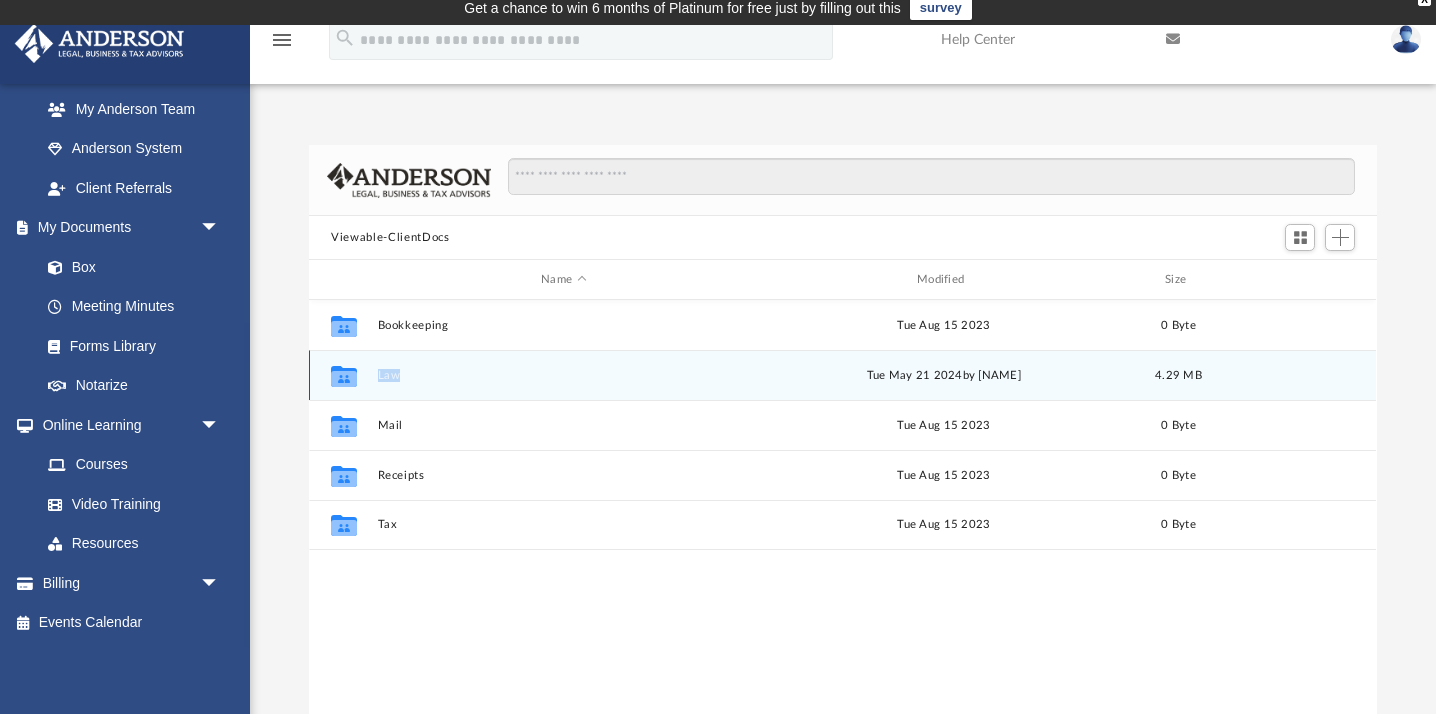 click on "Law" at bounding box center (564, 375) 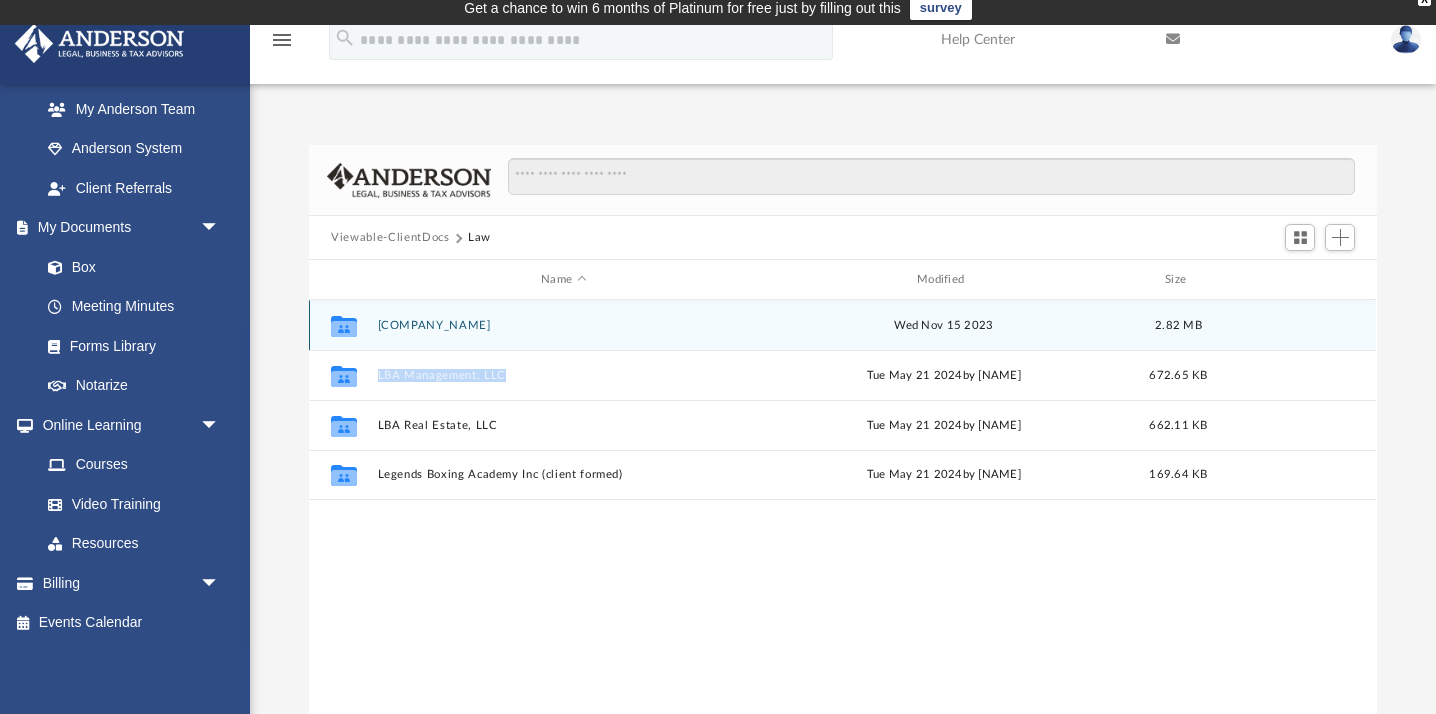 click on "[COMPANY_NAME]" at bounding box center [564, 325] 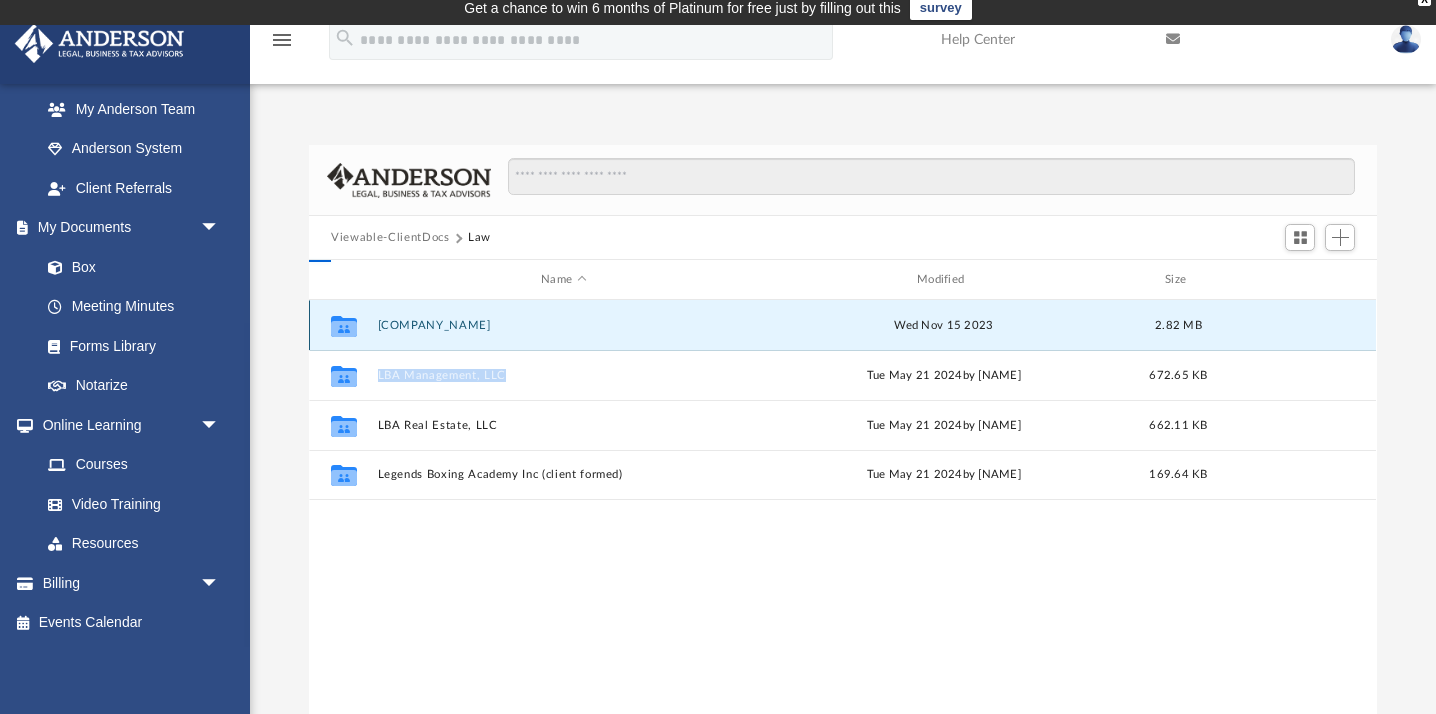 click on "[COMPANY_NAME]" at bounding box center [564, 325] 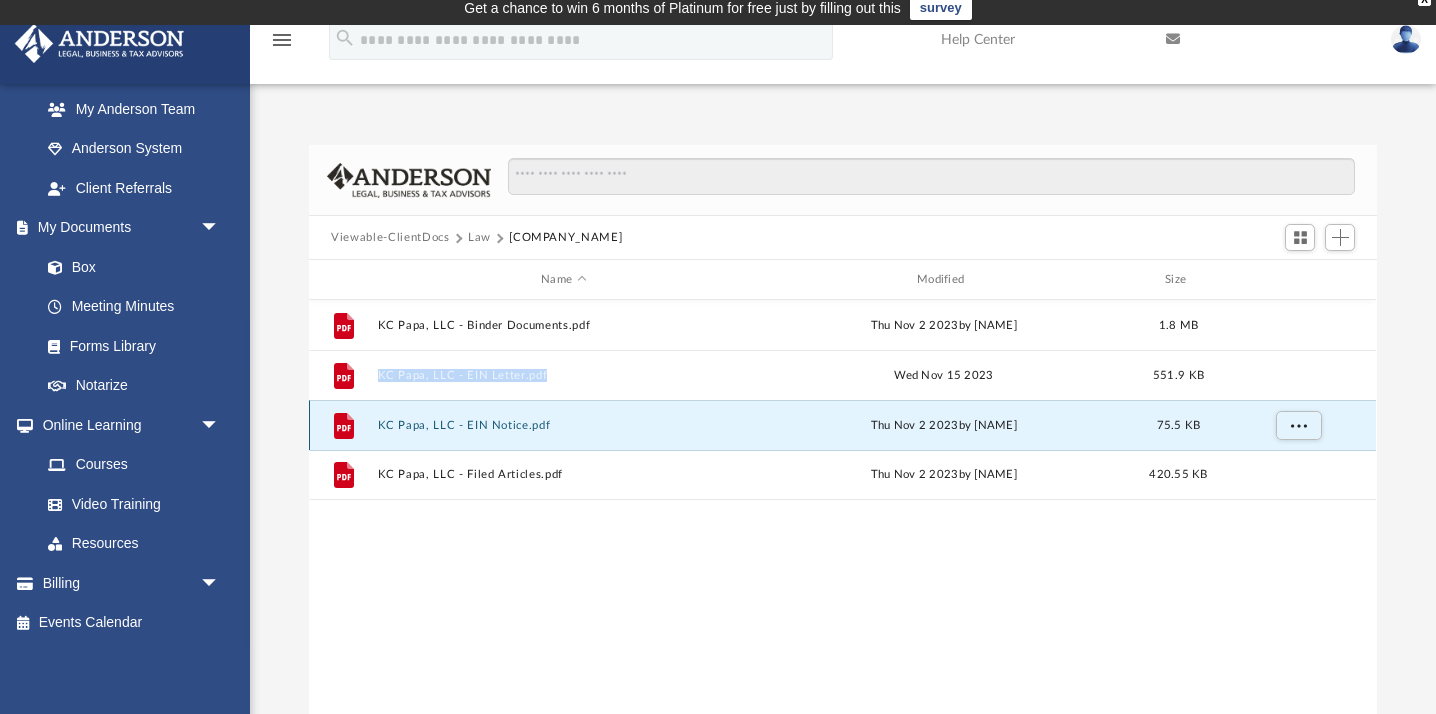 click on "KC Papa, LLC - EIN Notice.pdf" at bounding box center [564, 425] 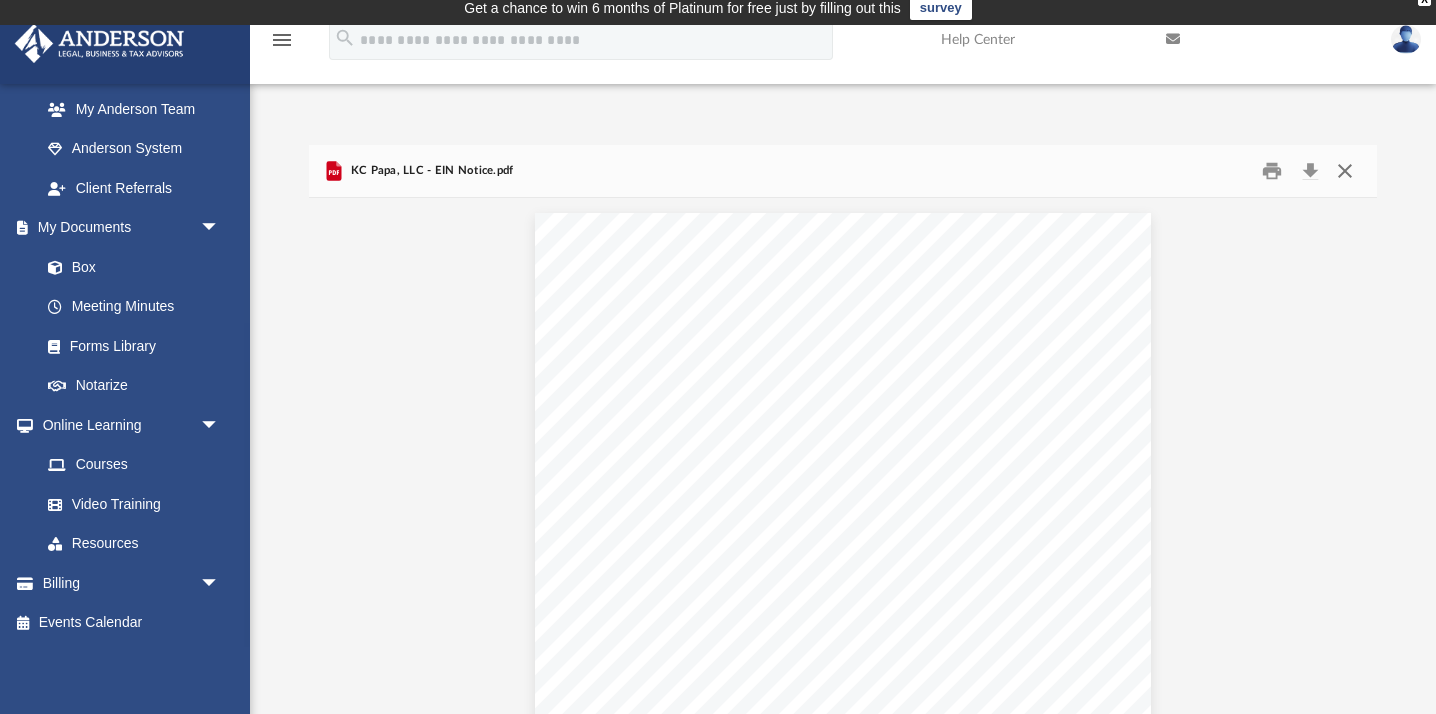 click at bounding box center [1345, 171] 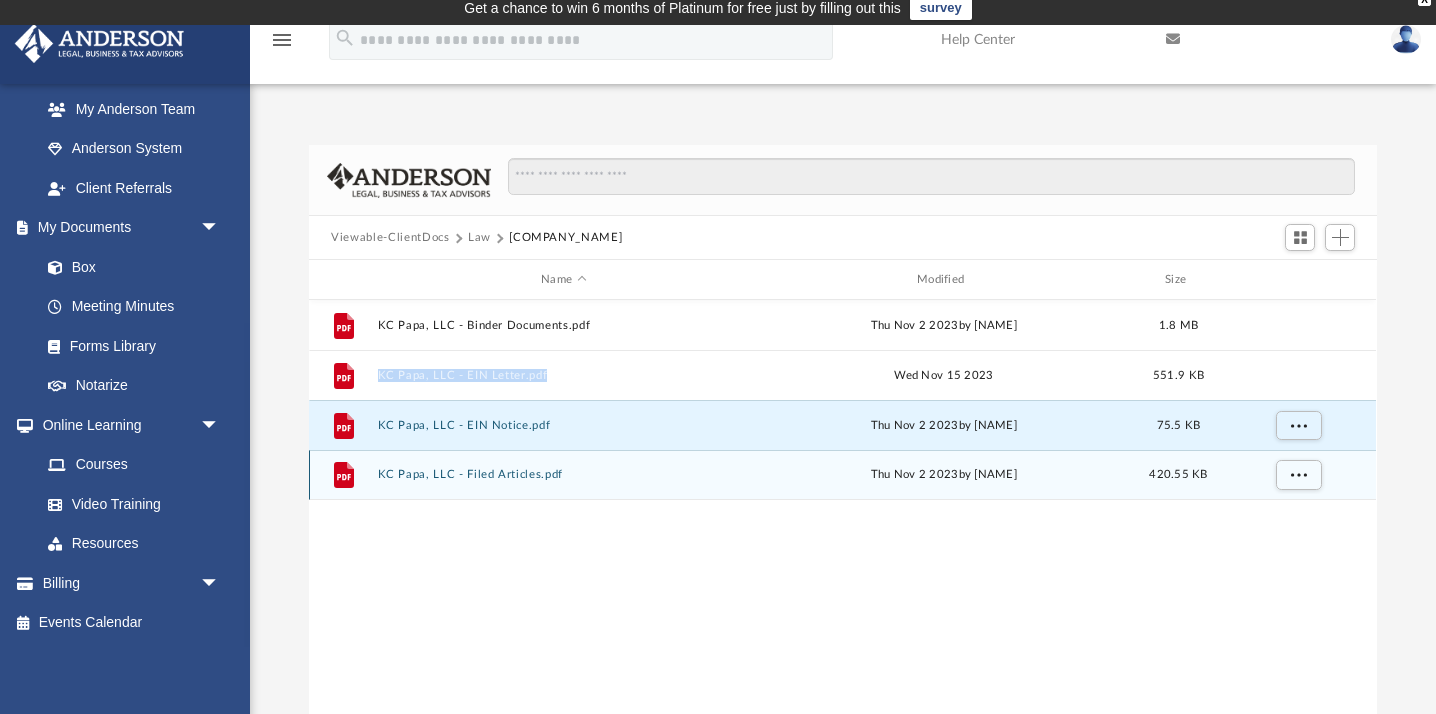 click on "KC Papa, LLC - Filed Articles.pdf" at bounding box center (564, 474) 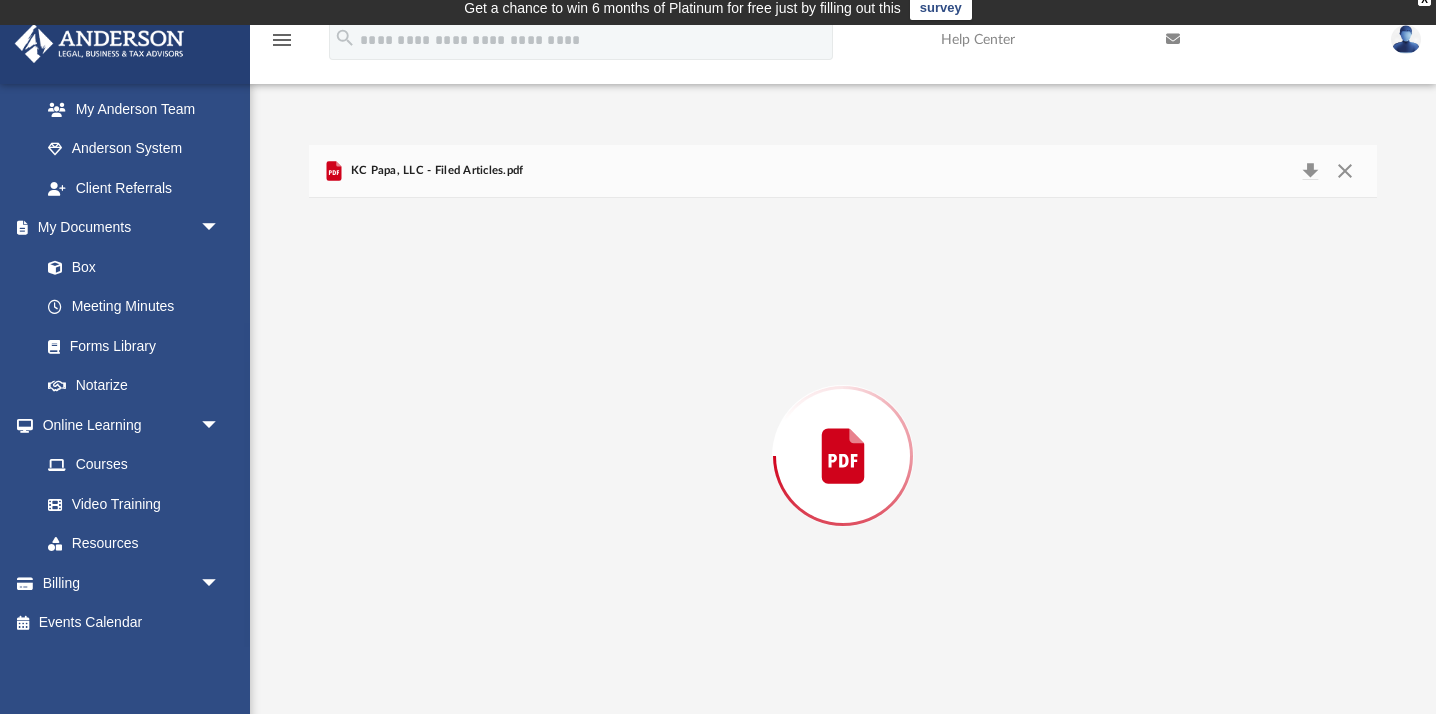 click at bounding box center (842, 456) 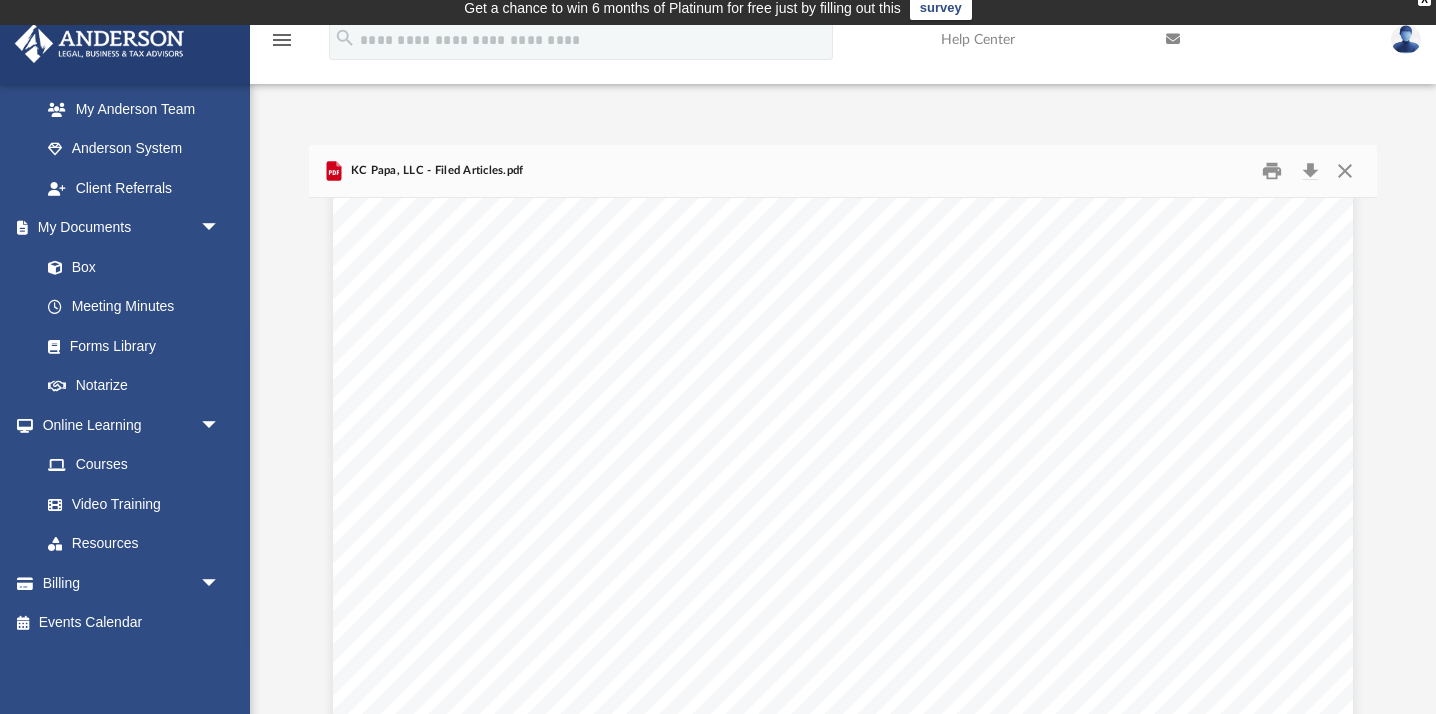 scroll, scrollTop: 59, scrollLeft: 0, axis: vertical 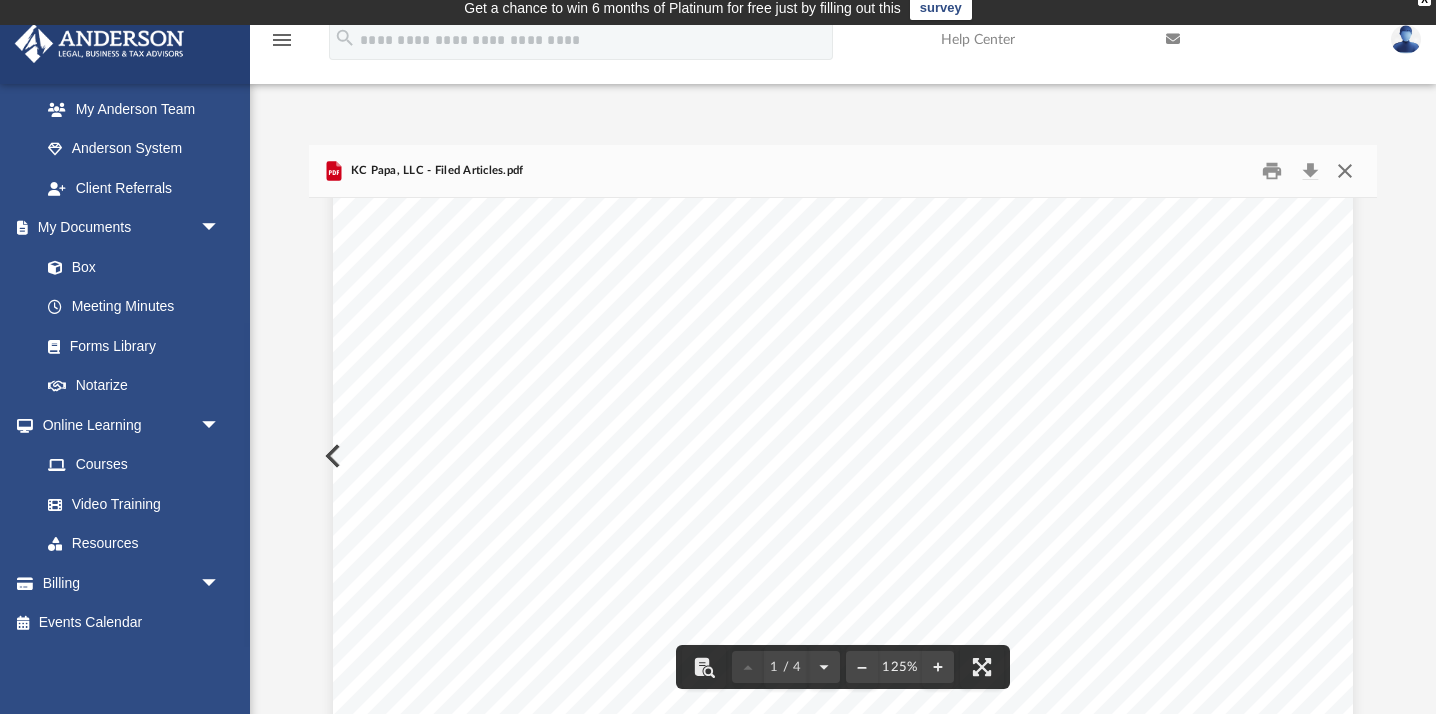 click at bounding box center (1345, 171) 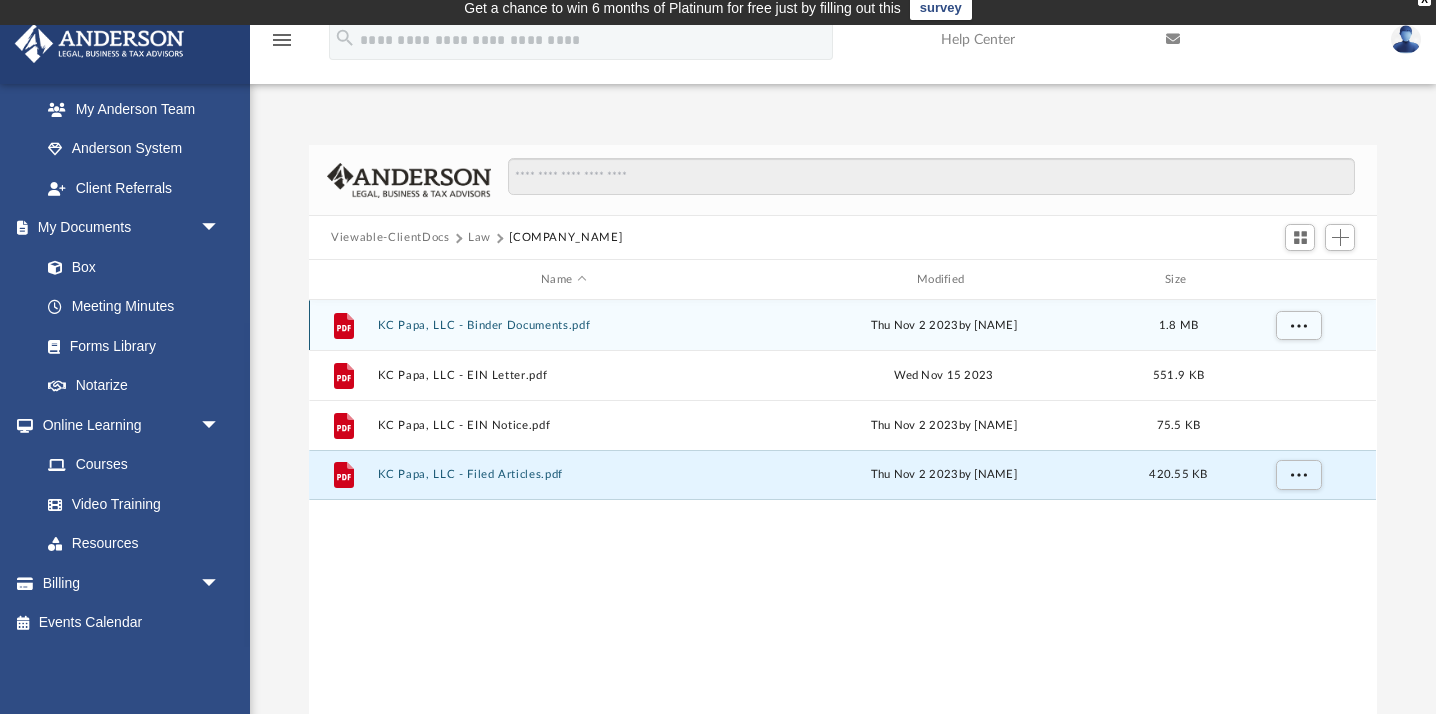 click on "File KC Papa, LLC - Binder Documents.pdf Thu Nov 2 2023 by [NAME] 1.8 MB" at bounding box center (842, 325) 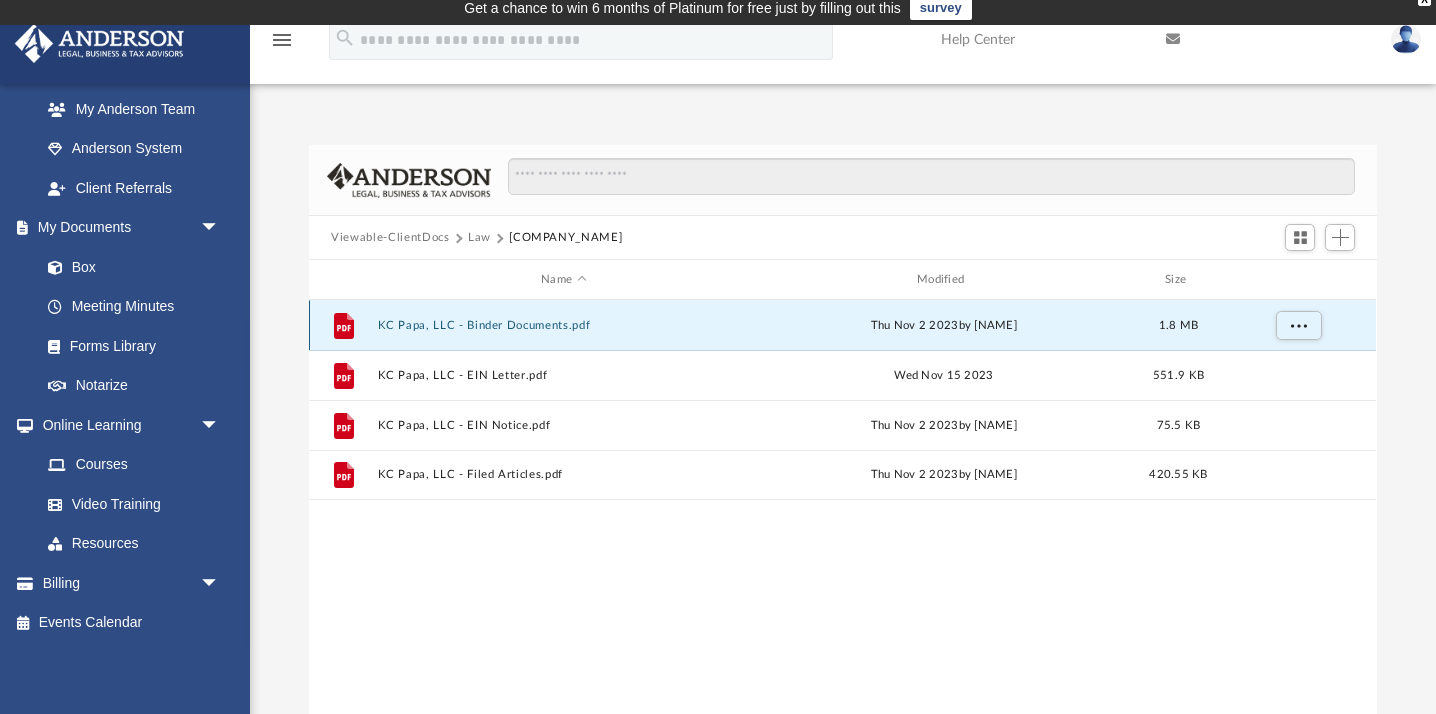 click on "File KC Papa, LLC - Binder Documents.pdf Thu Nov 2 2023 by [NAME] 1.8 MB" at bounding box center [842, 325] 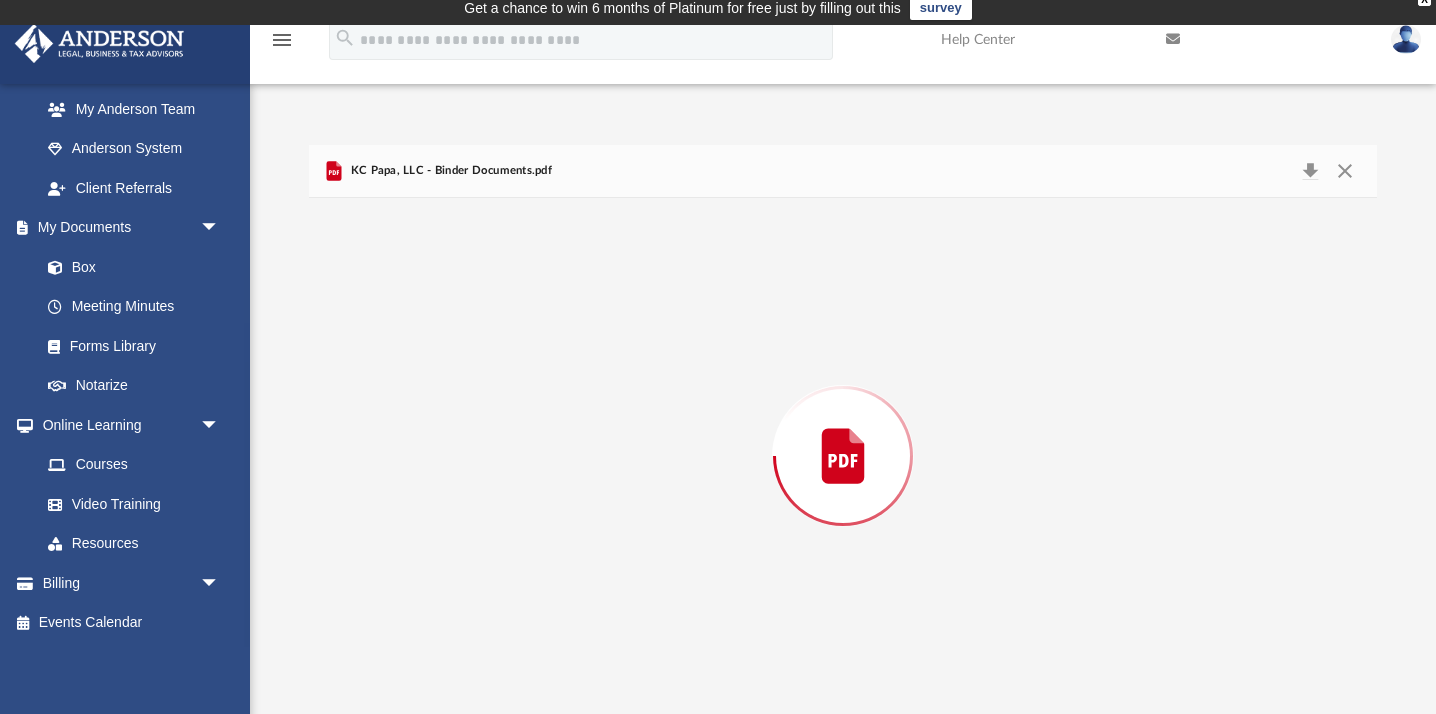 click at bounding box center [842, 456] 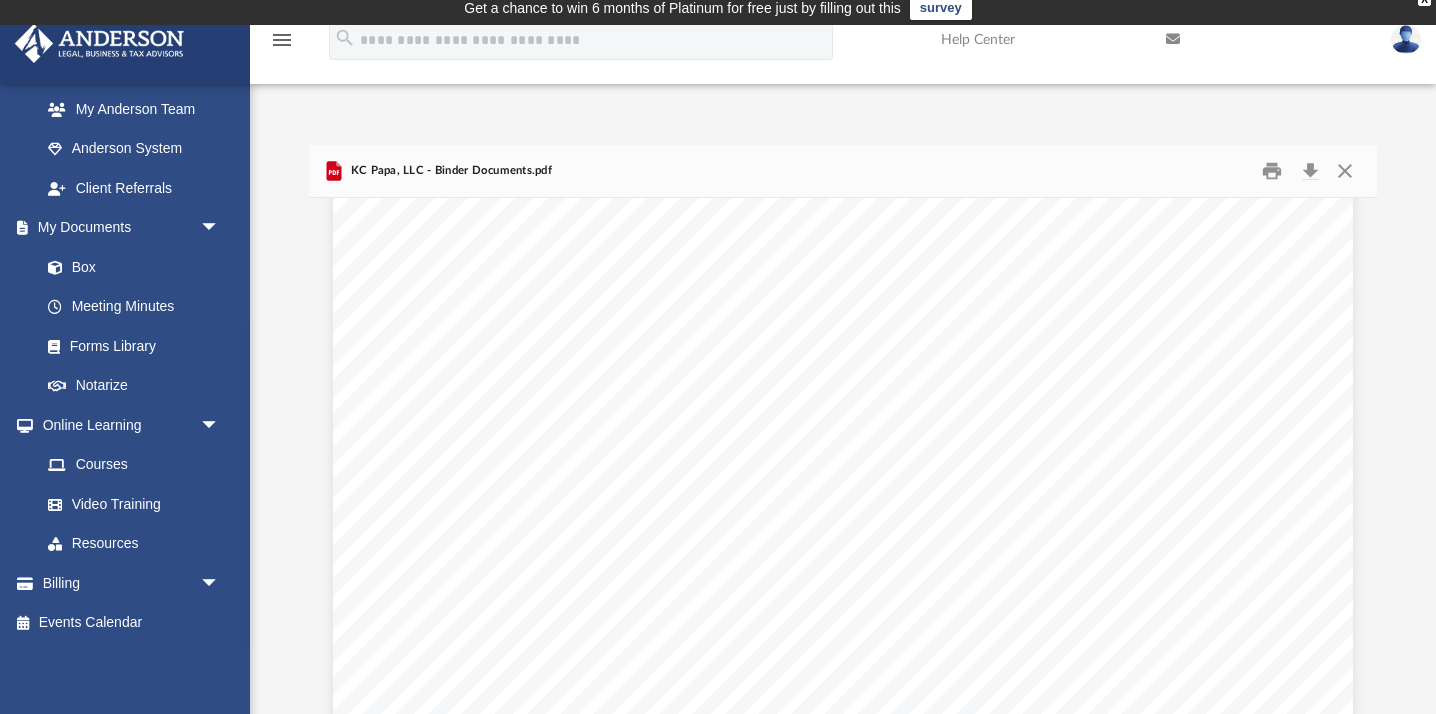 scroll, scrollTop: 0, scrollLeft: 0, axis: both 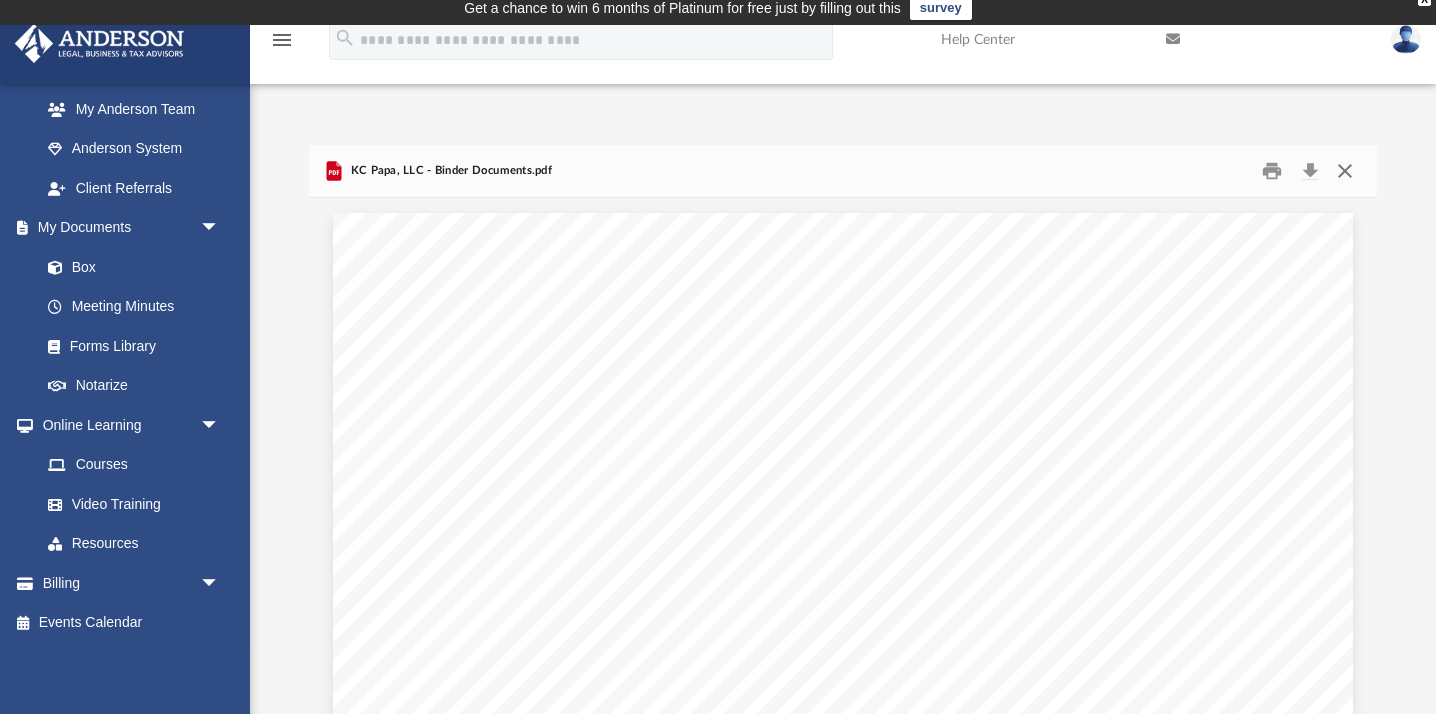 click at bounding box center (1345, 171) 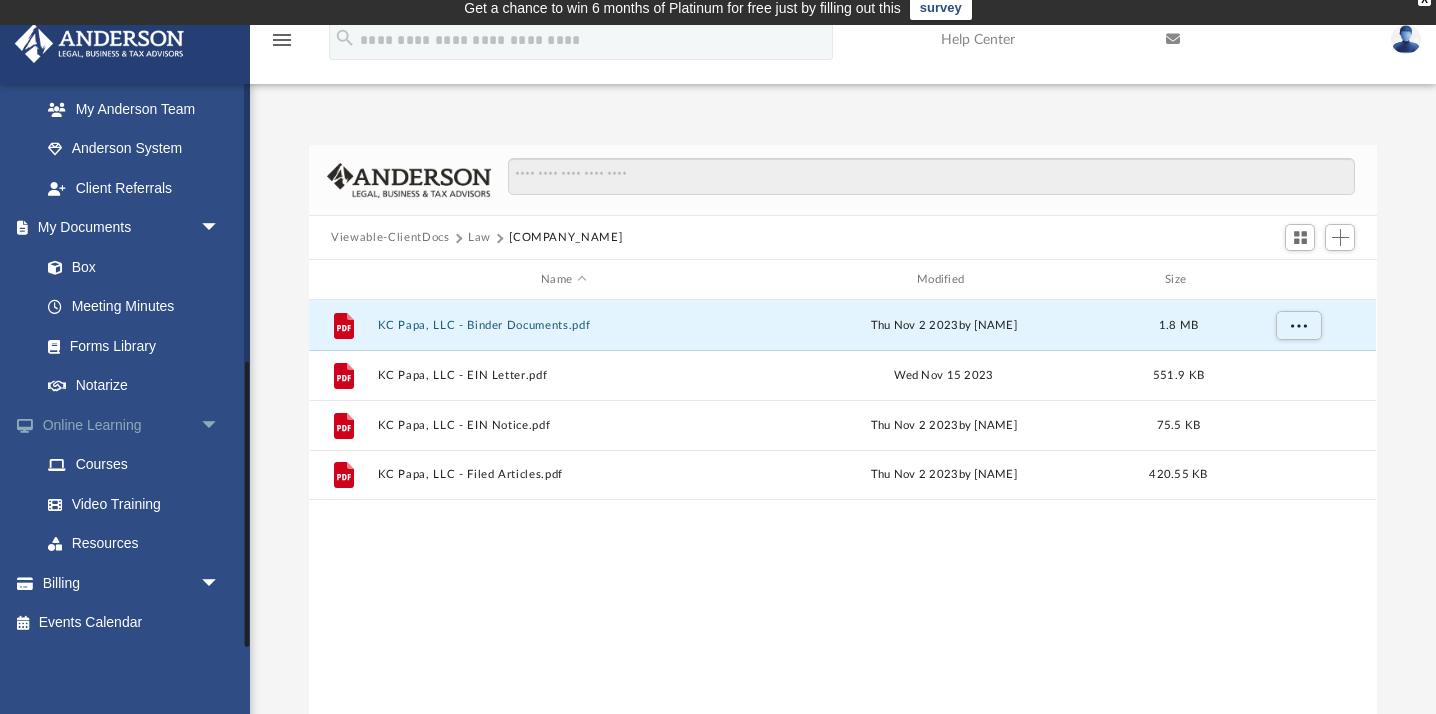 click on "arrow_drop_down" at bounding box center [220, 425] 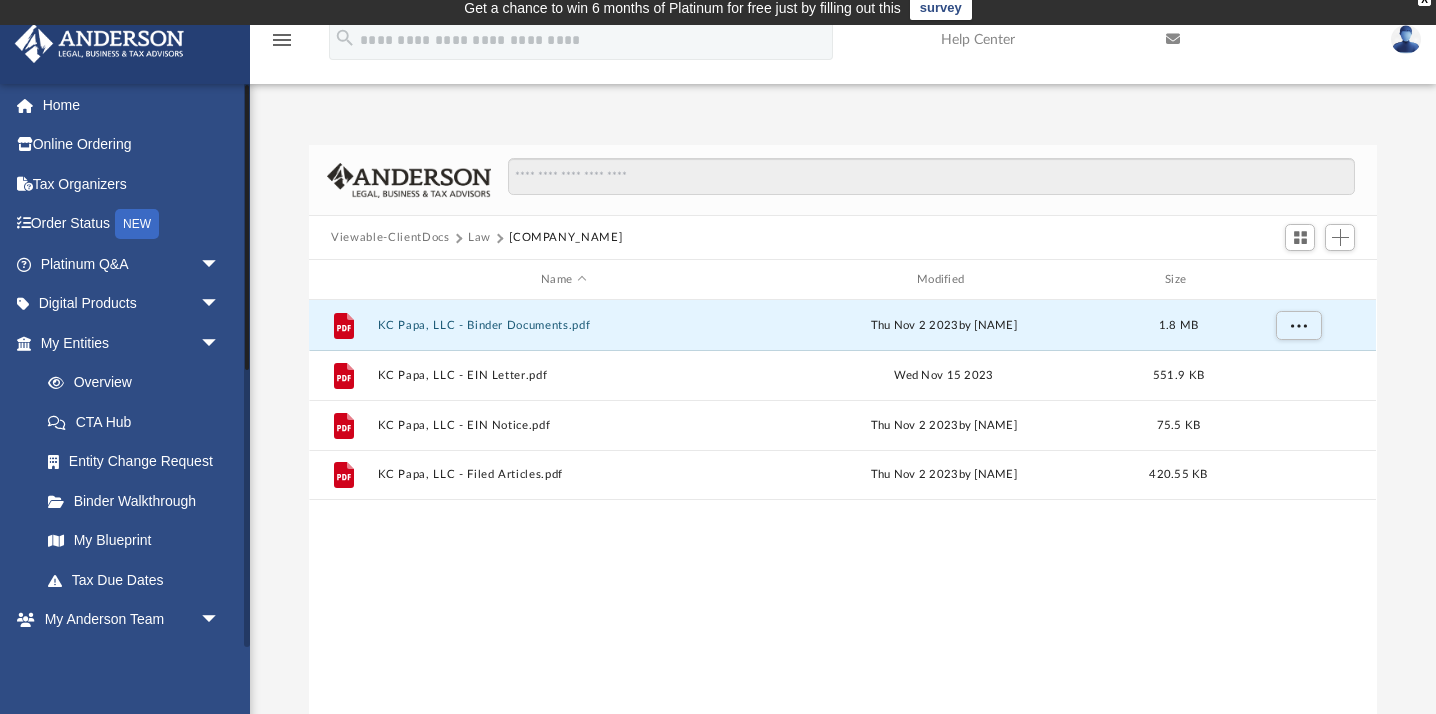 scroll, scrollTop: 0, scrollLeft: 0, axis: both 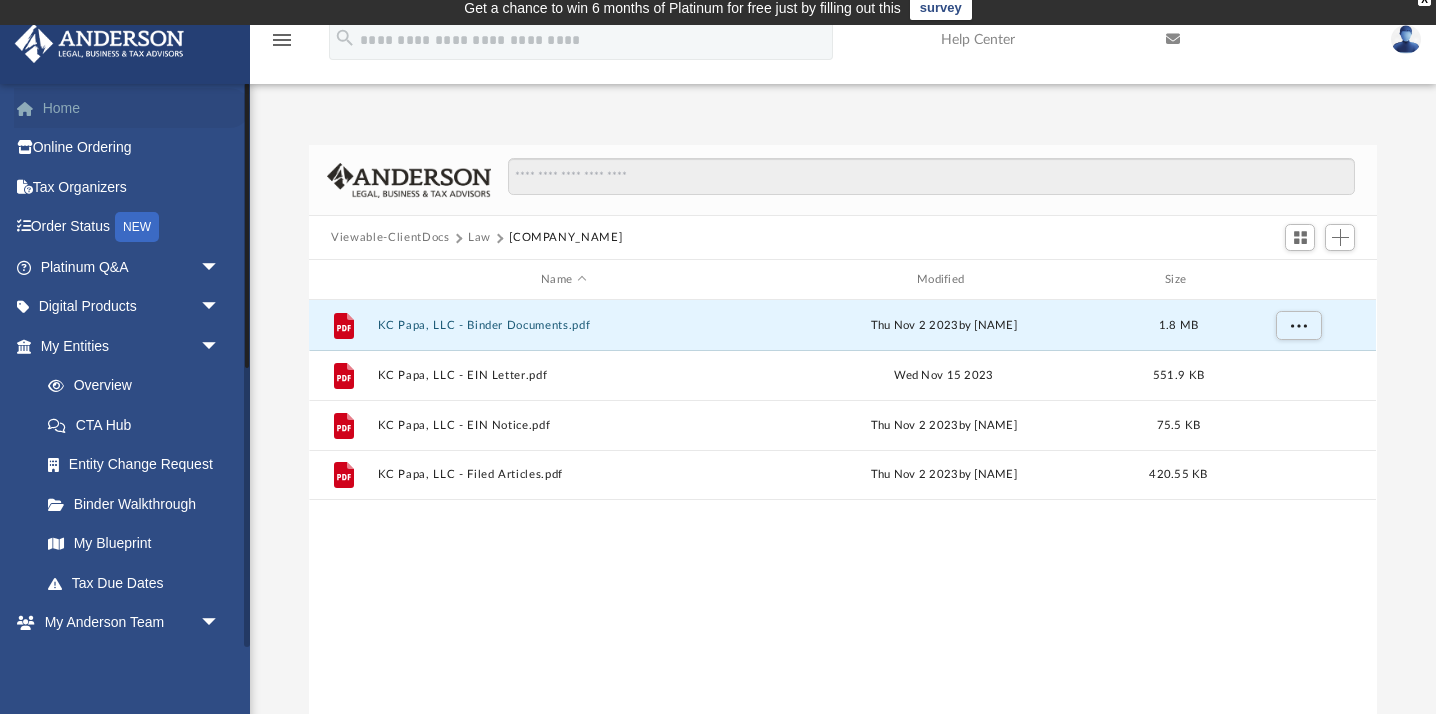 click on "Home" at bounding box center [132, 108] 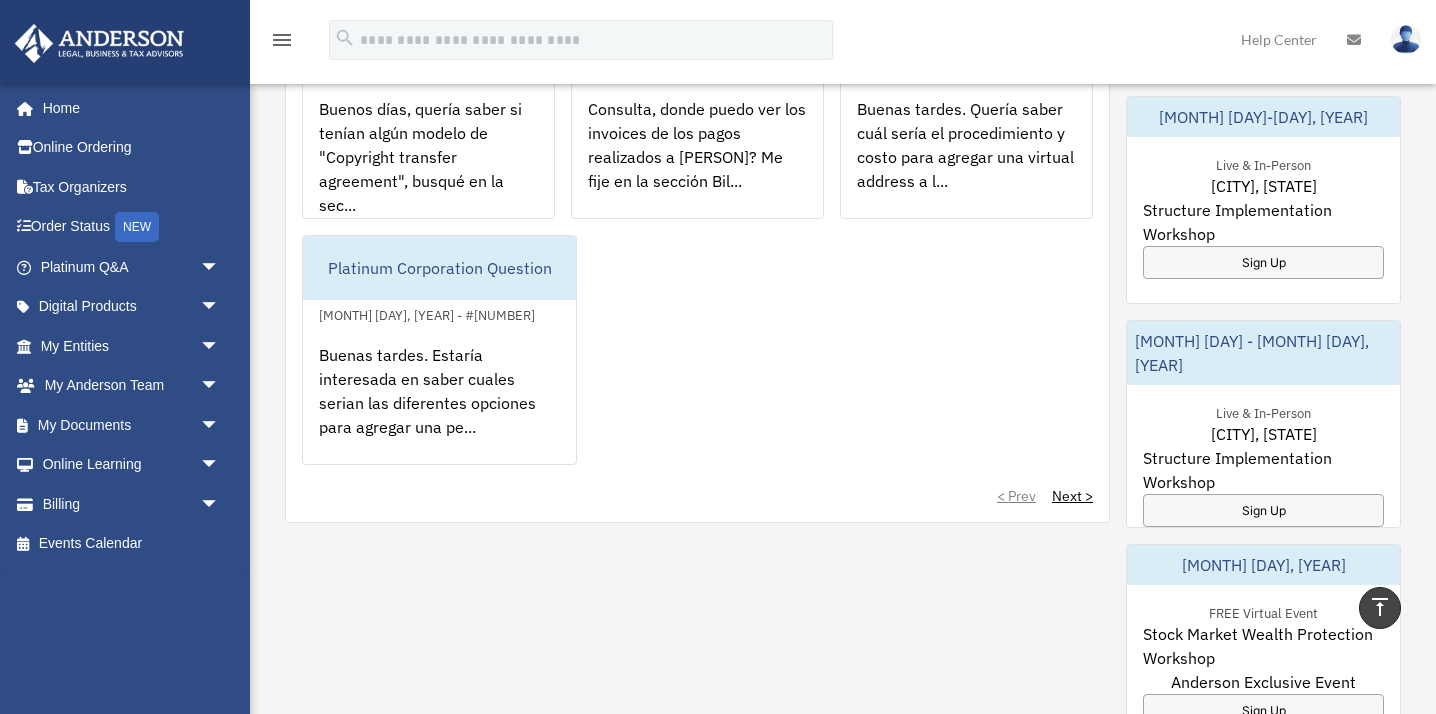 scroll, scrollTop: 991, scrollLeft: 0, axis: vertical 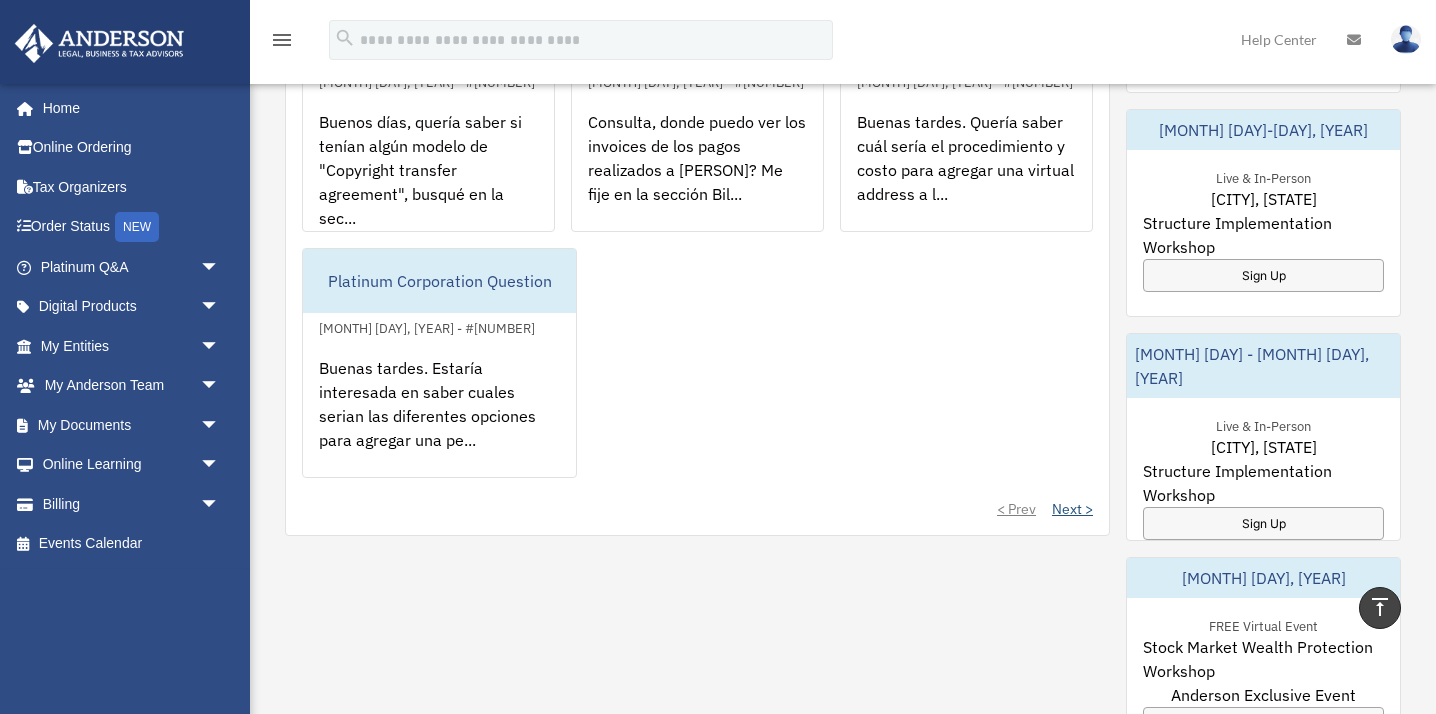 click on "Next >" at bounding box center (1072, 509) 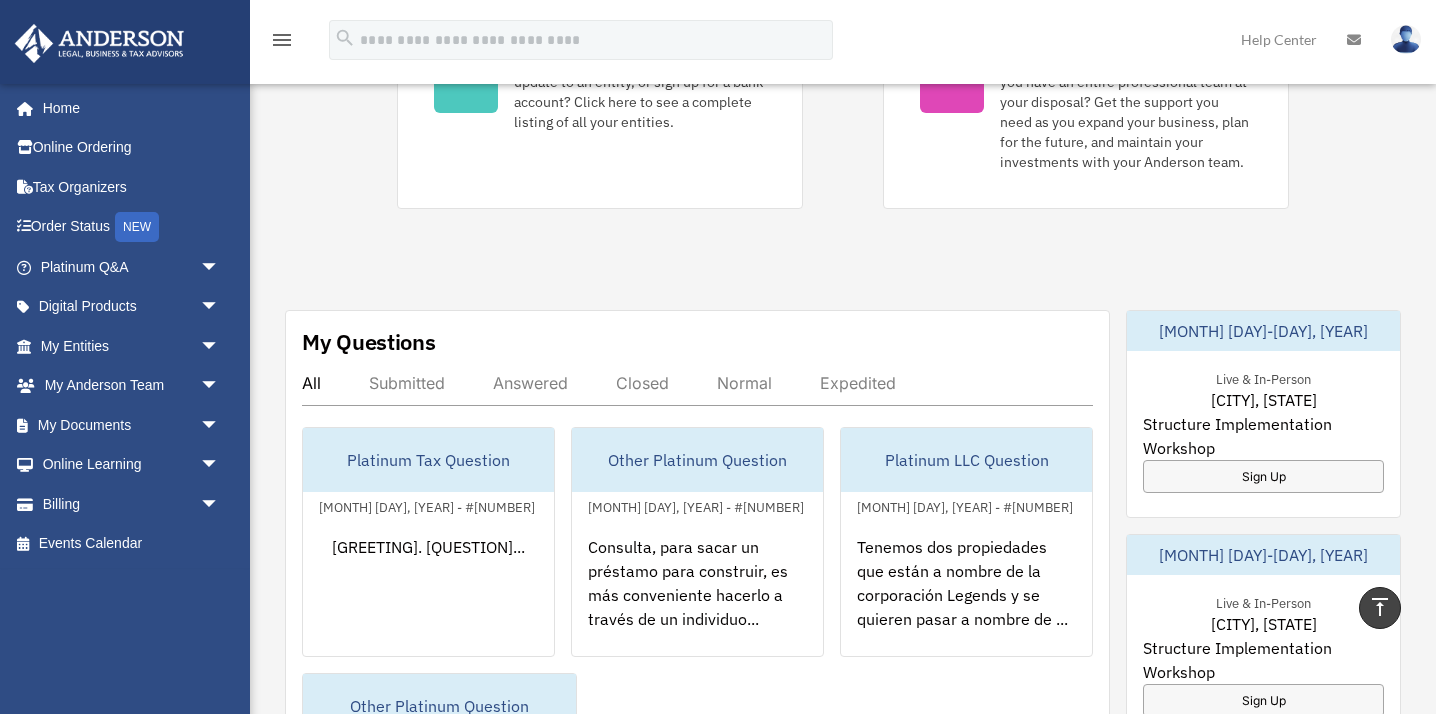 scroll, scrollTop: 565, scrollLeft: 0, axis: vertical 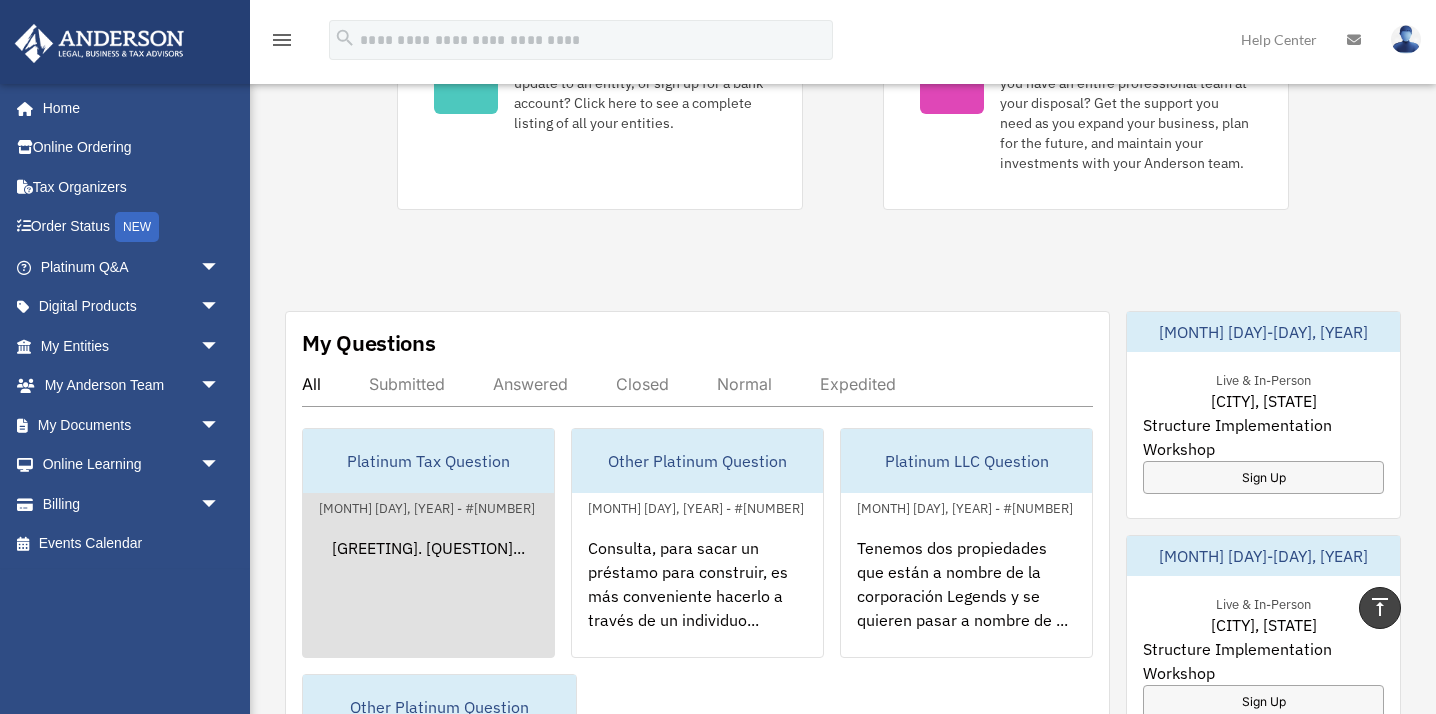 click on "Platinum Tax Question February 6, 2024 - #00544527 Buenas tardes. Consulta, una Corporación C puede pagarle a sus empleados los servicios de cementerio..." at bounding box center [428, 543] 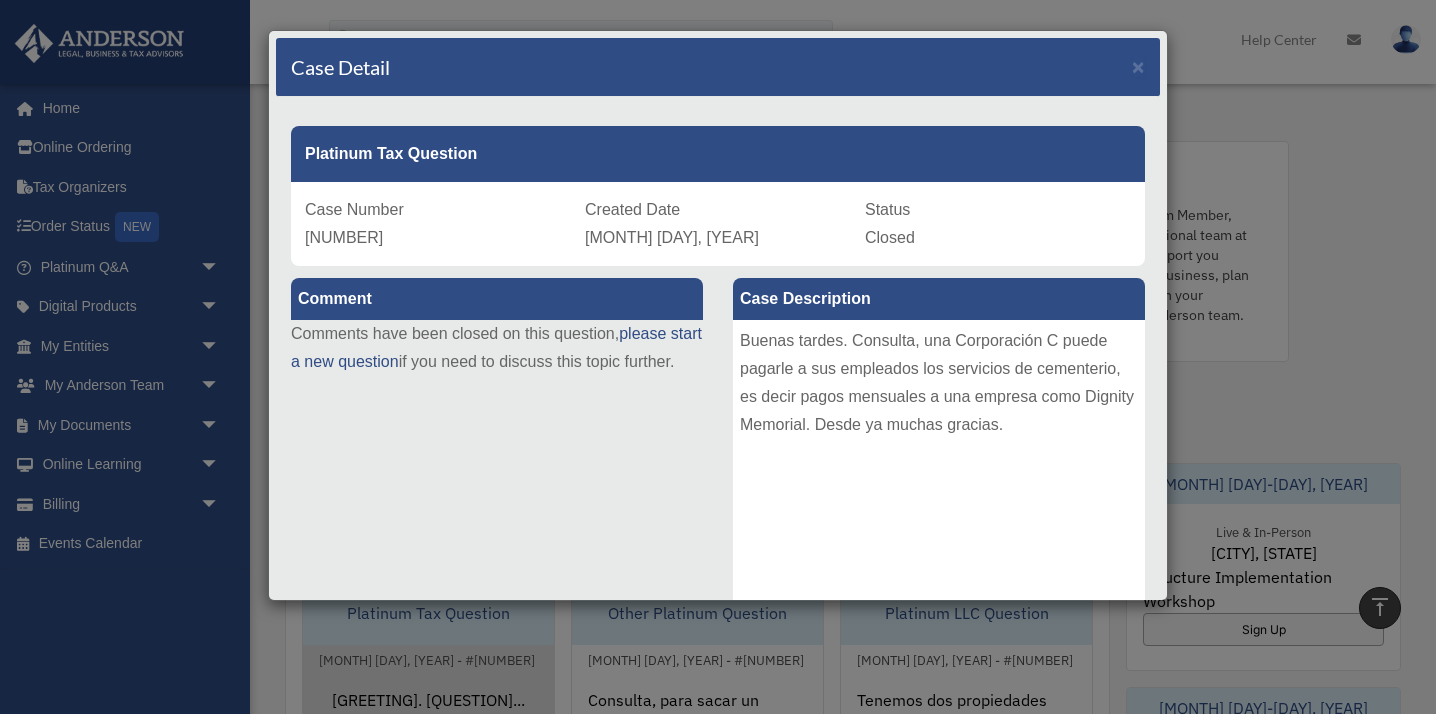 scroll, scrollTop: 412, scrollLeft: 0, axis: vertical 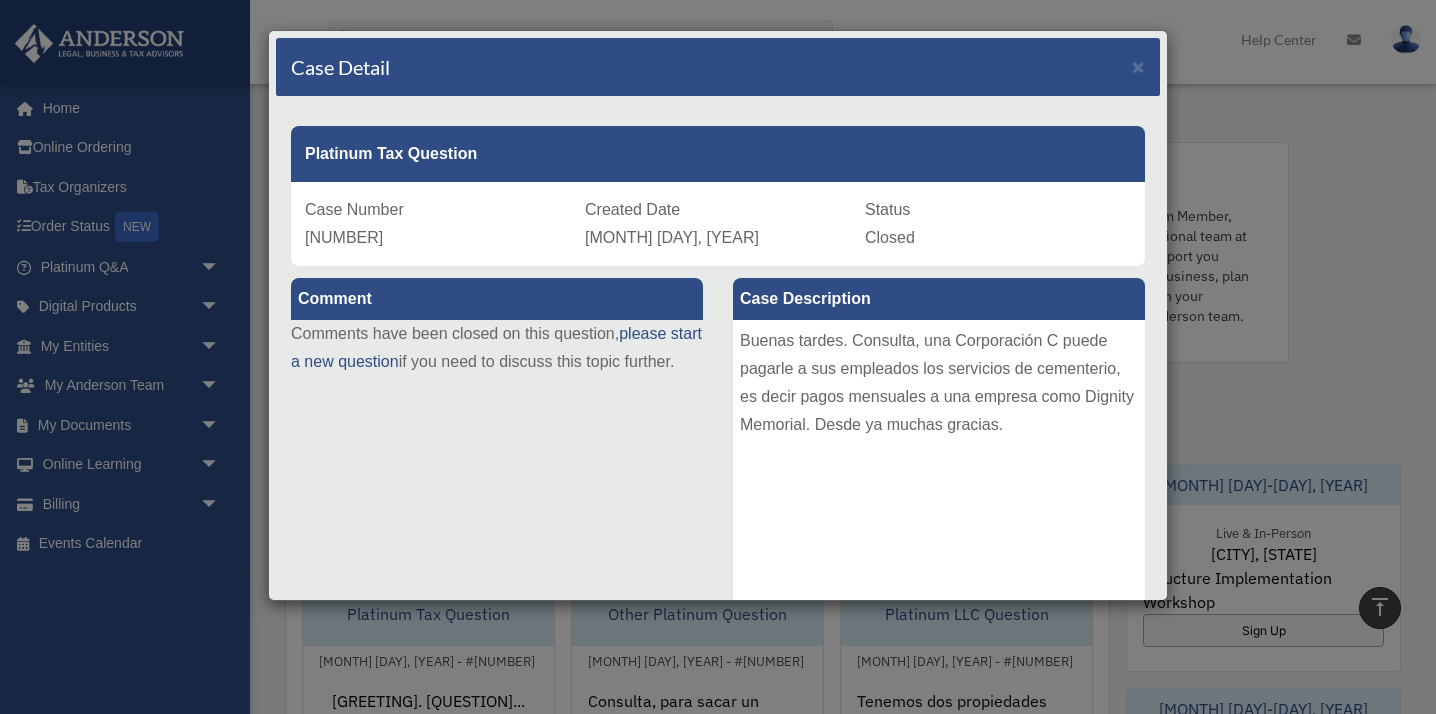 click on "Status
Closed" at bounding box center (998, 224) 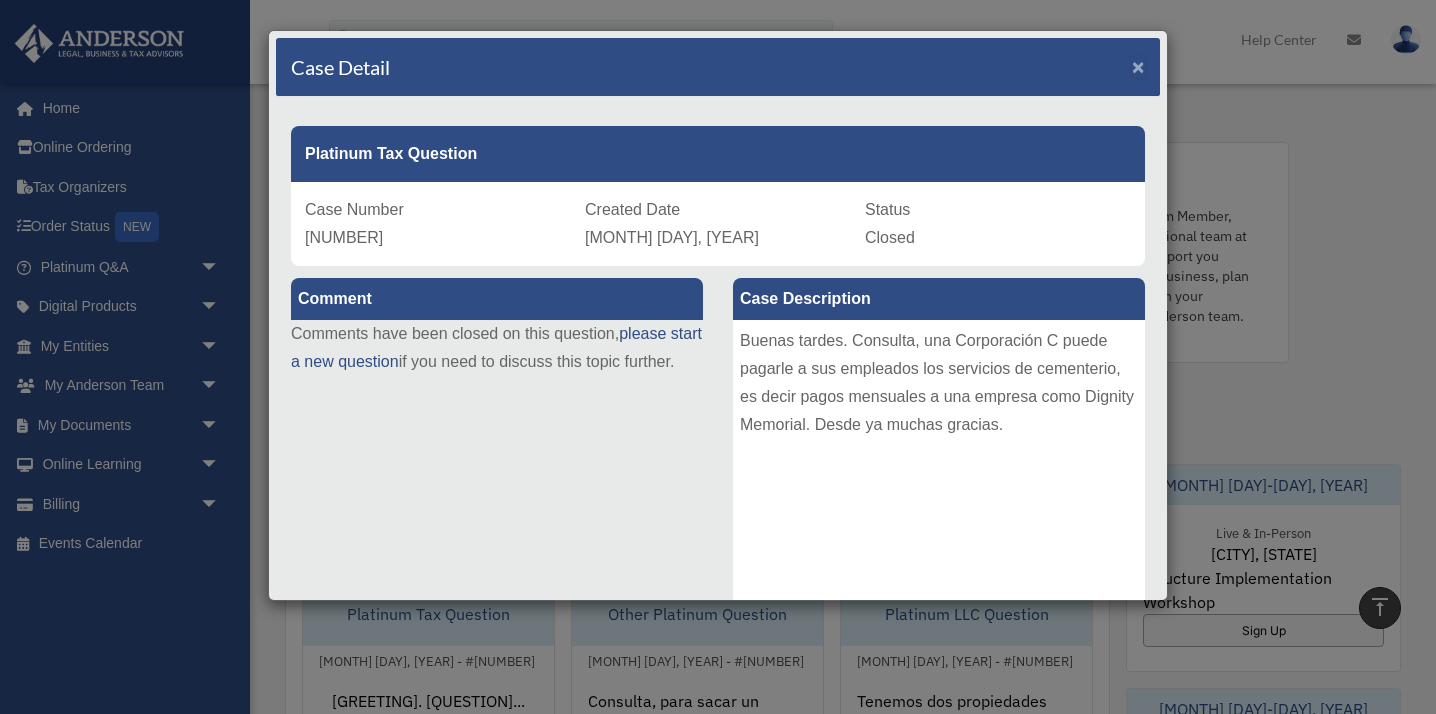 click on "×" at bounding box center (1138, 66) 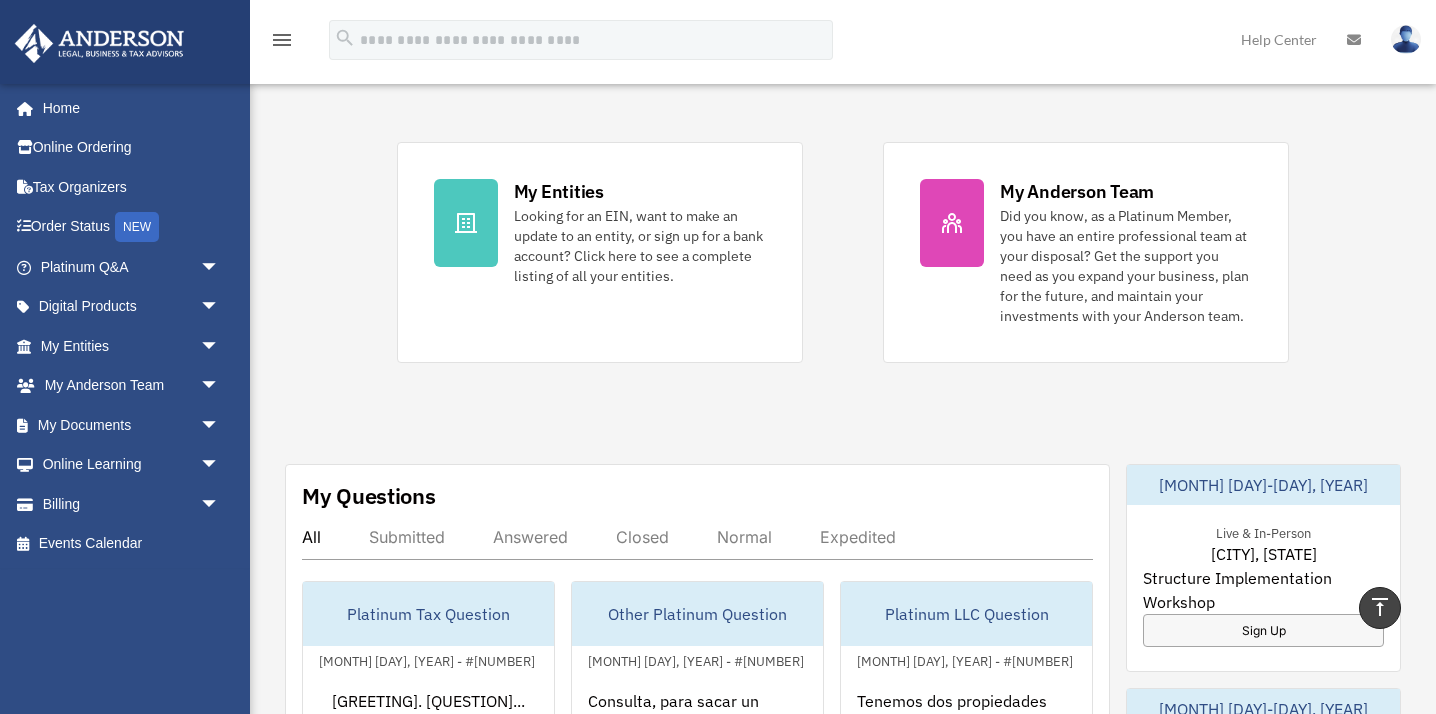 scroll, scrollTop: 507, scrollLeft: 0, axis: vertical 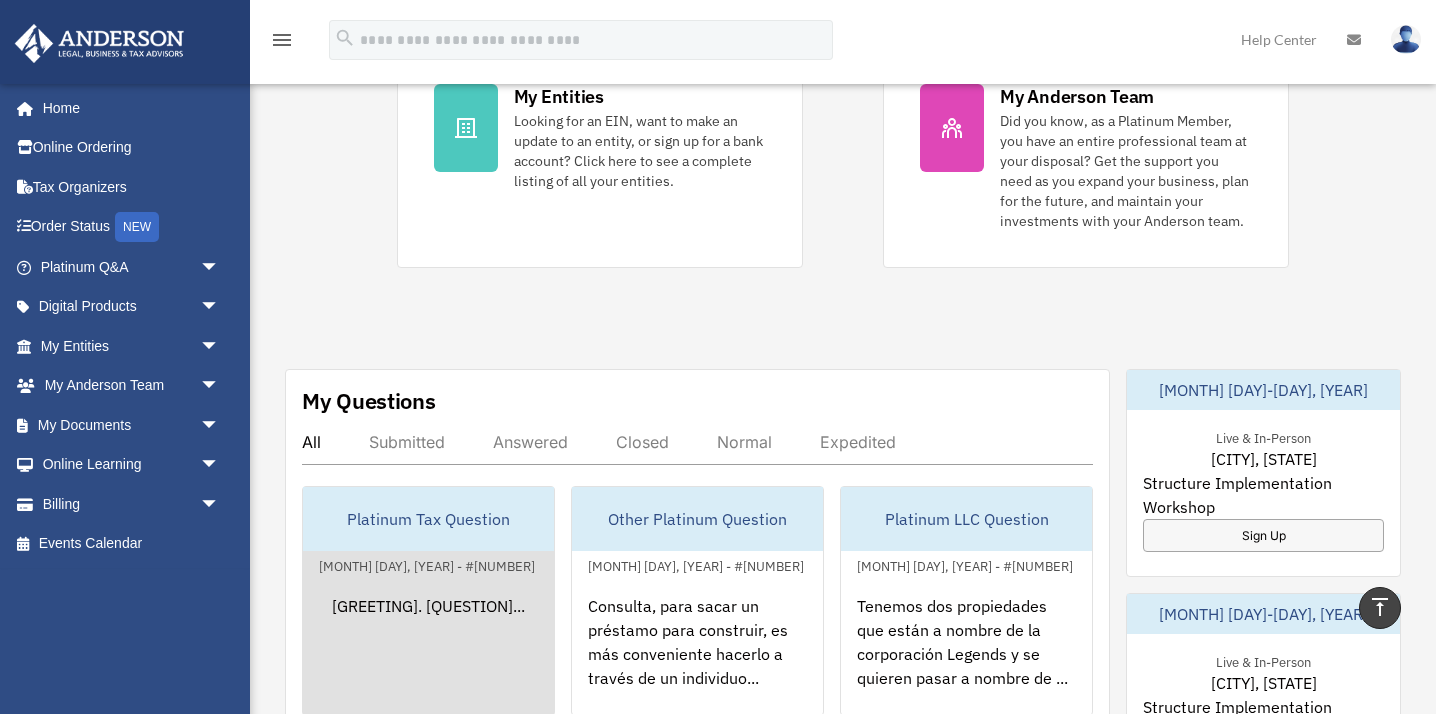 click on "Platinum Tax Question" at bounding box center [428, 519] 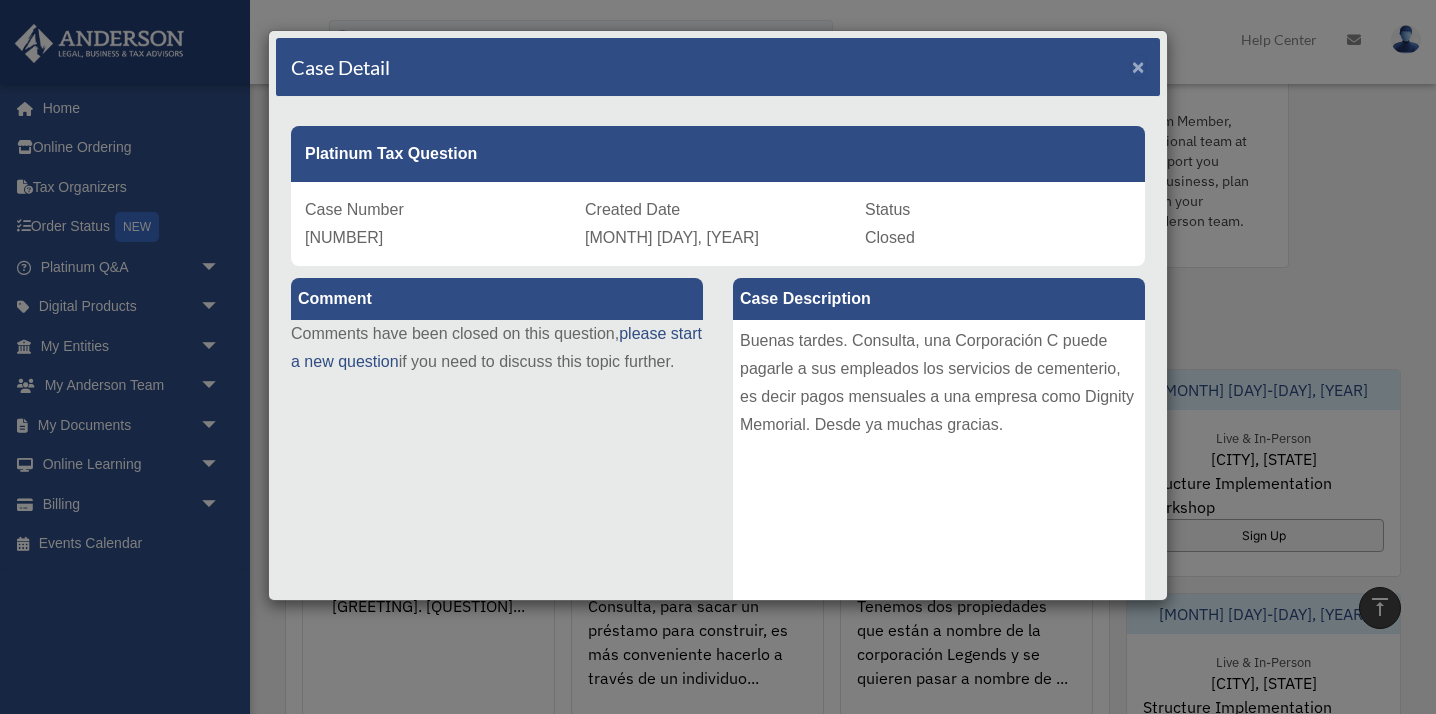 click on "×" at bounding box center [1138, 66] 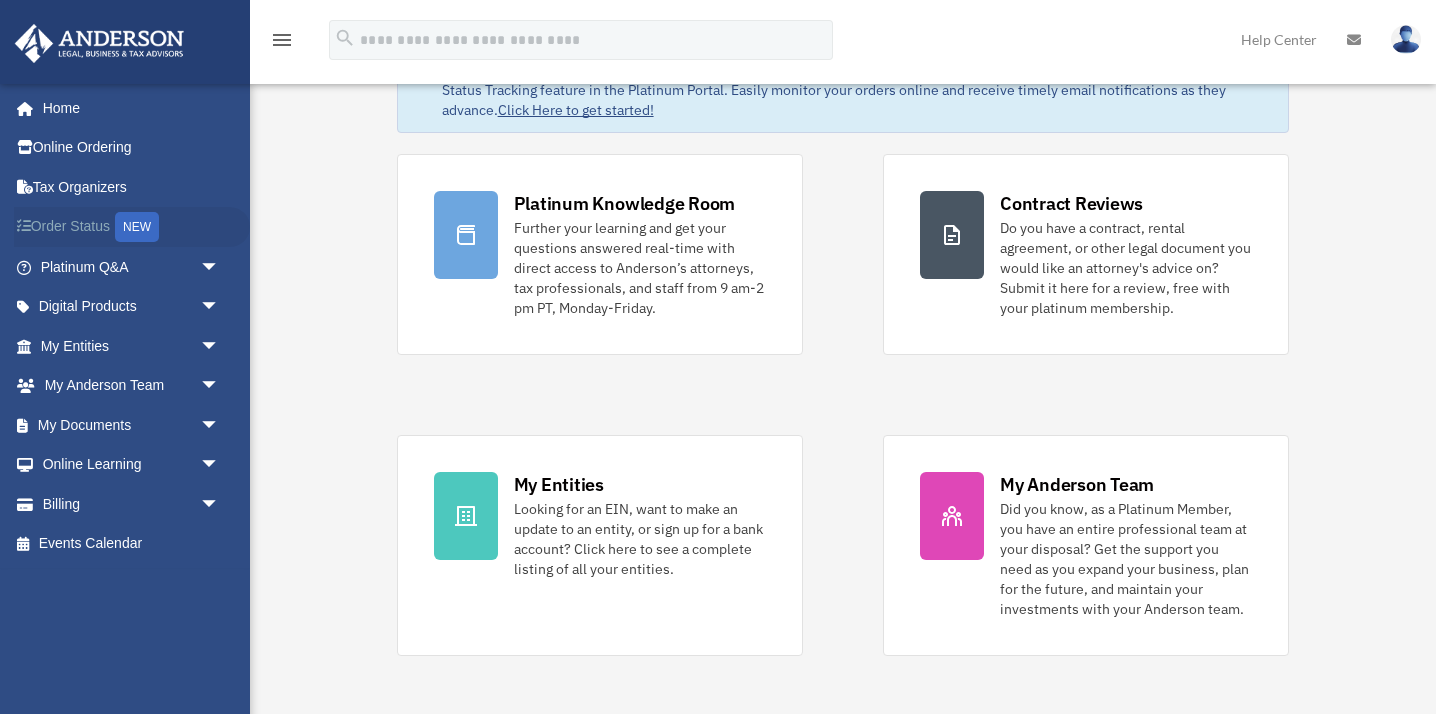 scroll, scrollTop: 0, scrollLeft: 0, axis: both 